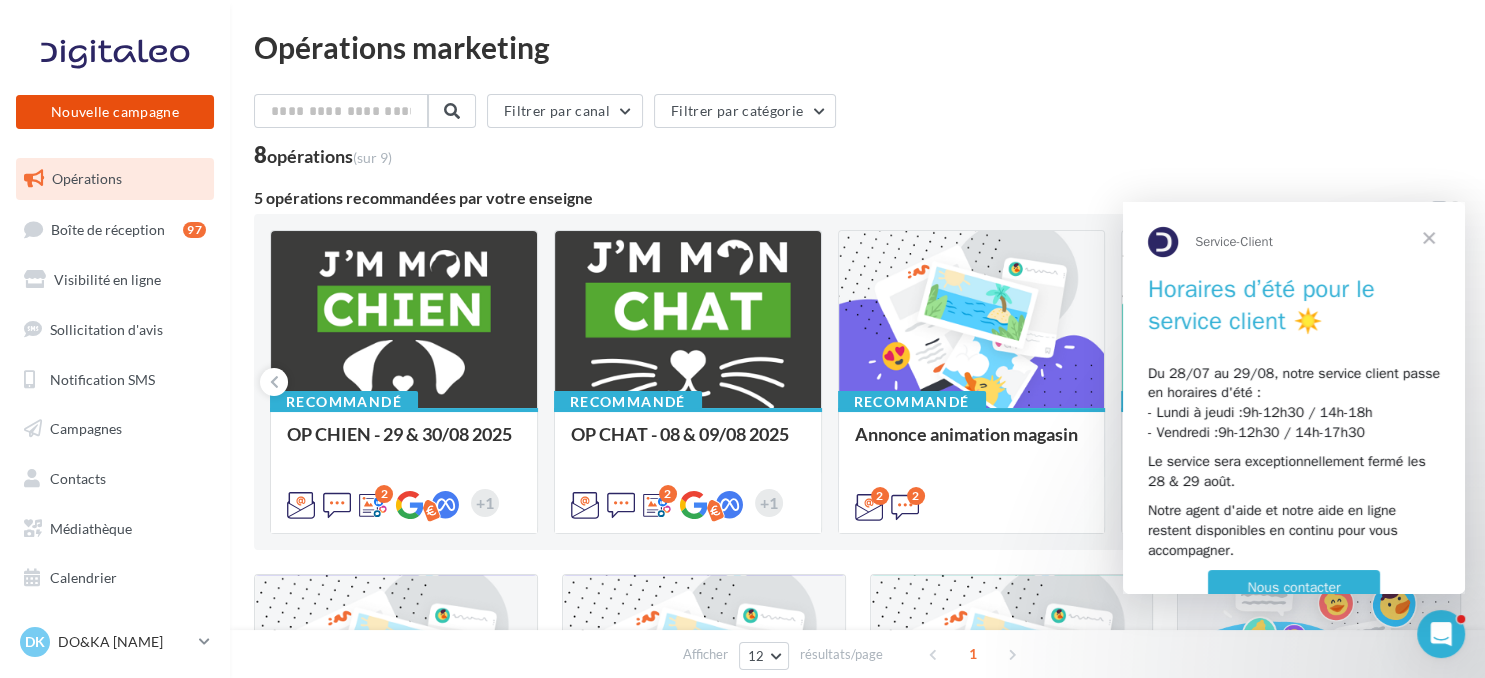 scroll, scrollTop: 0, scrollLeft: 0, axis: both 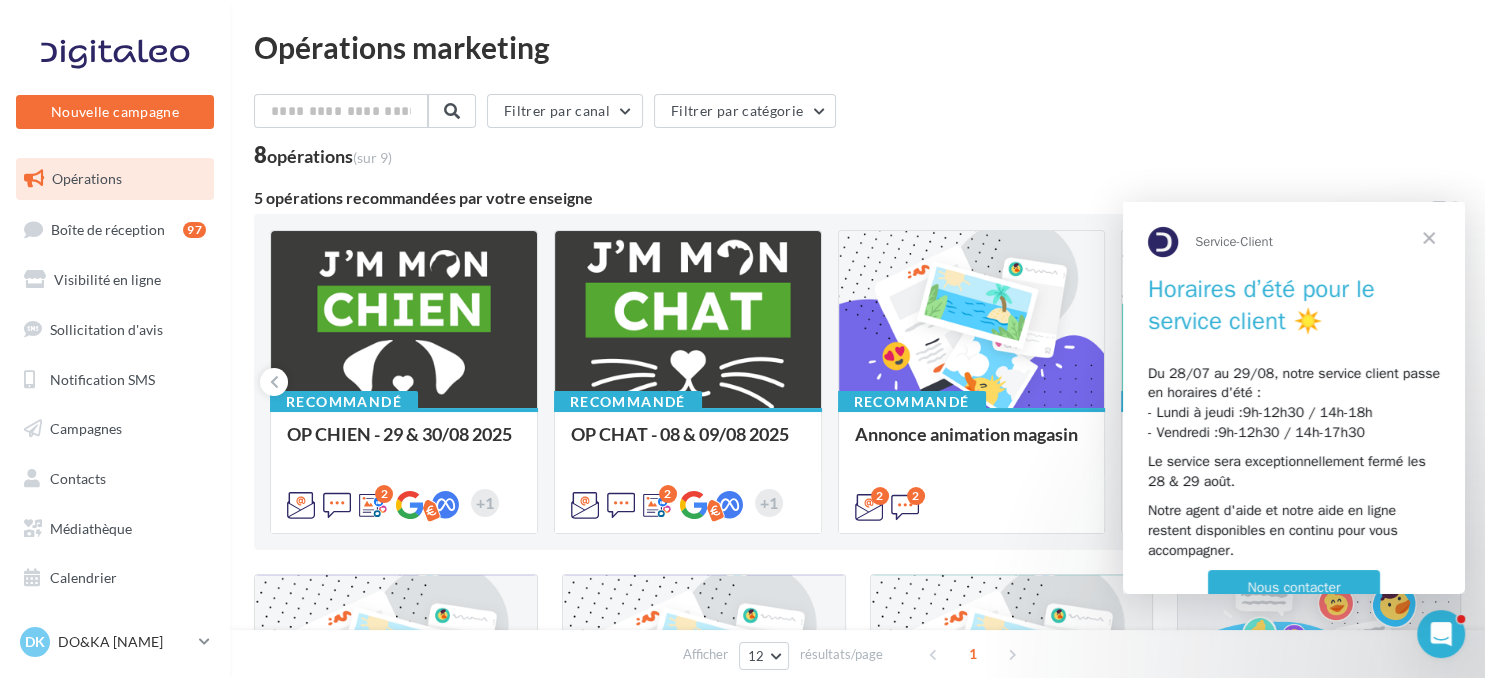 click at bounding box center (1429, 238) 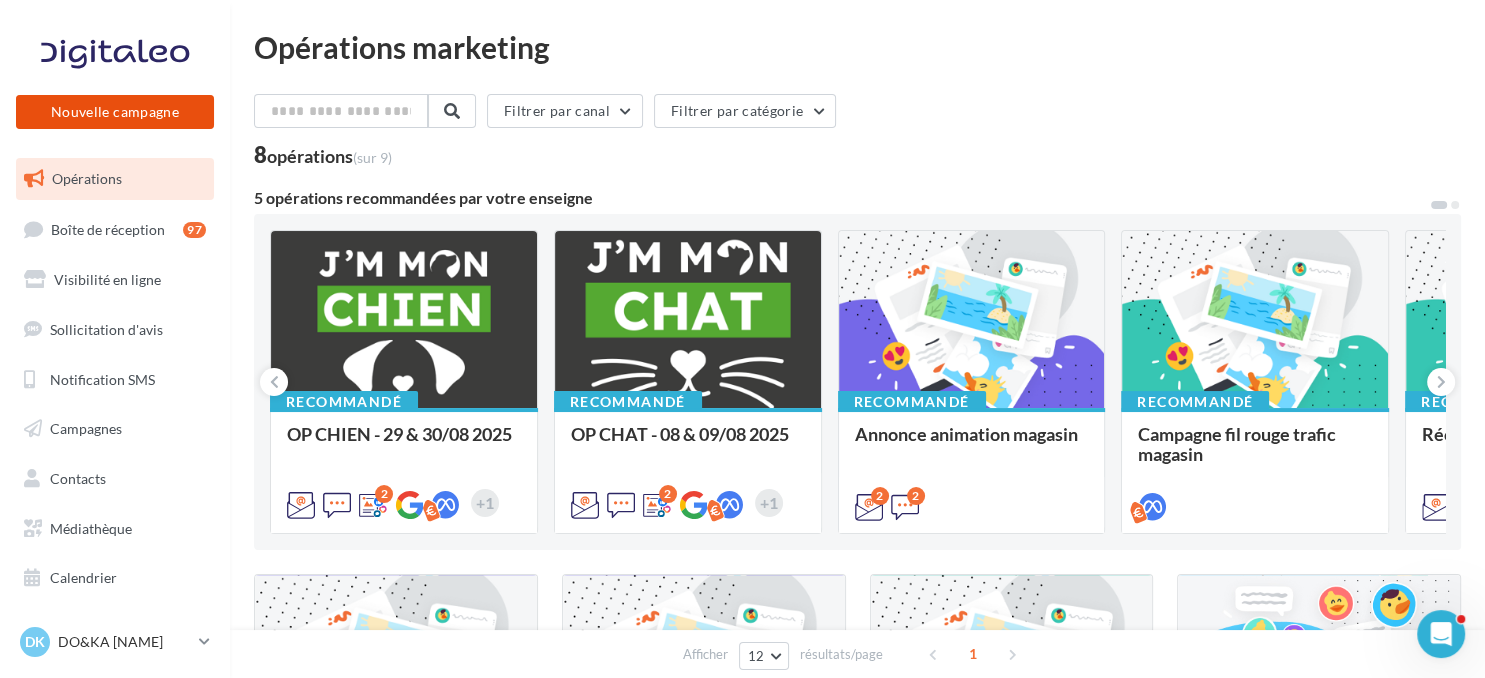 click on "Nouvelle campagne" at bounding box center (115, 112) 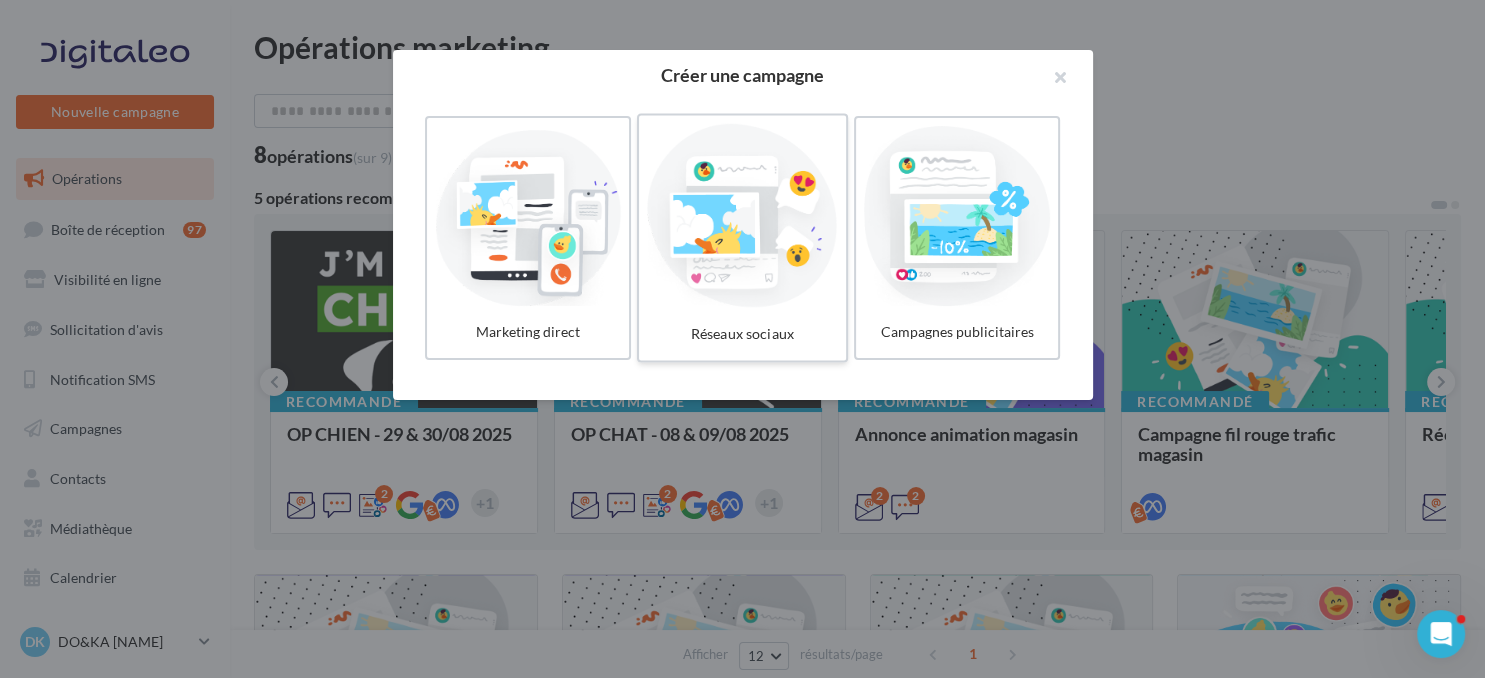 click at bounding box center (742, 216) 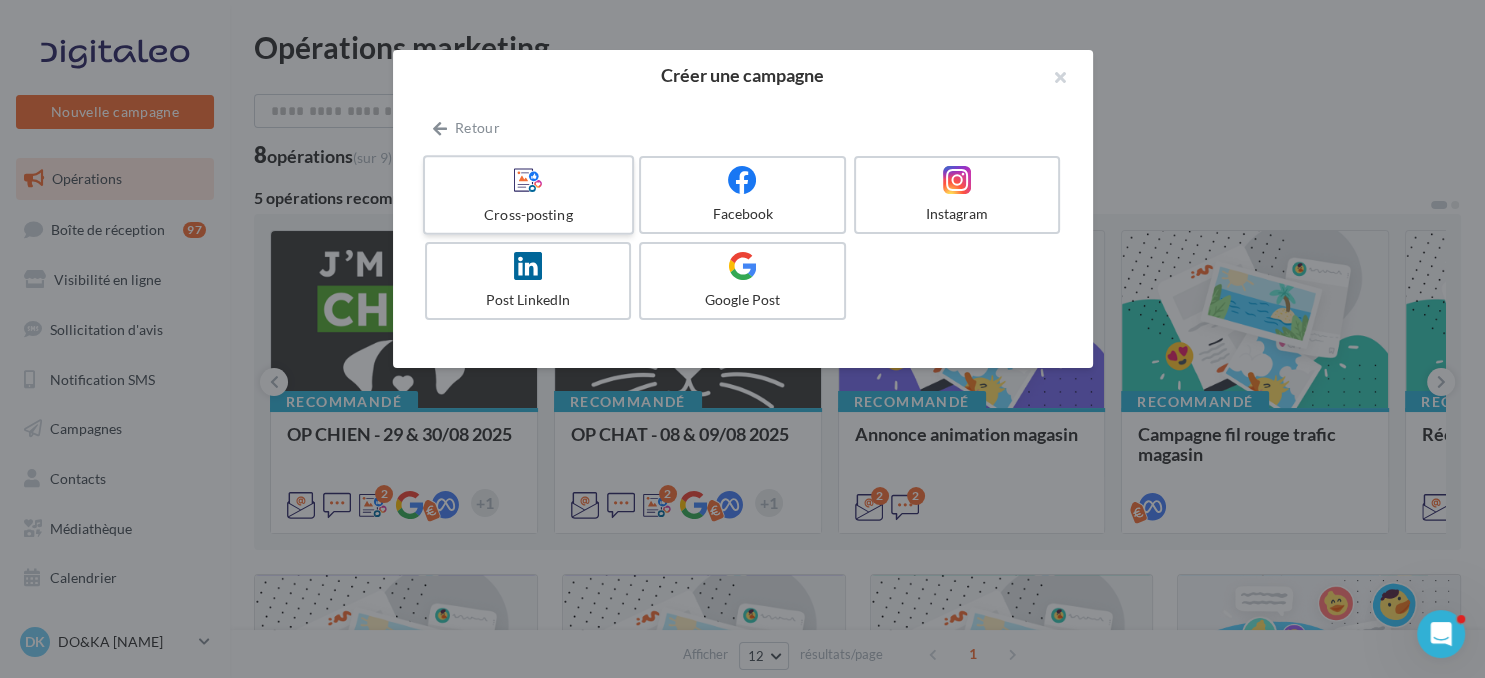click at bounding box center (528, 180) 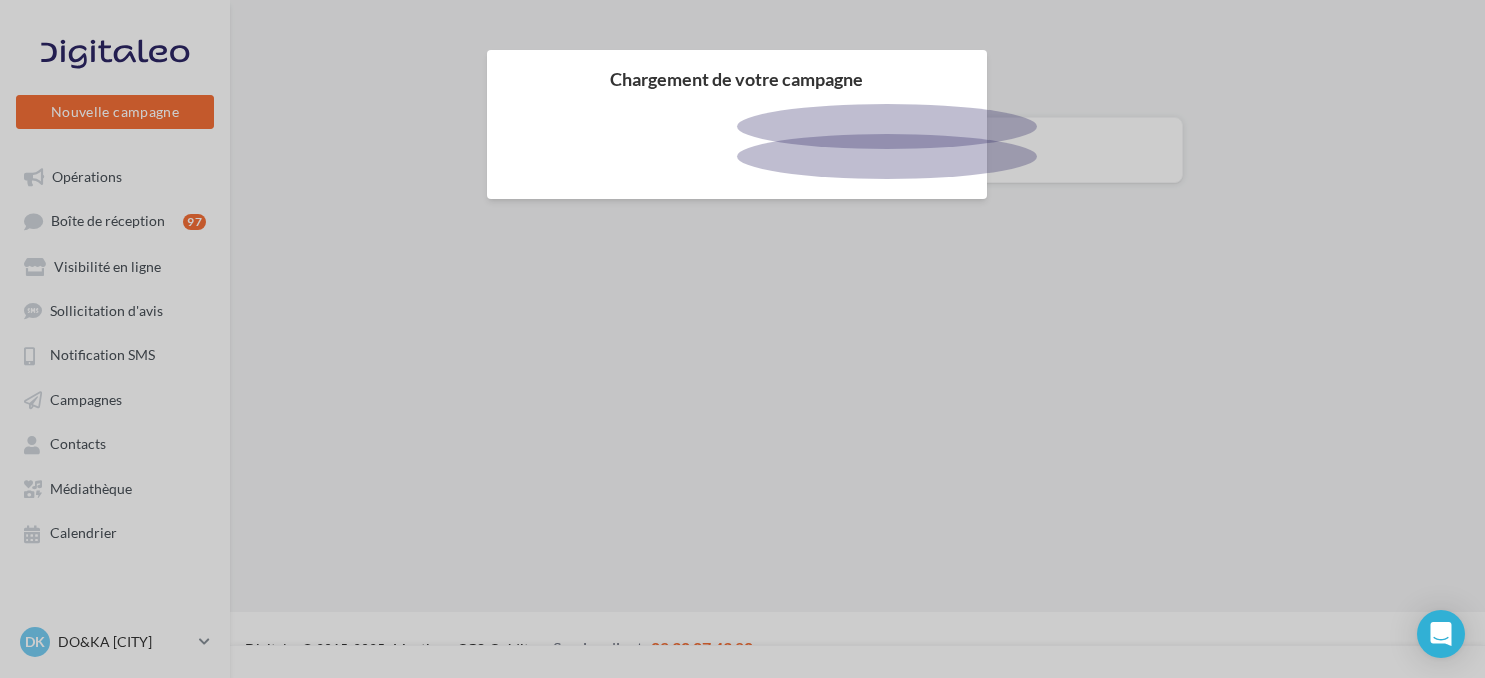 scroll, scrollTop: 0, scrollLeft: 0, axis: both 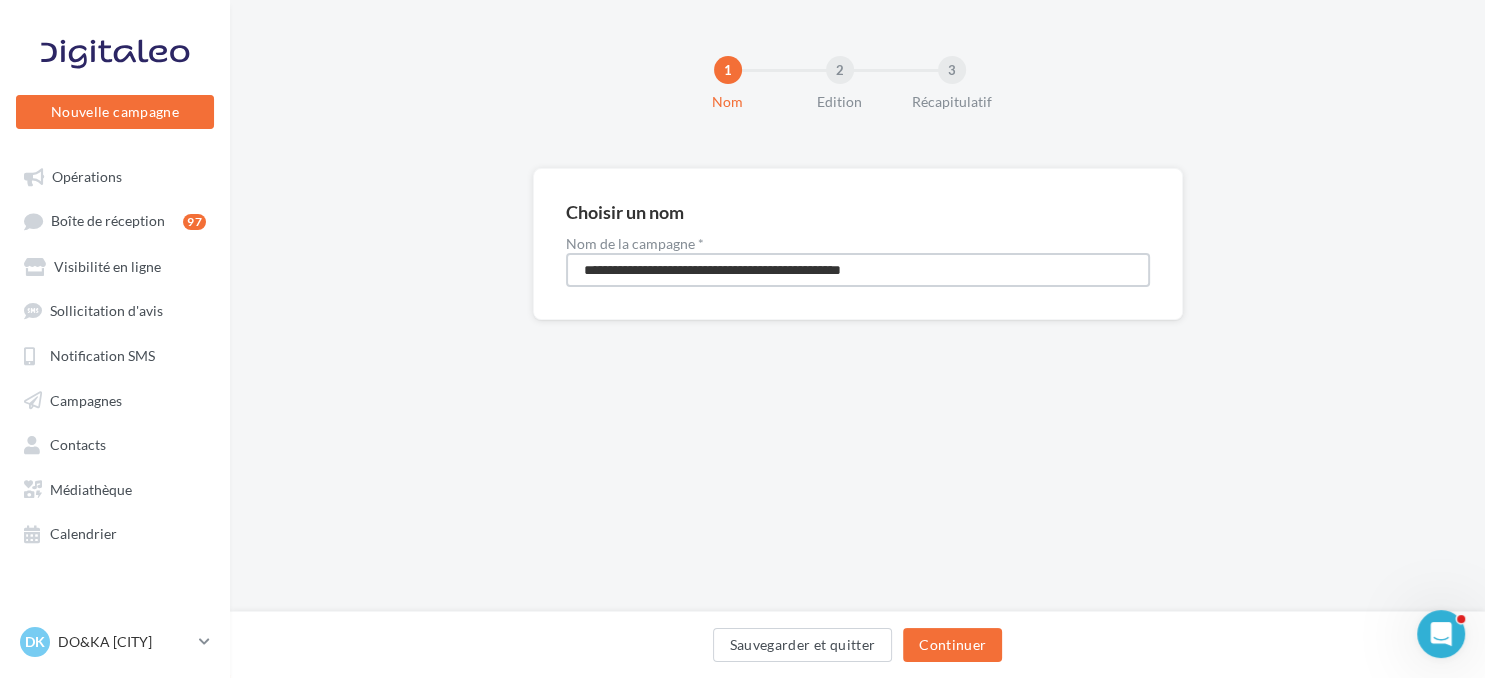 click on "**********" at bounding box center (858, 270) 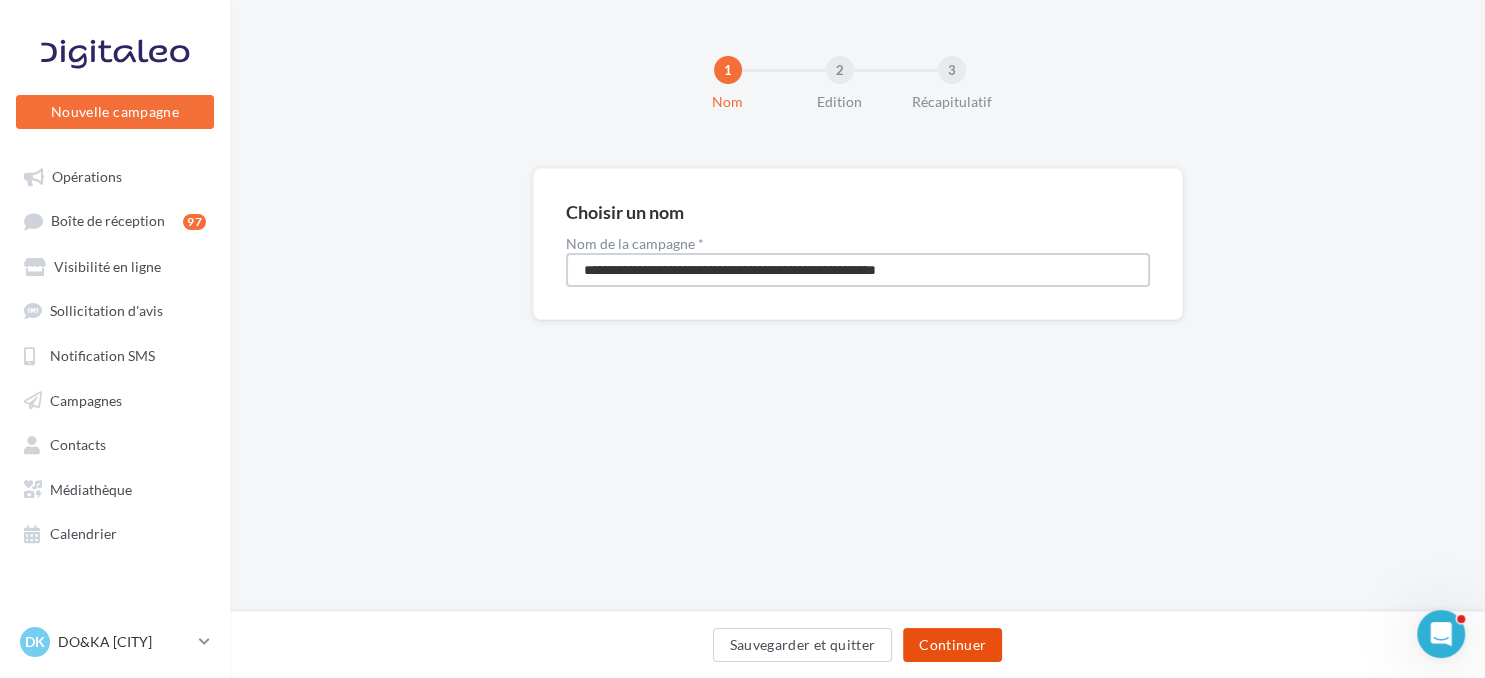 type on "**********" 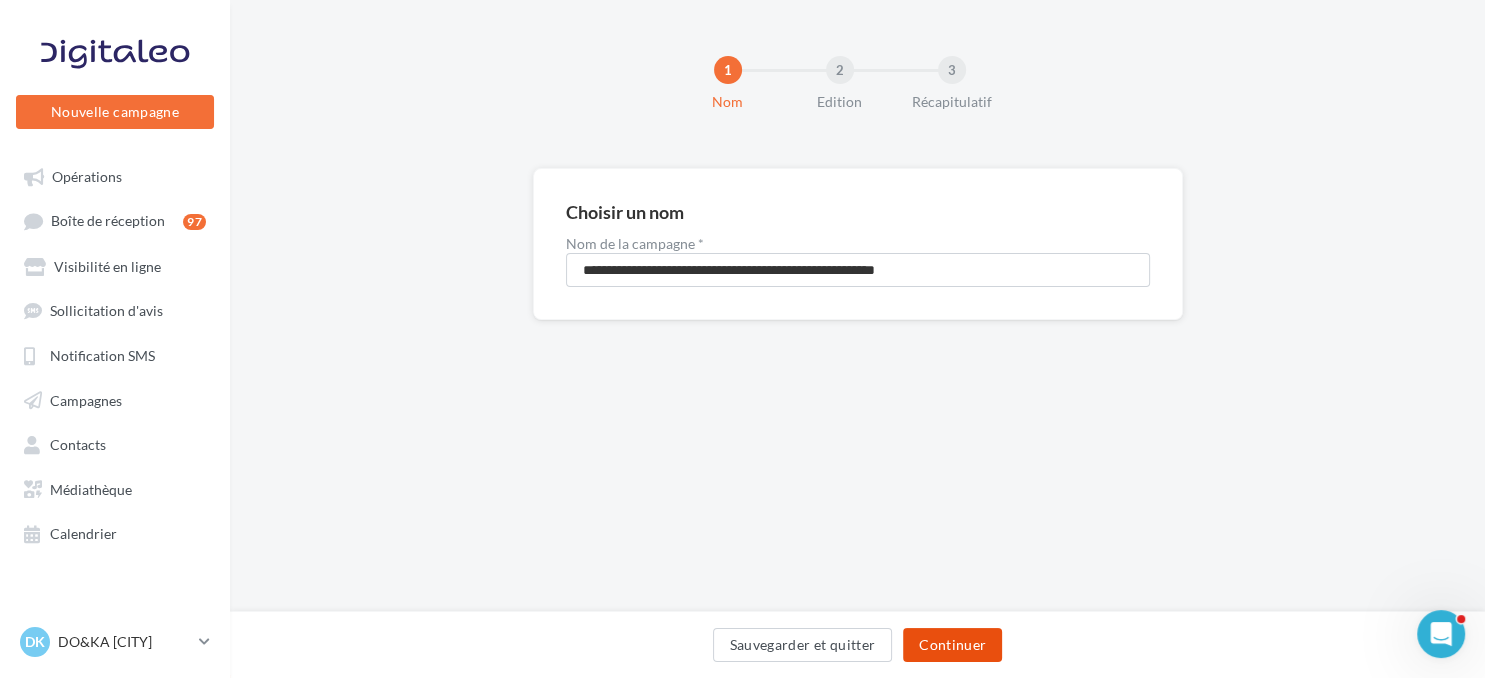 click on "Continuer" at bounding box center [952, 645] 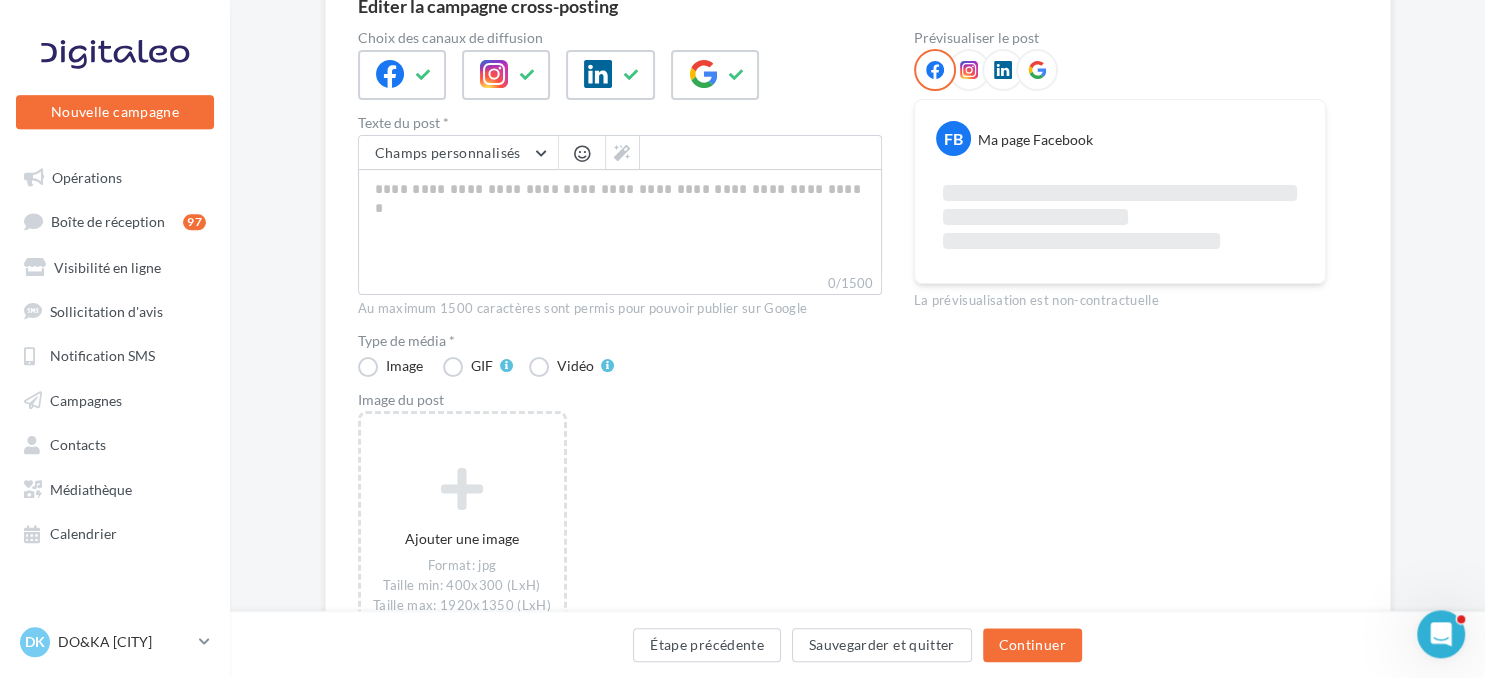 scroll, scrollTop: 206, scrollLeft: 0, axis: vertical 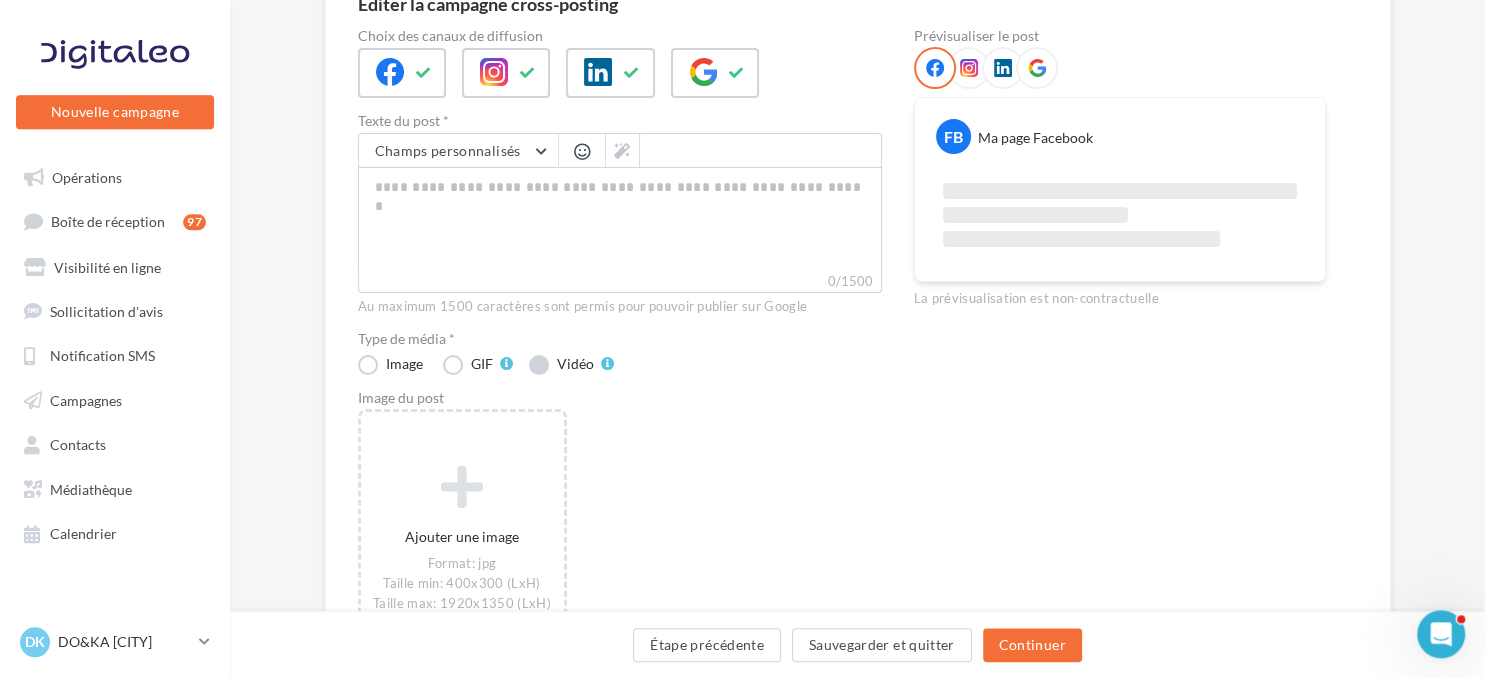 click on "Vidéo" at bounding box center (571, 365) 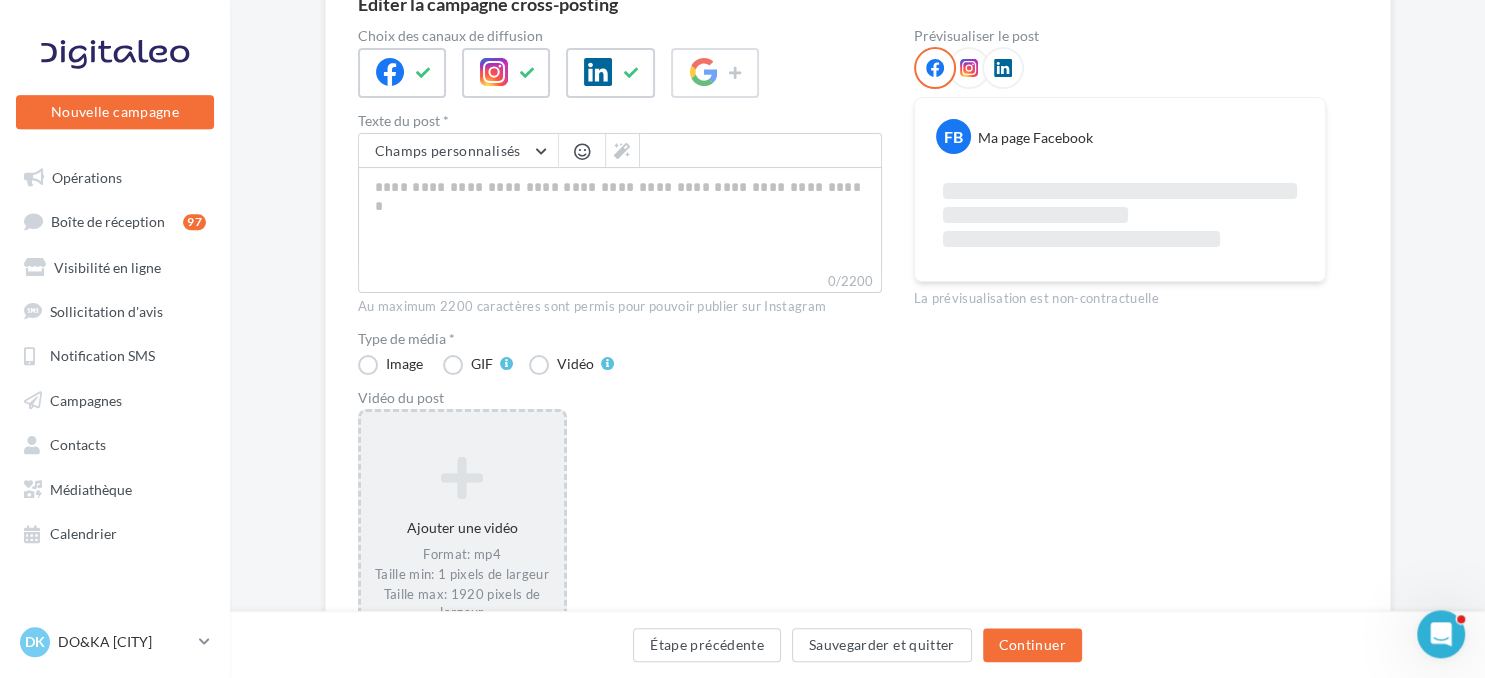 click on "Ajouter une vidéo     Format: mp4   Taille min: 1 pixels de largeur   Taille max: 1920 pixels de largeur" at bounding box center [462, 539] 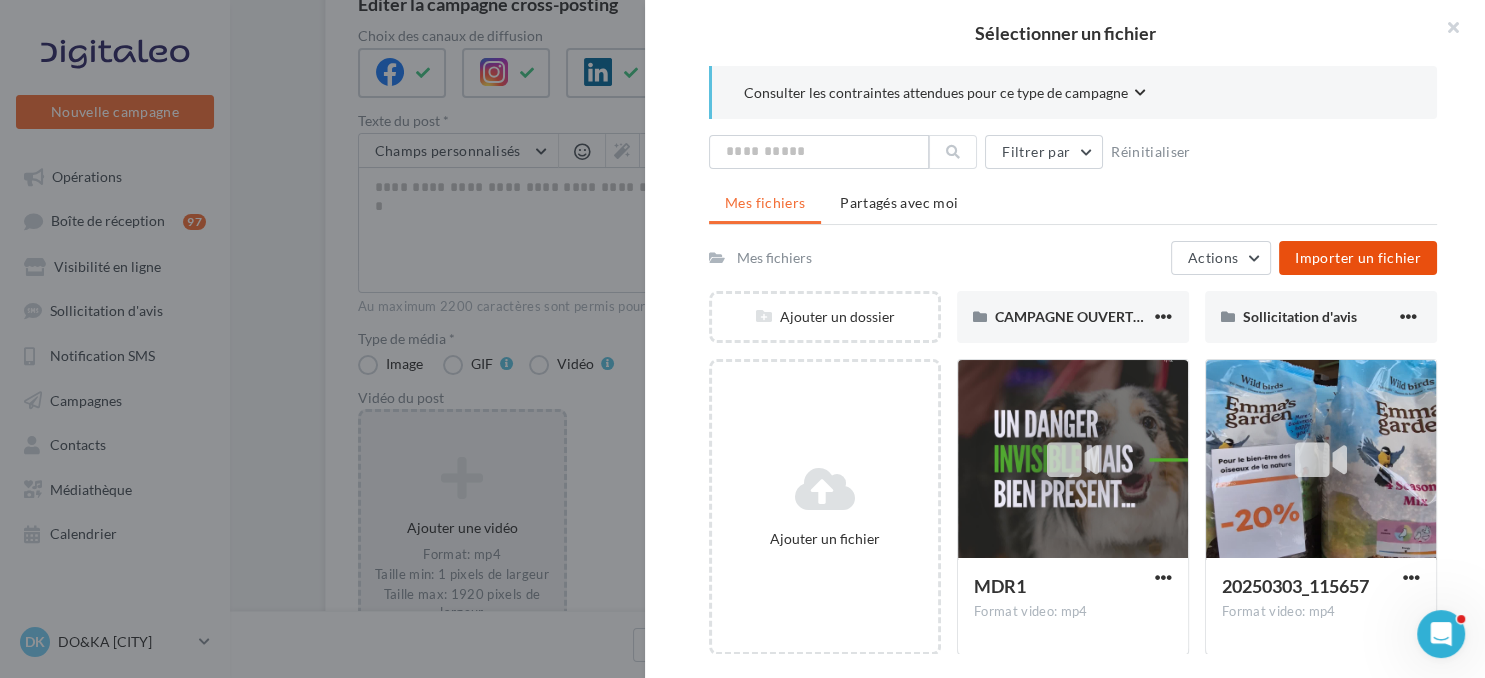 click on "Importer un fichier" at bounding box center (1358, 257) 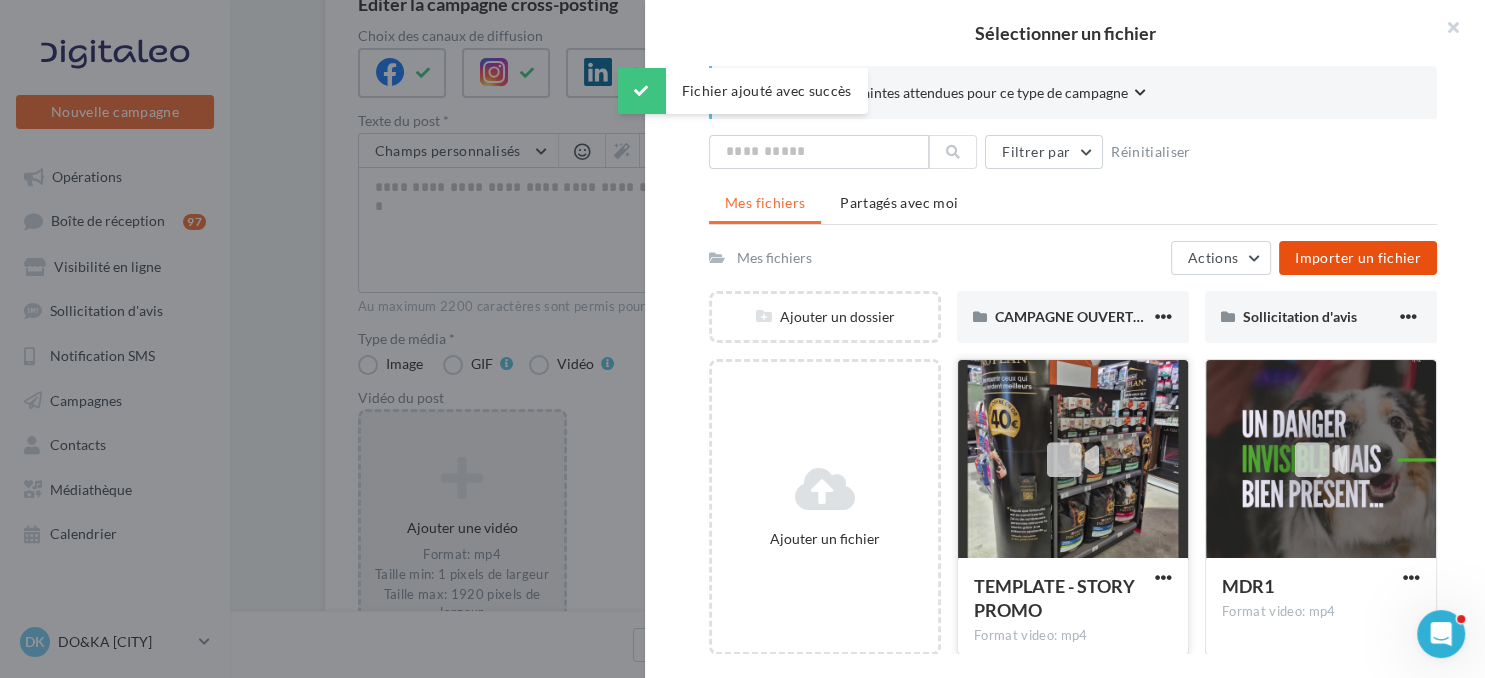 click at bounding box center (1073, 460) 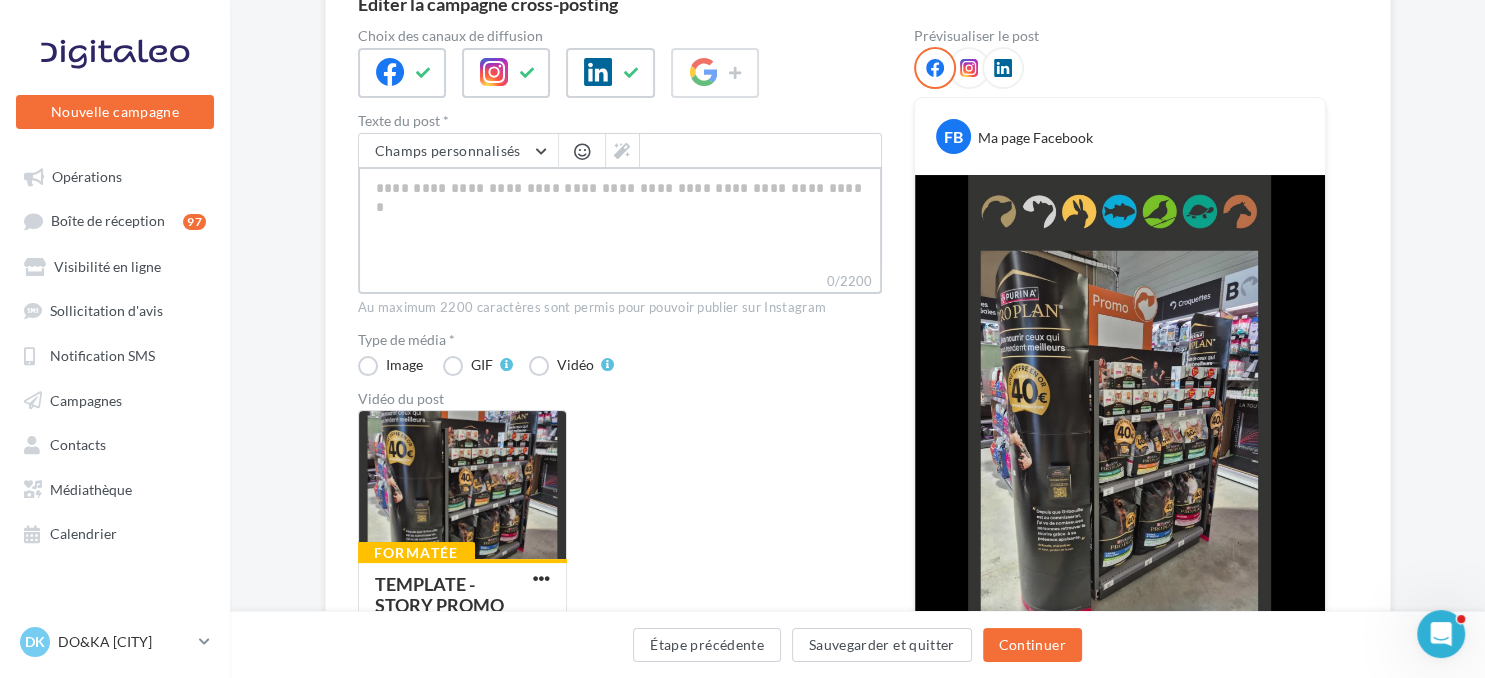 click on "0/2200" at bounding box center (620, 219) 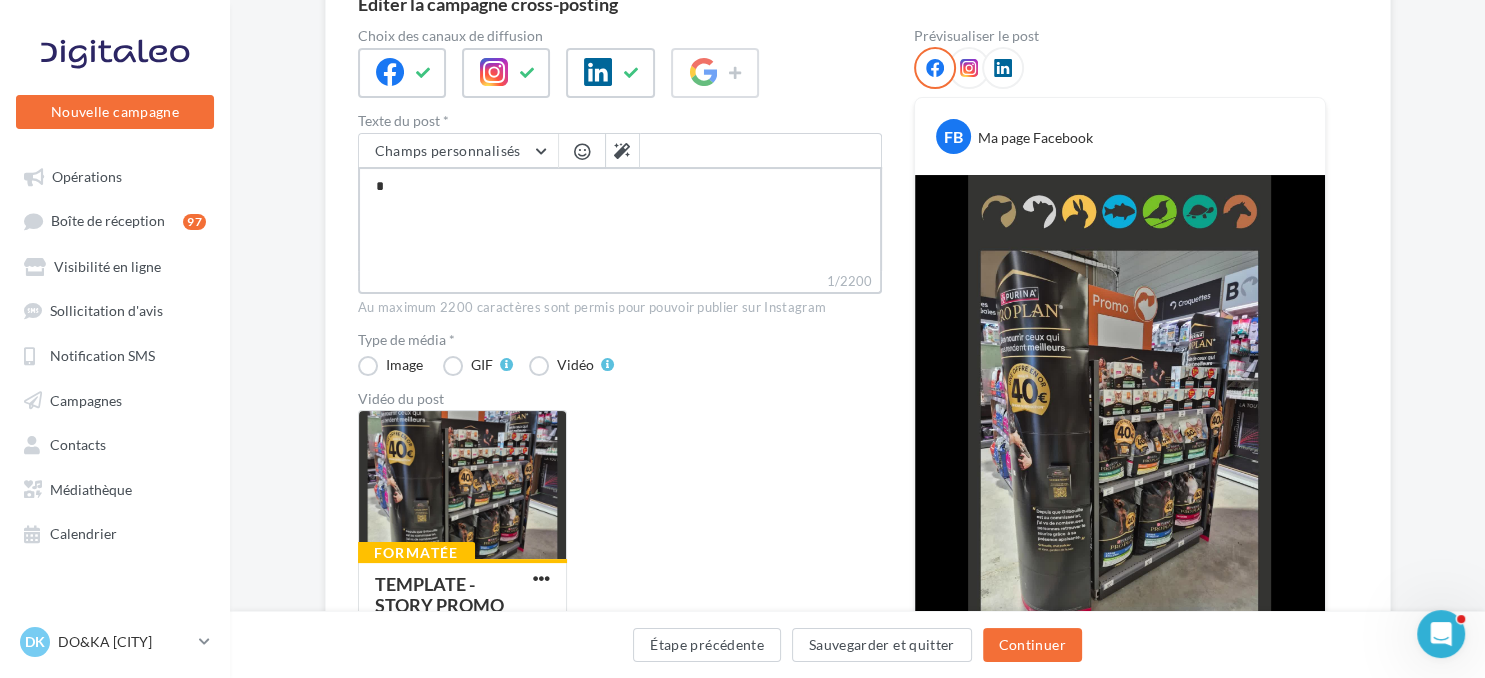 type on "**" 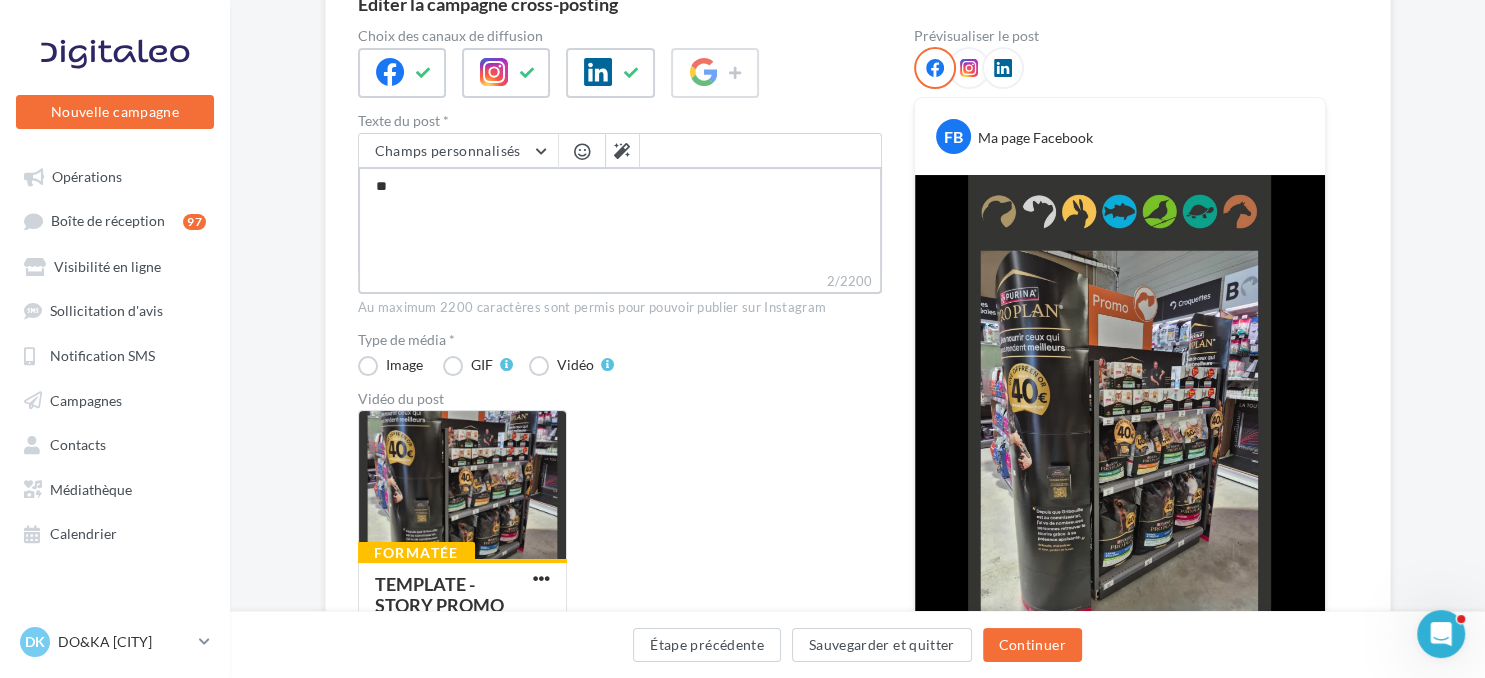 type on "***" 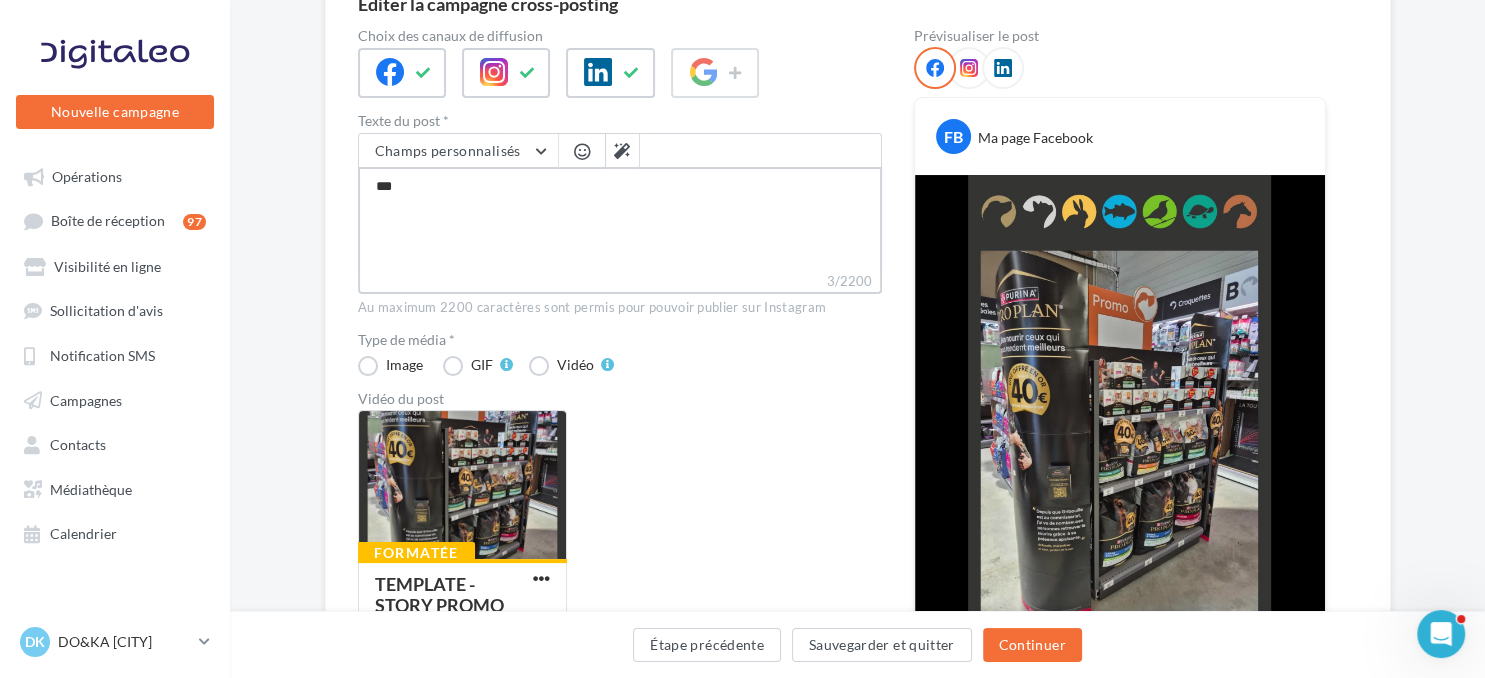 type on "****" 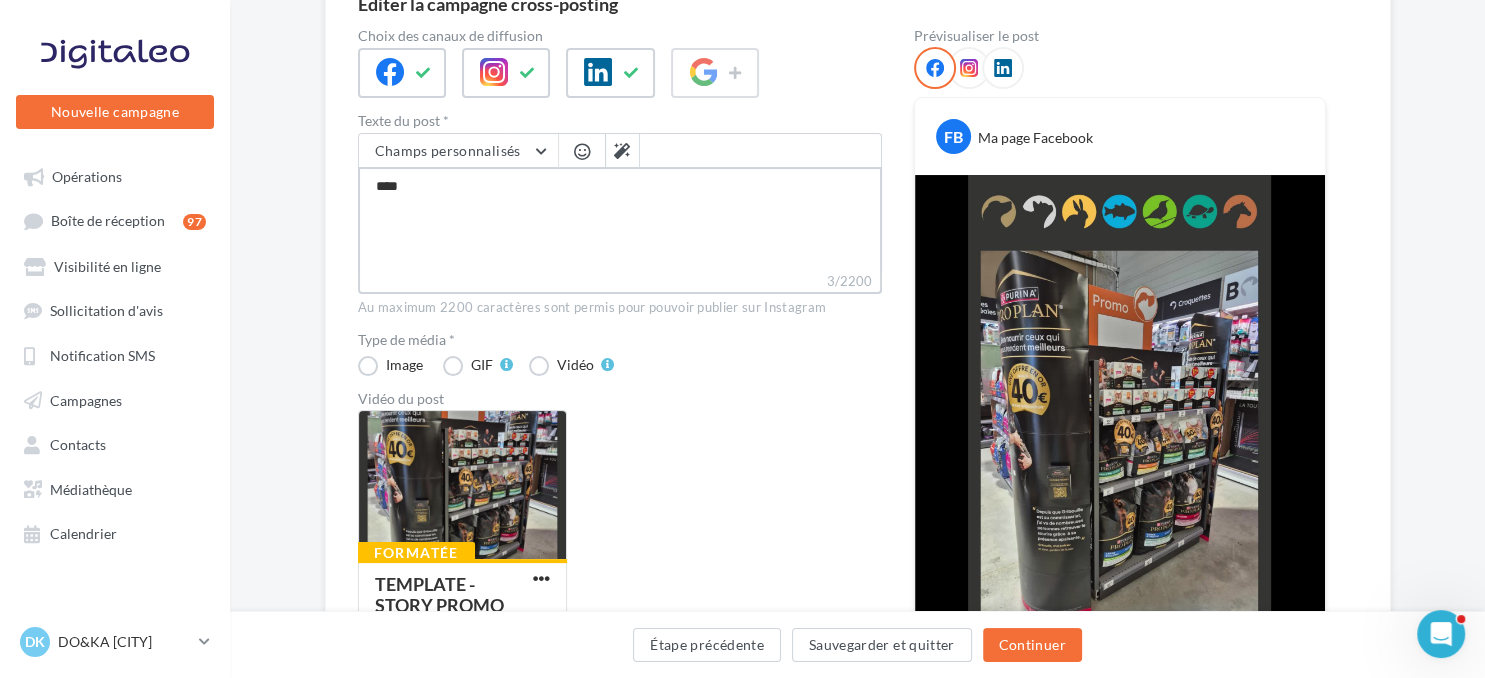 type on "*****" 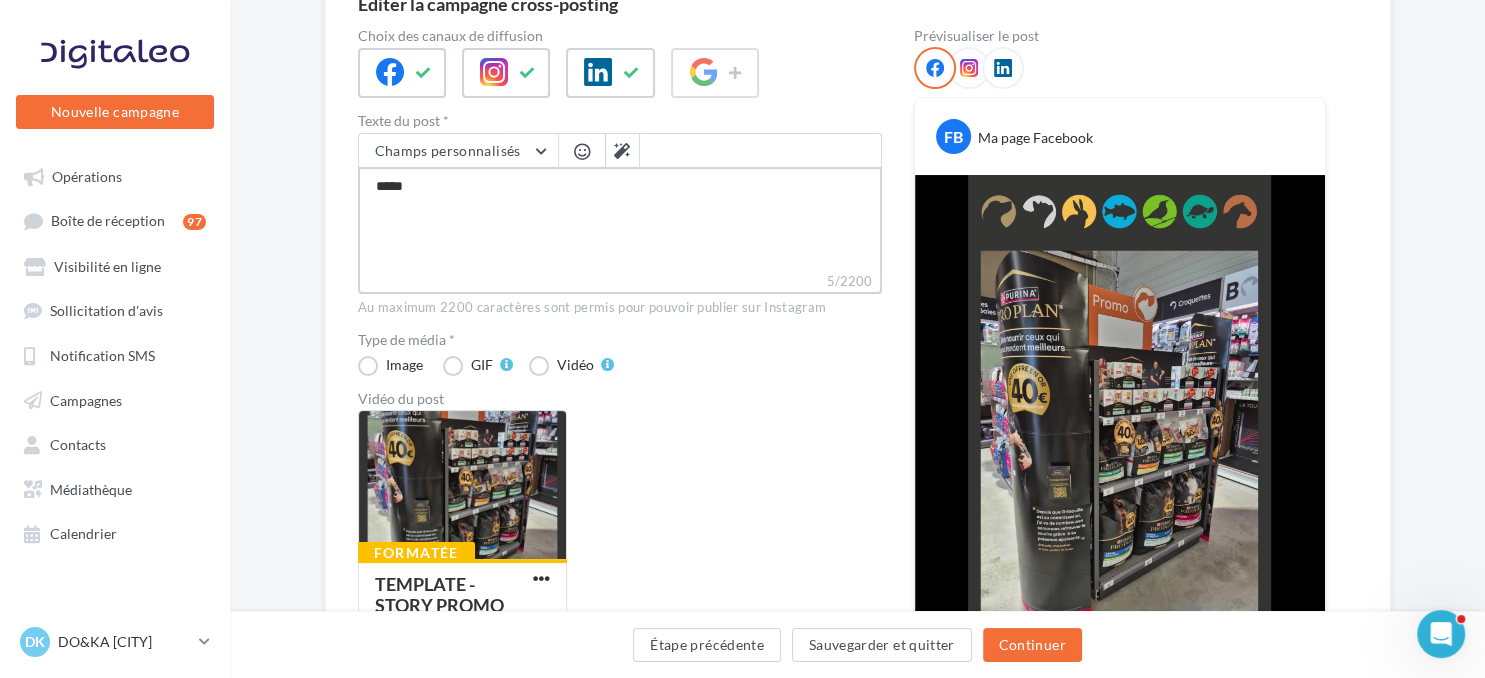 type on "******" 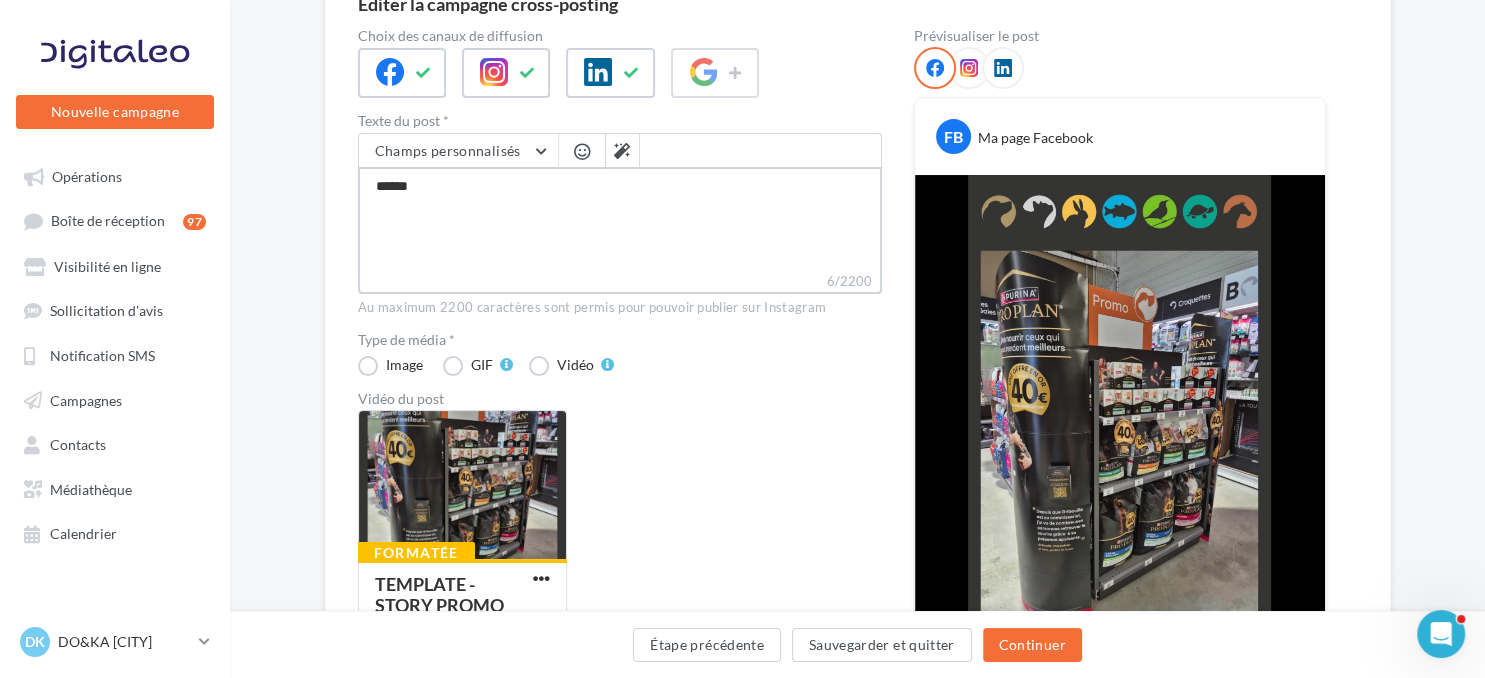 type on "******" 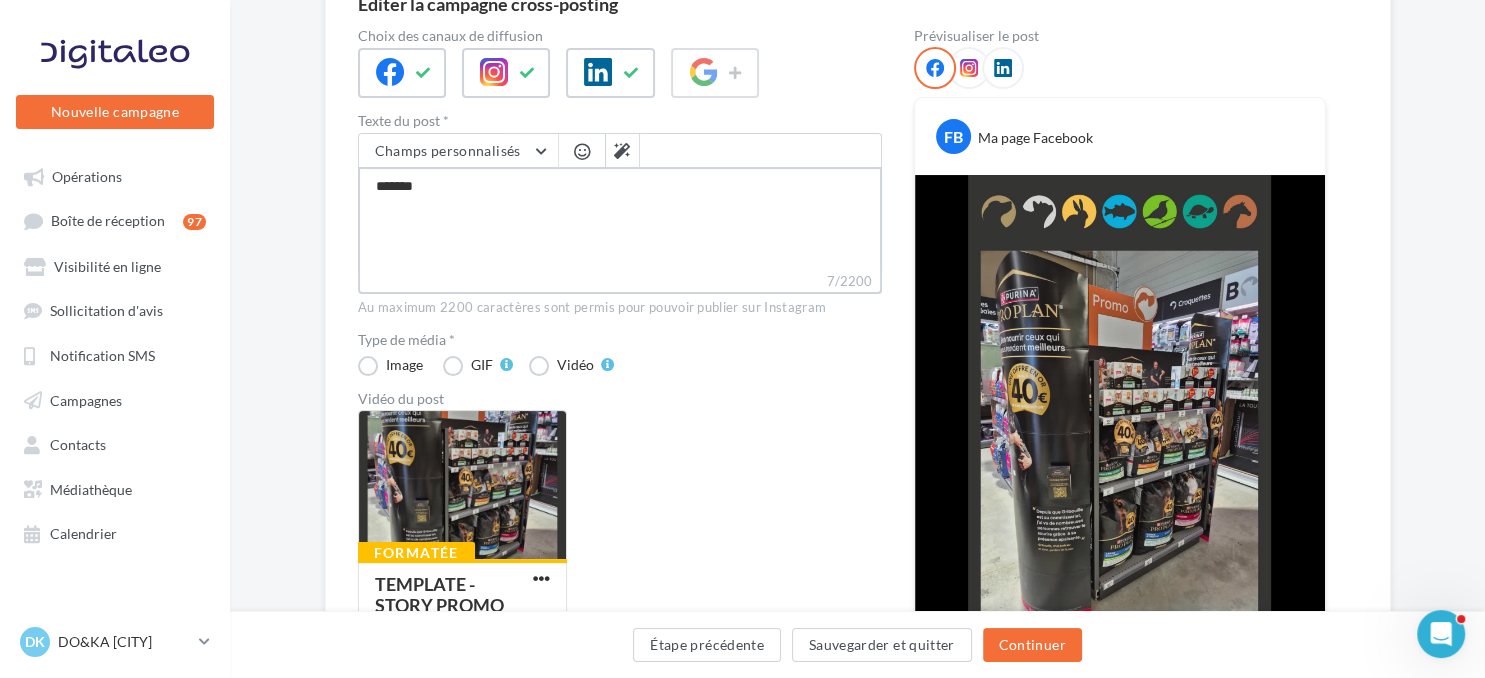 type on "********" 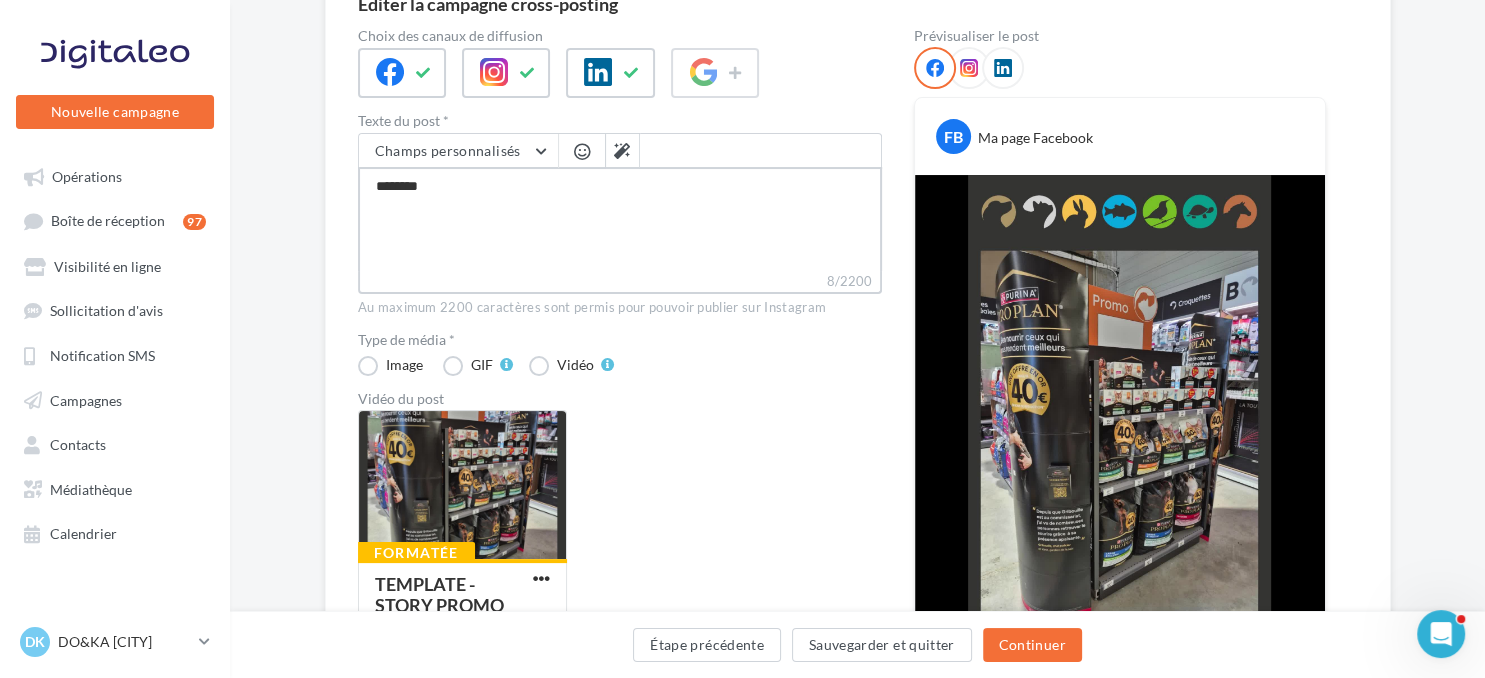type on "*********" 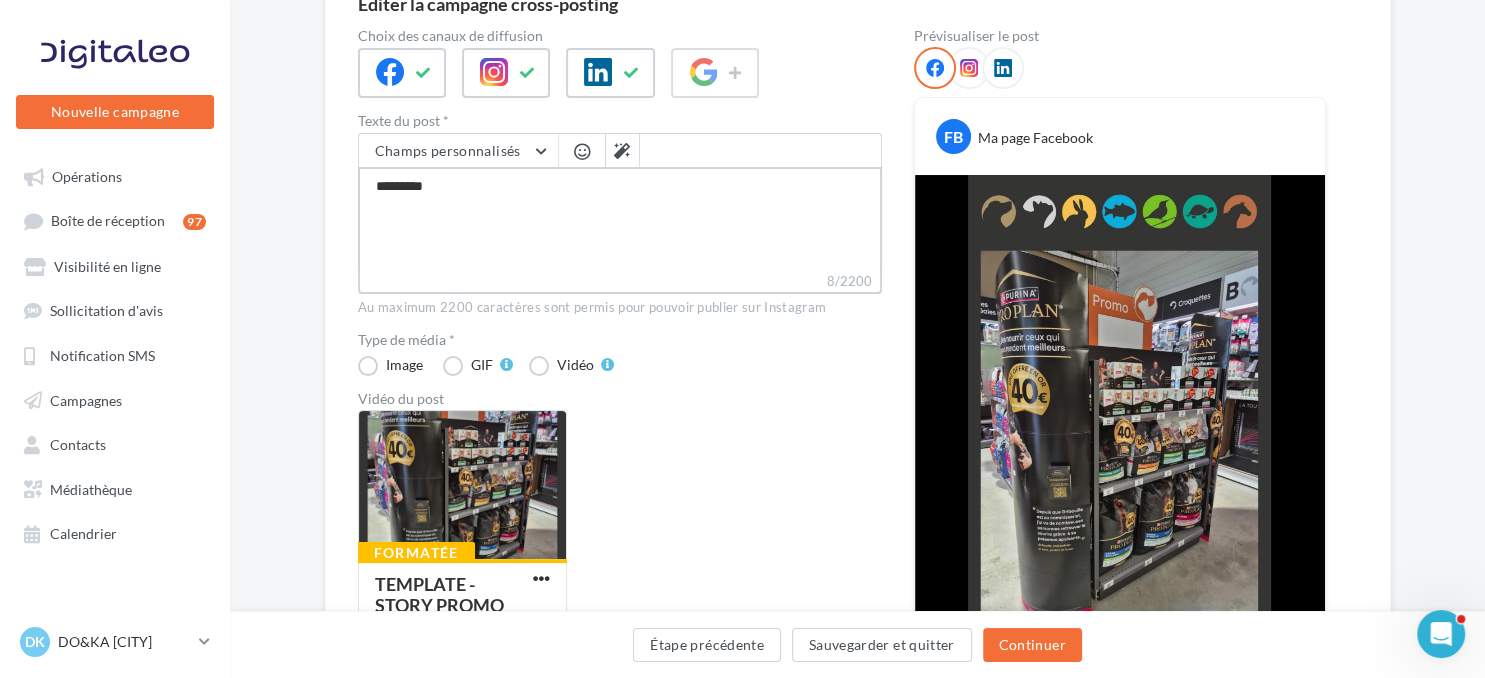 type on "**********" 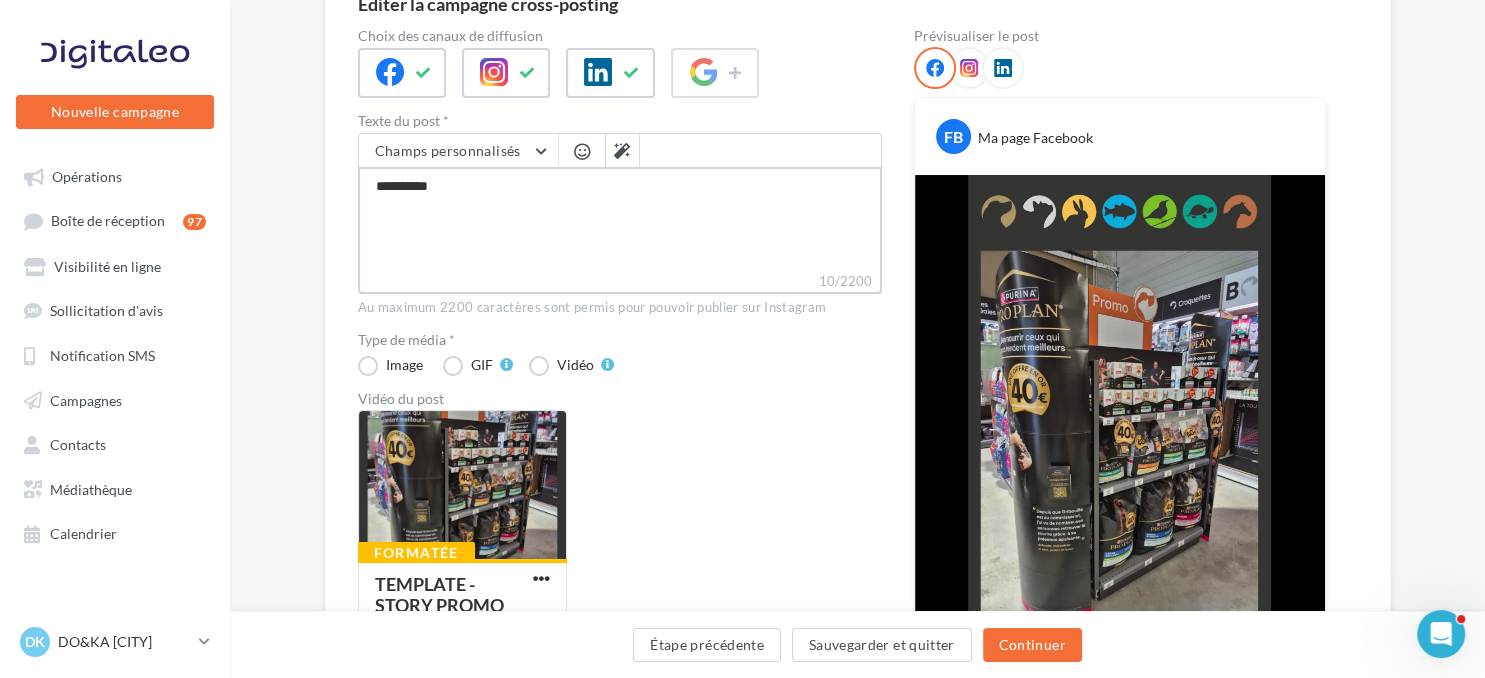 type on "**********" 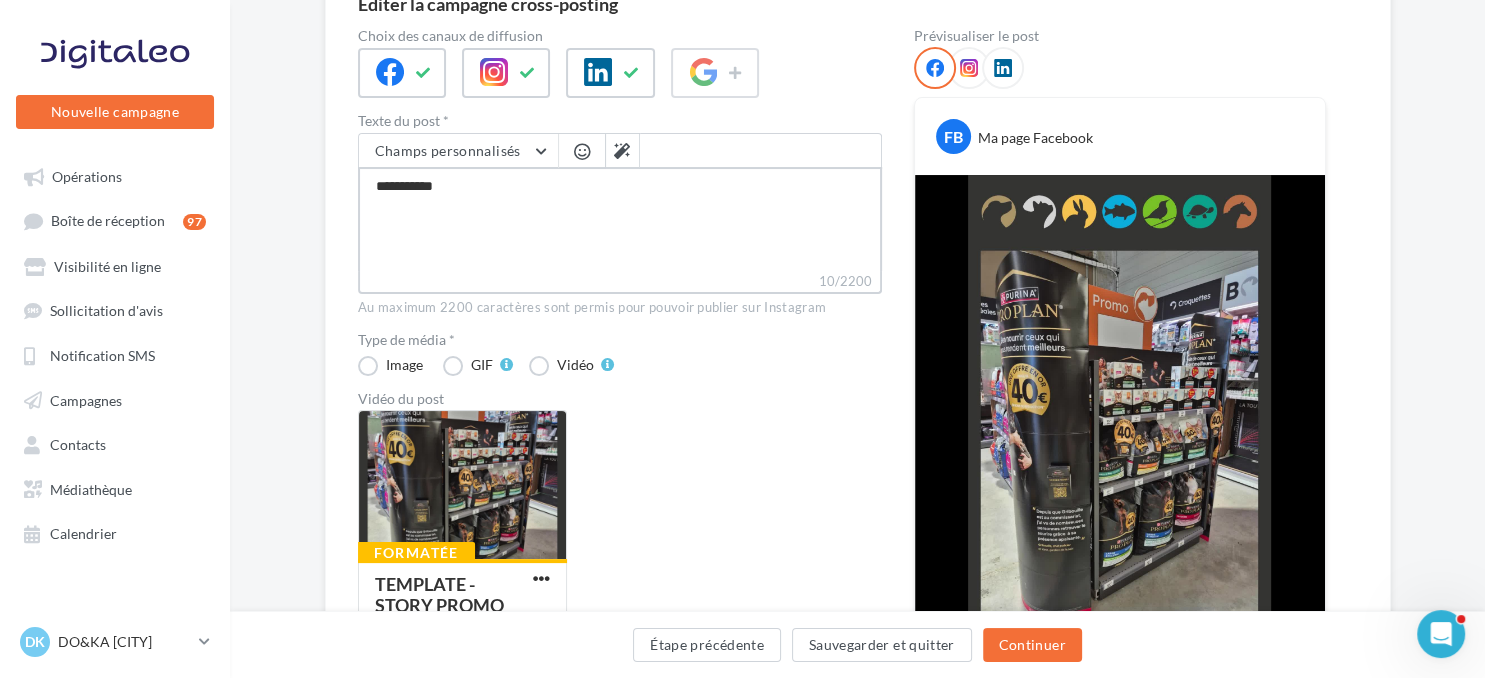 type on "**********" 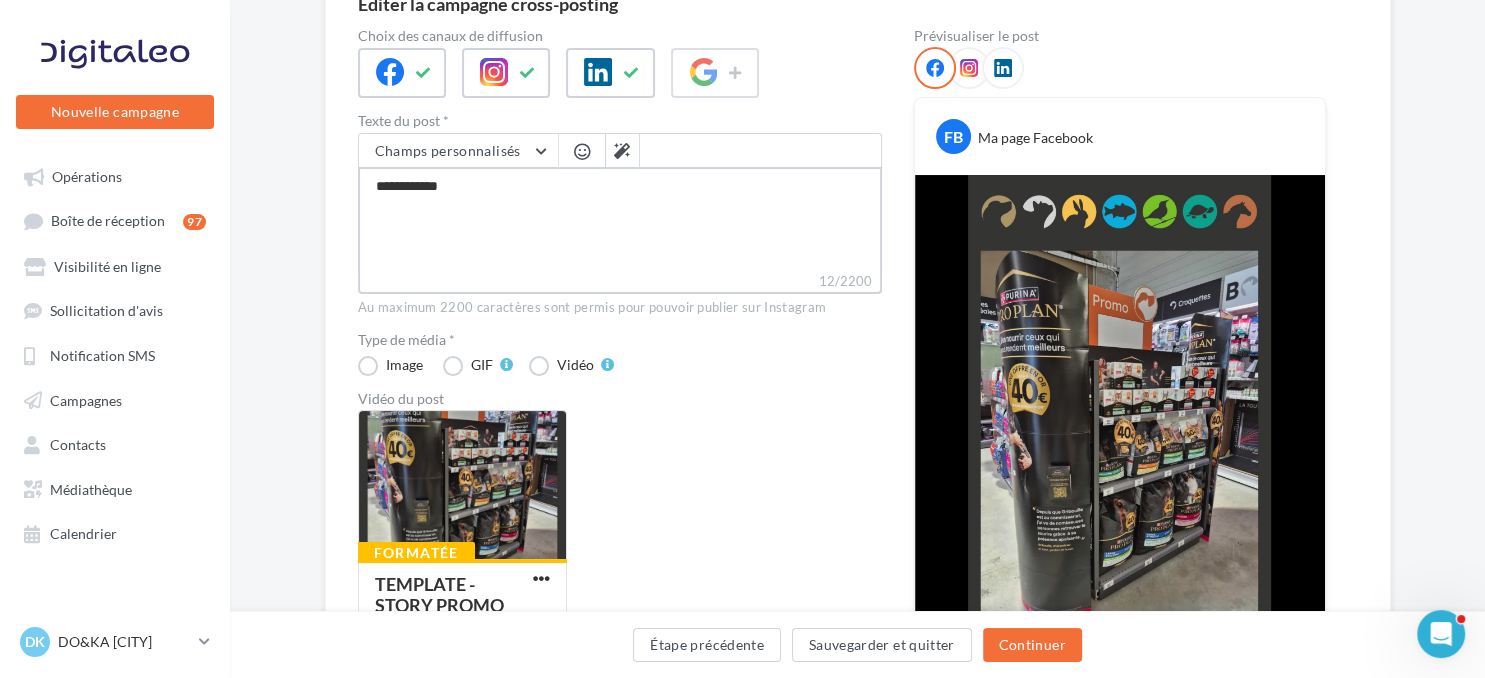 type on "**********" 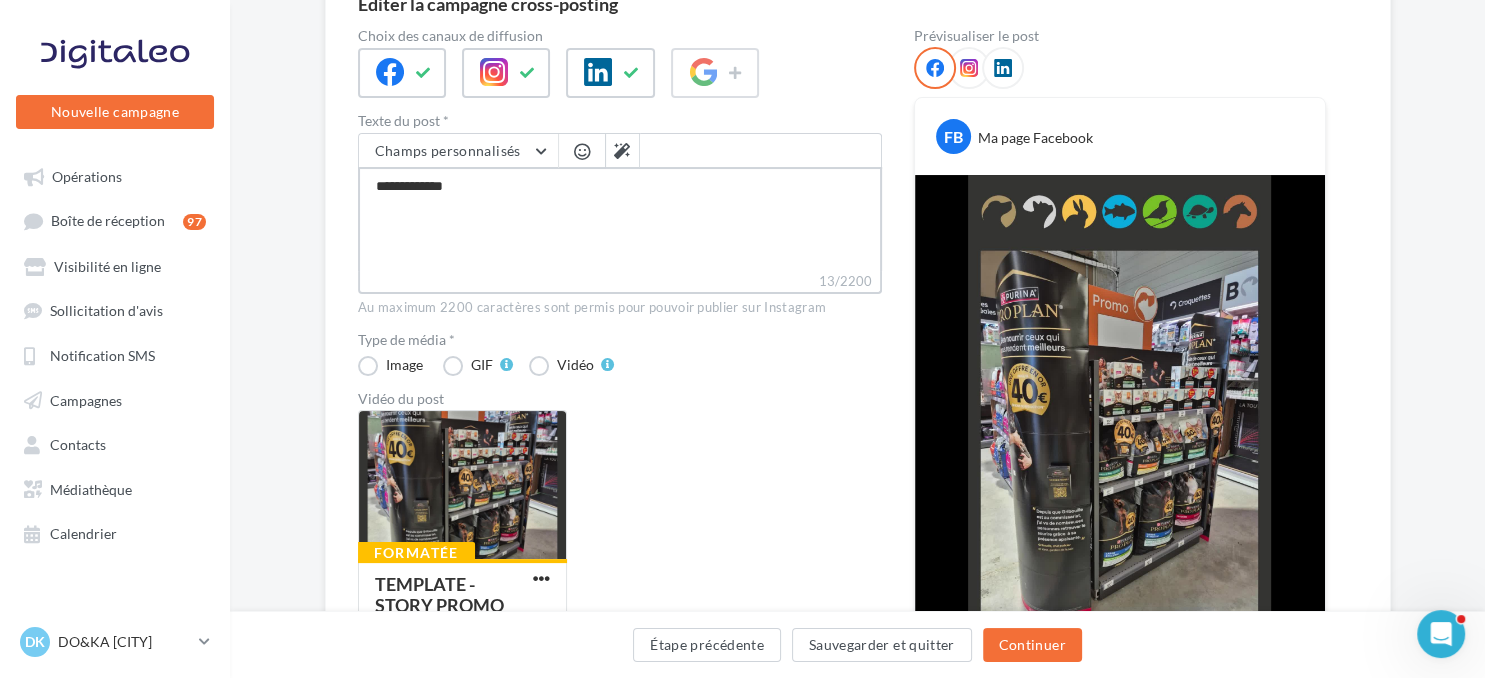 type on "**********" 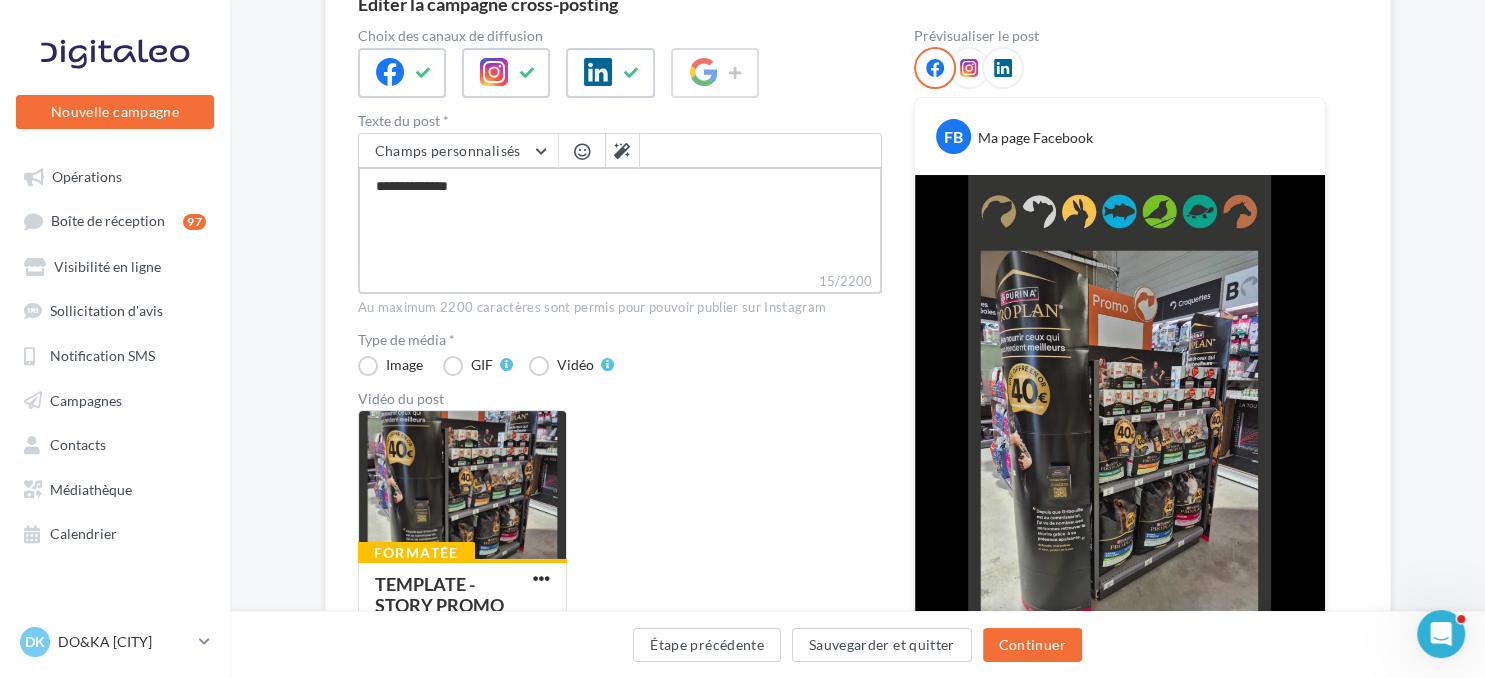 type on "**********" 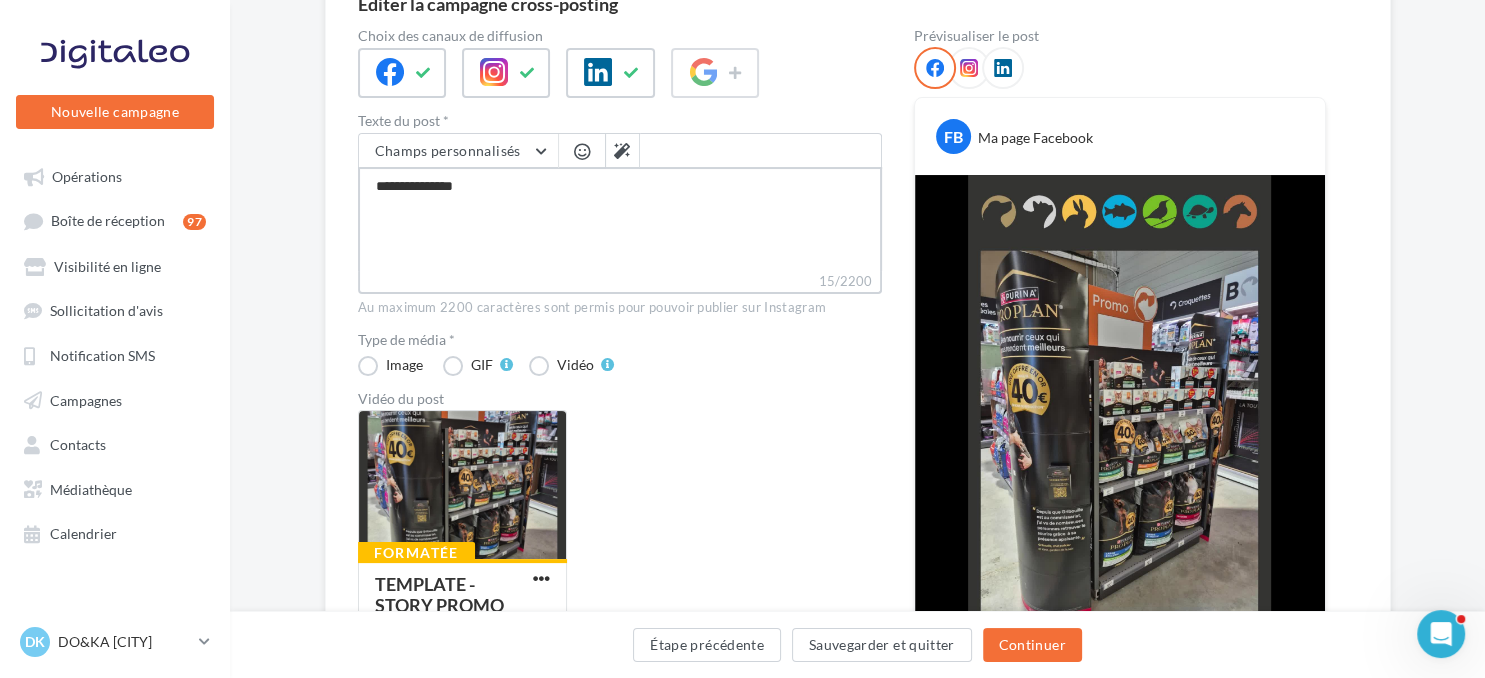 type on "**********" 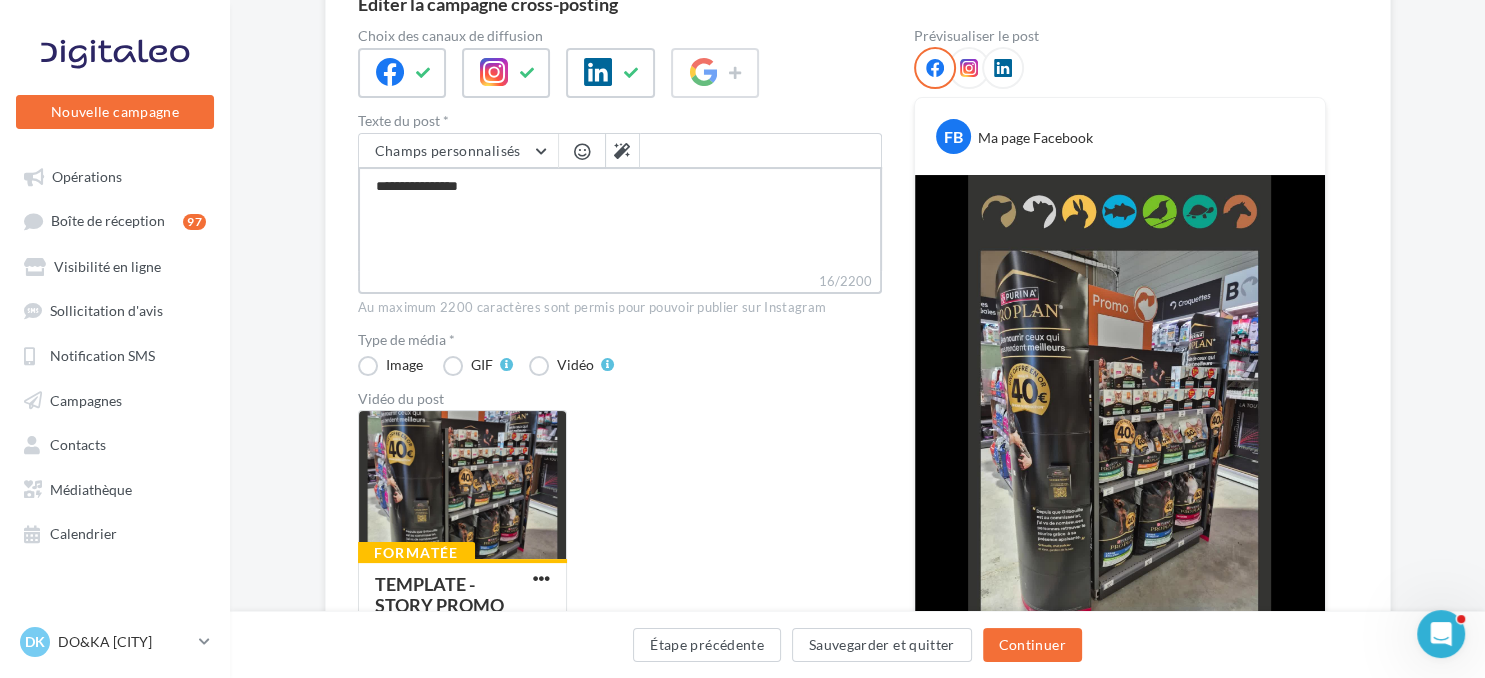 type on "**********" 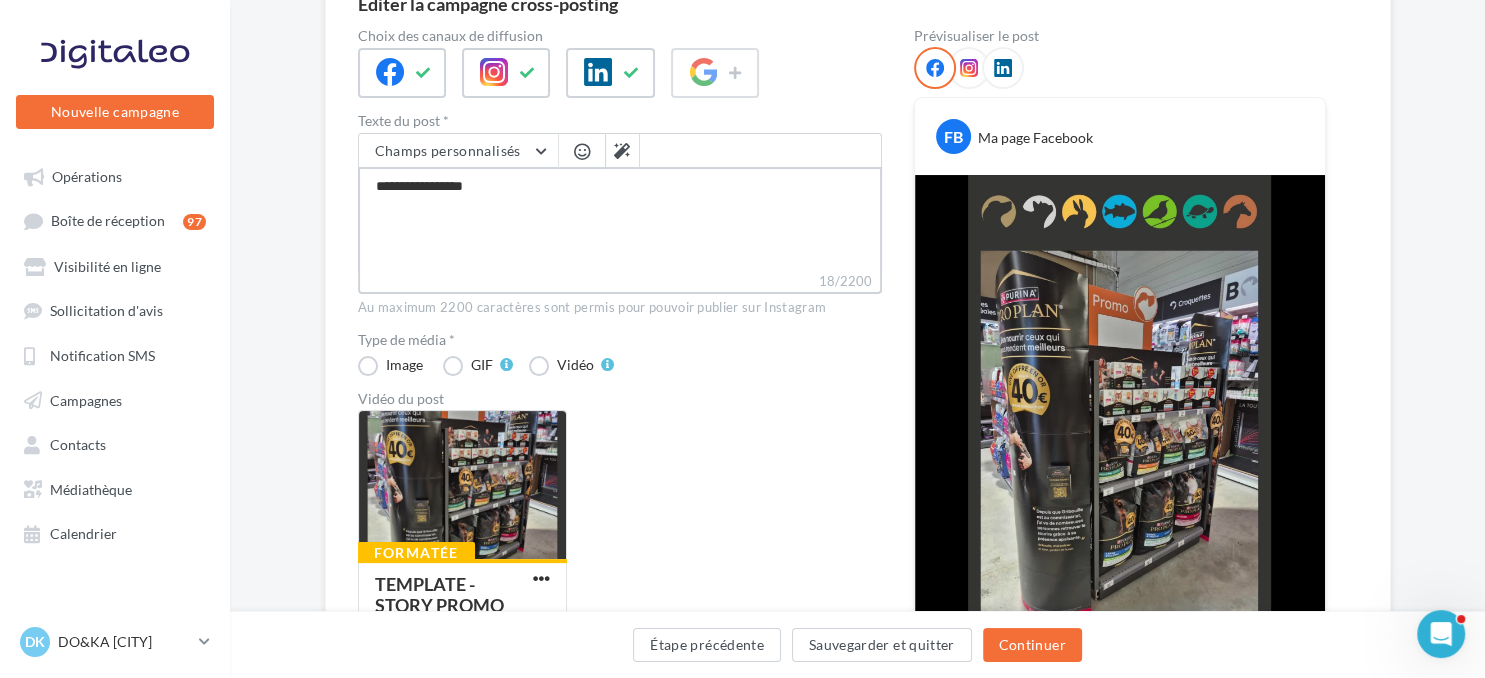 type on "**********" 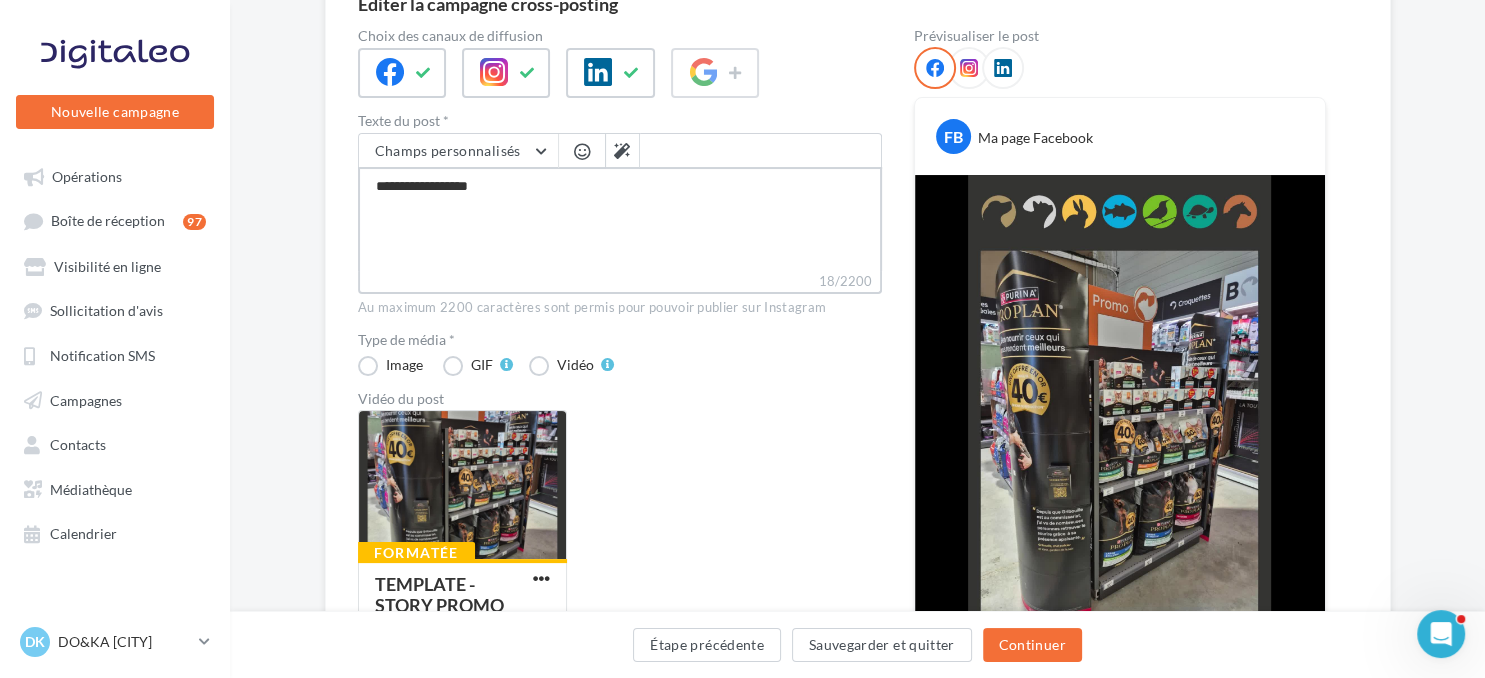 type on "**********" 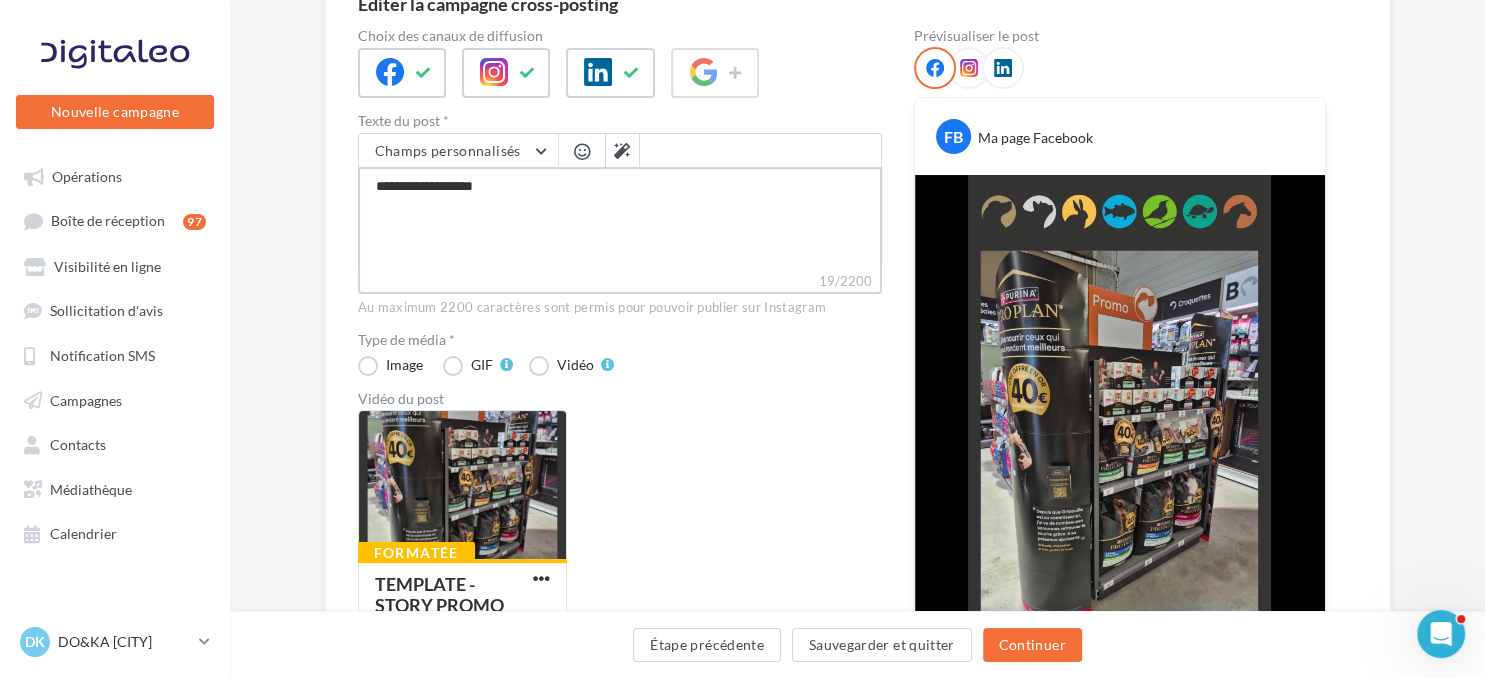 type on "**********" 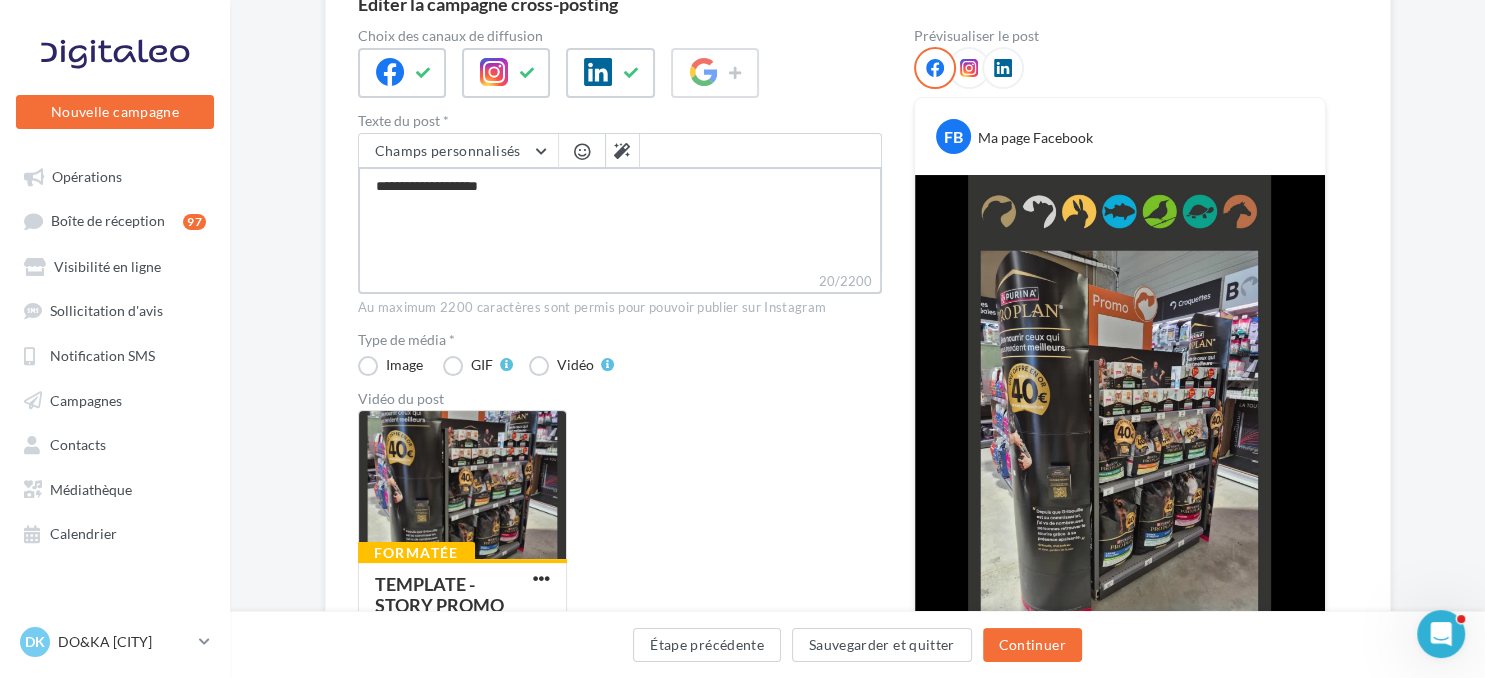type on "**********" 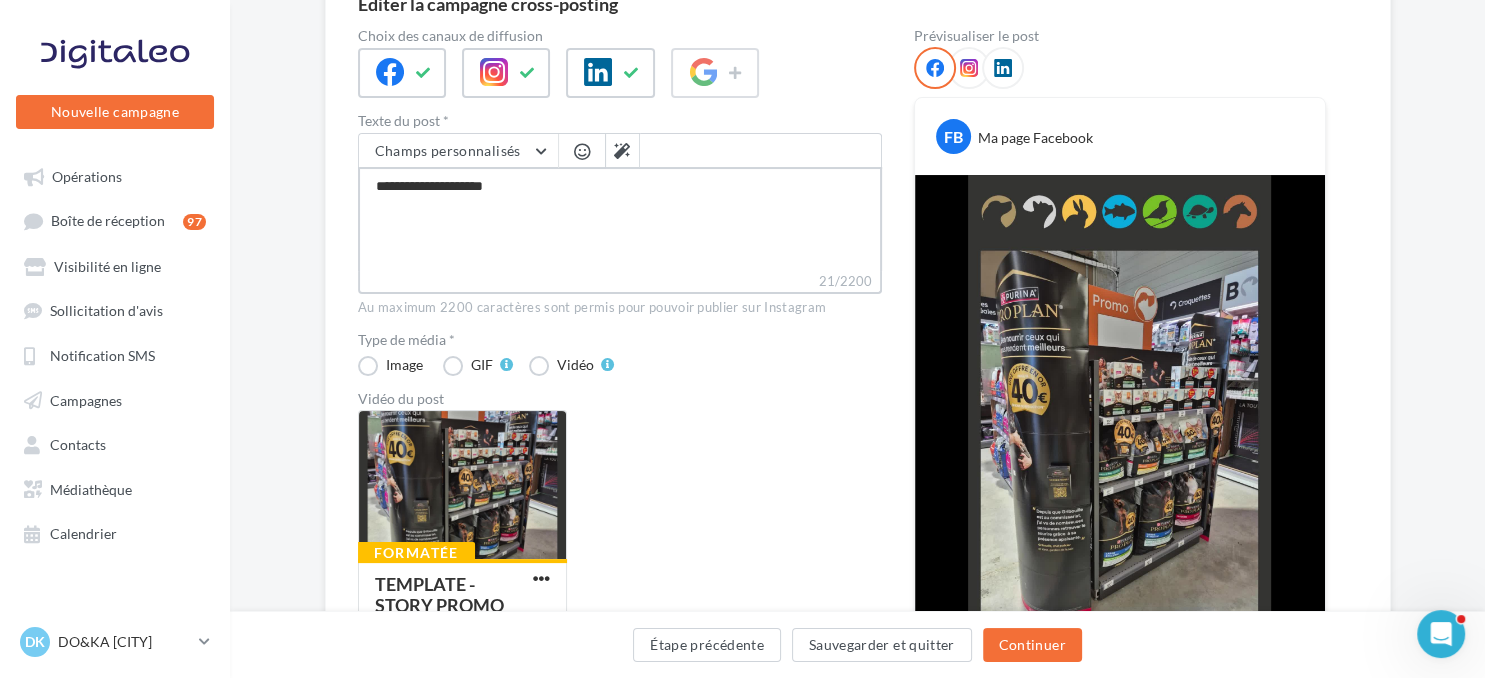 type on "**********" 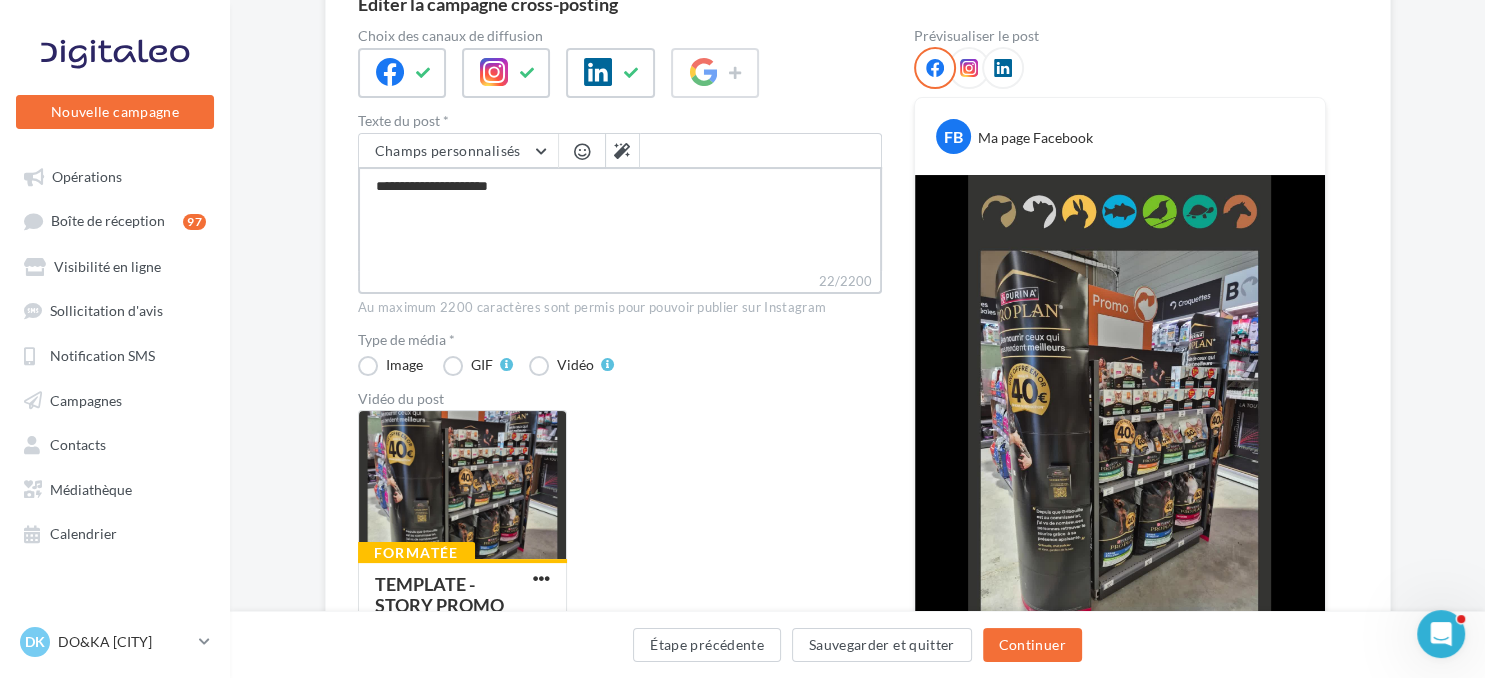 type on "**********" 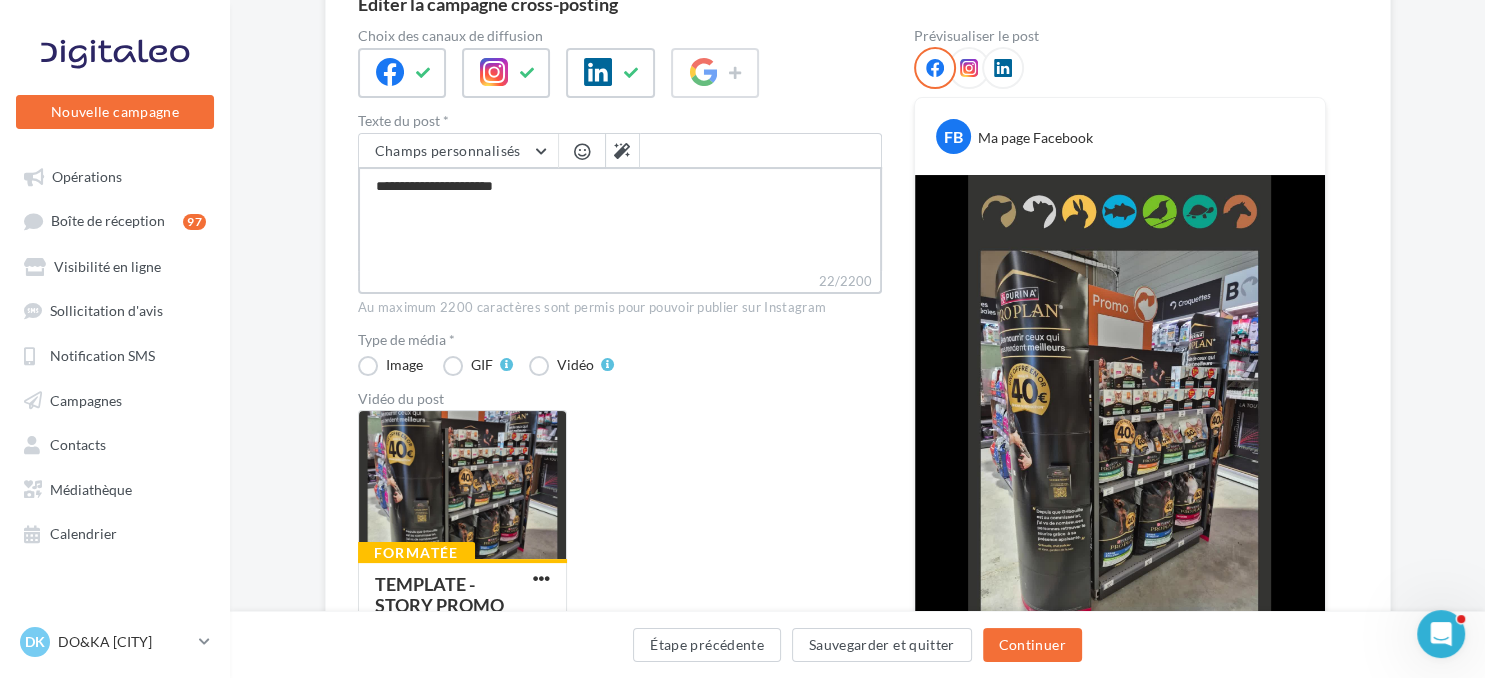 type on "**********" 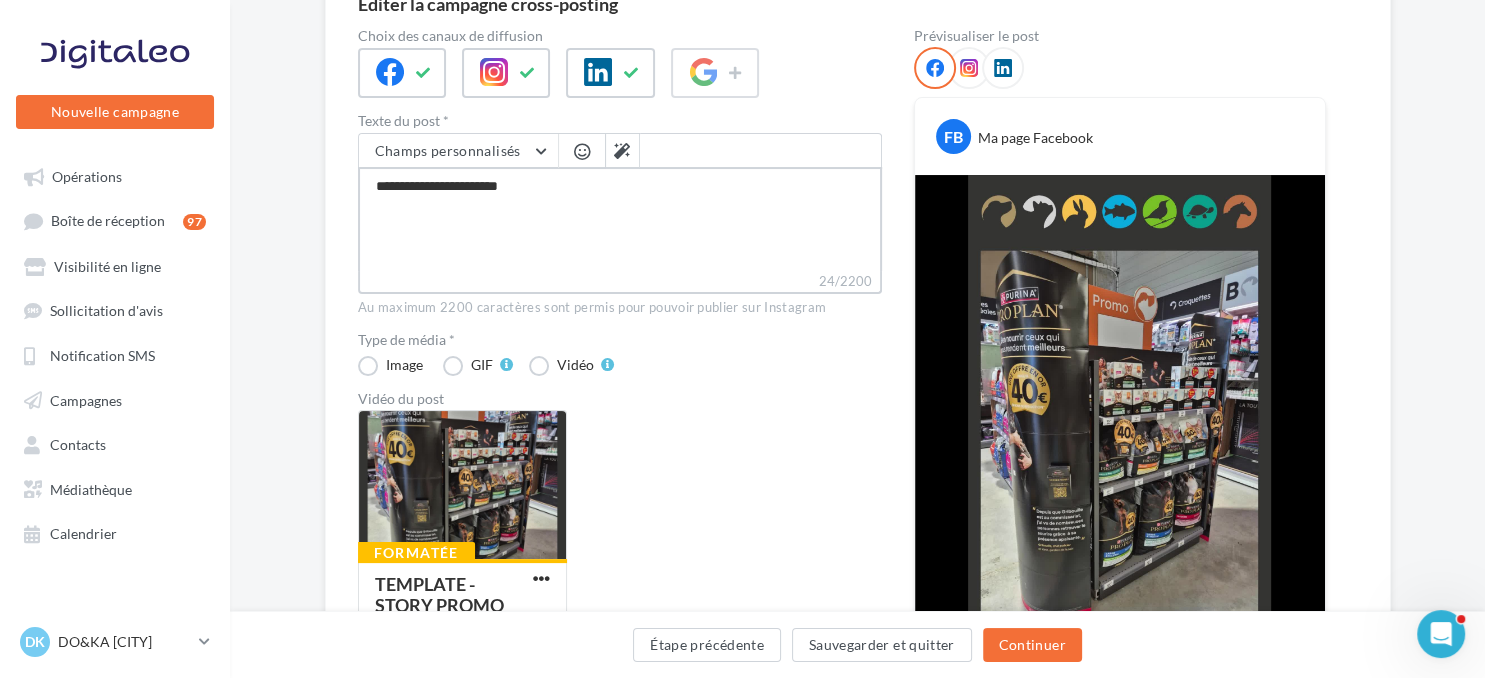 type on "**********" 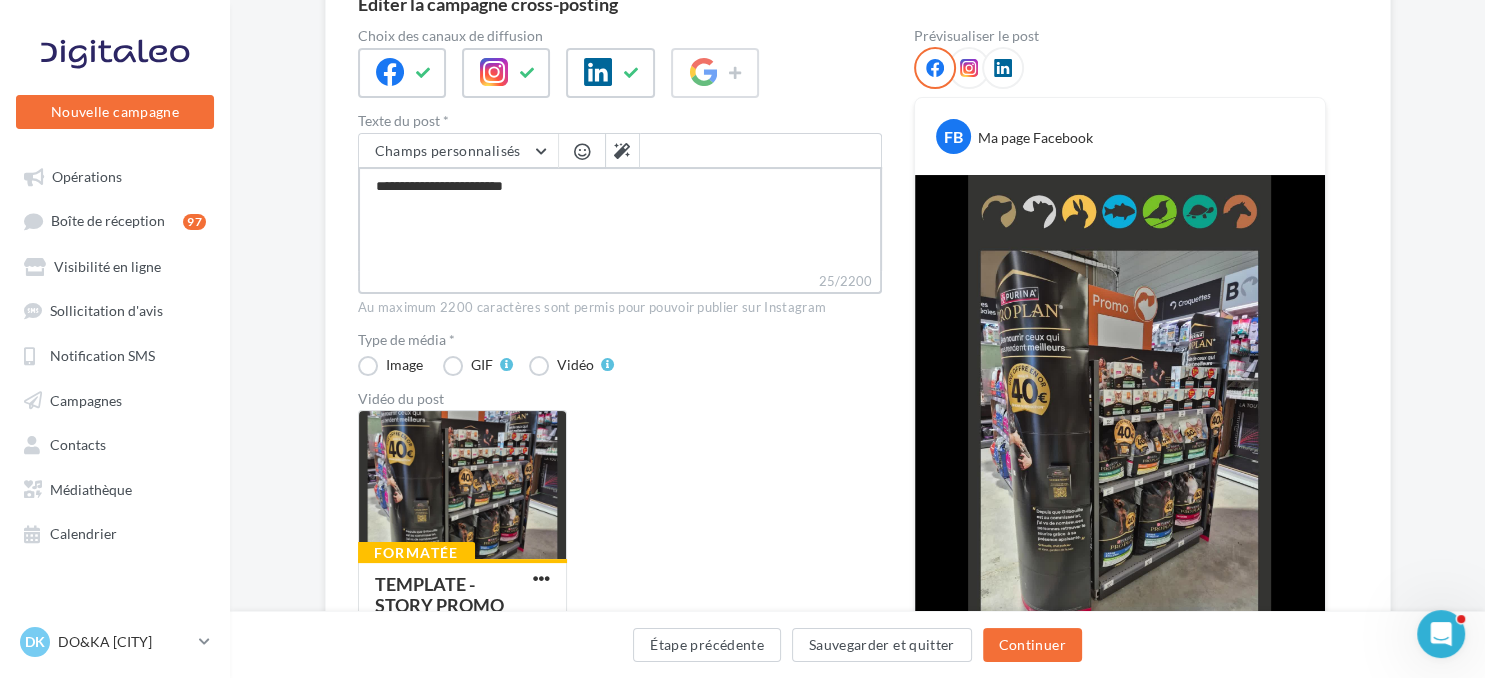 type on "**********" 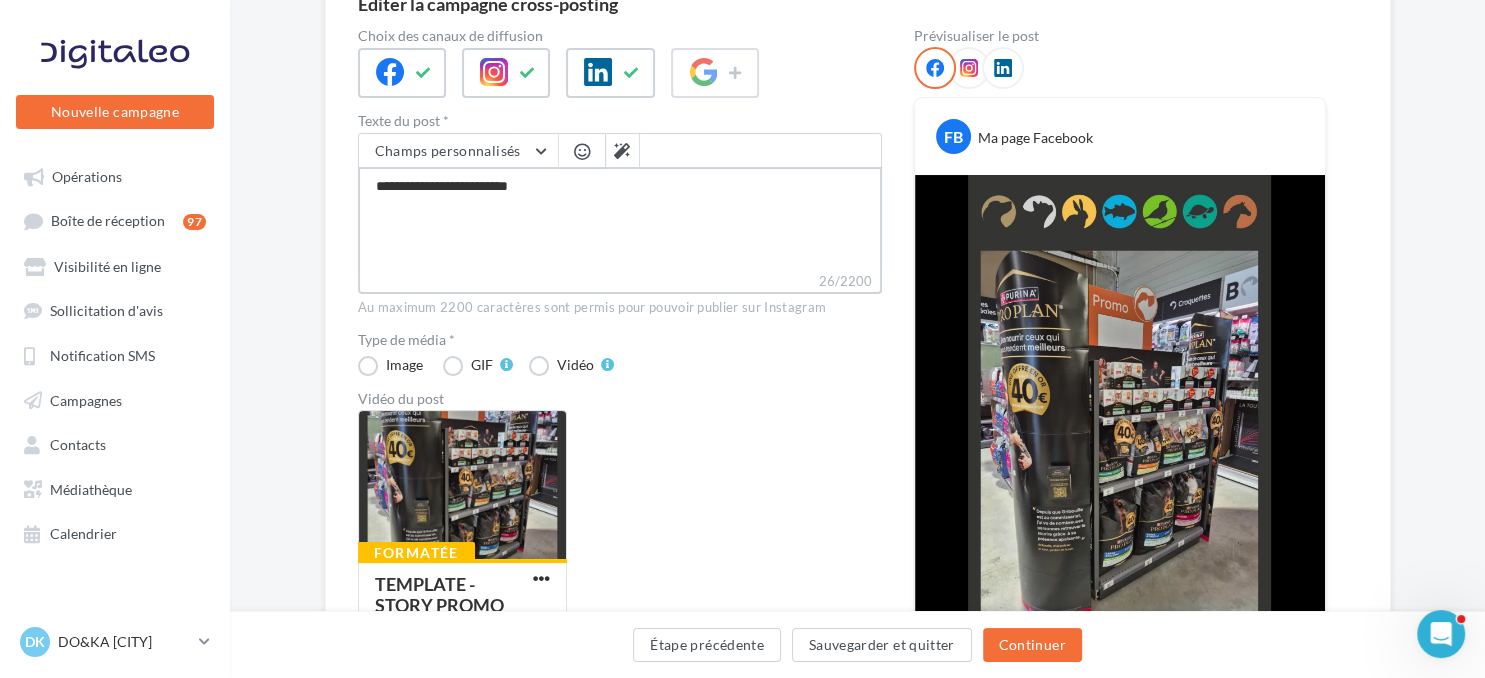 type on "**********" 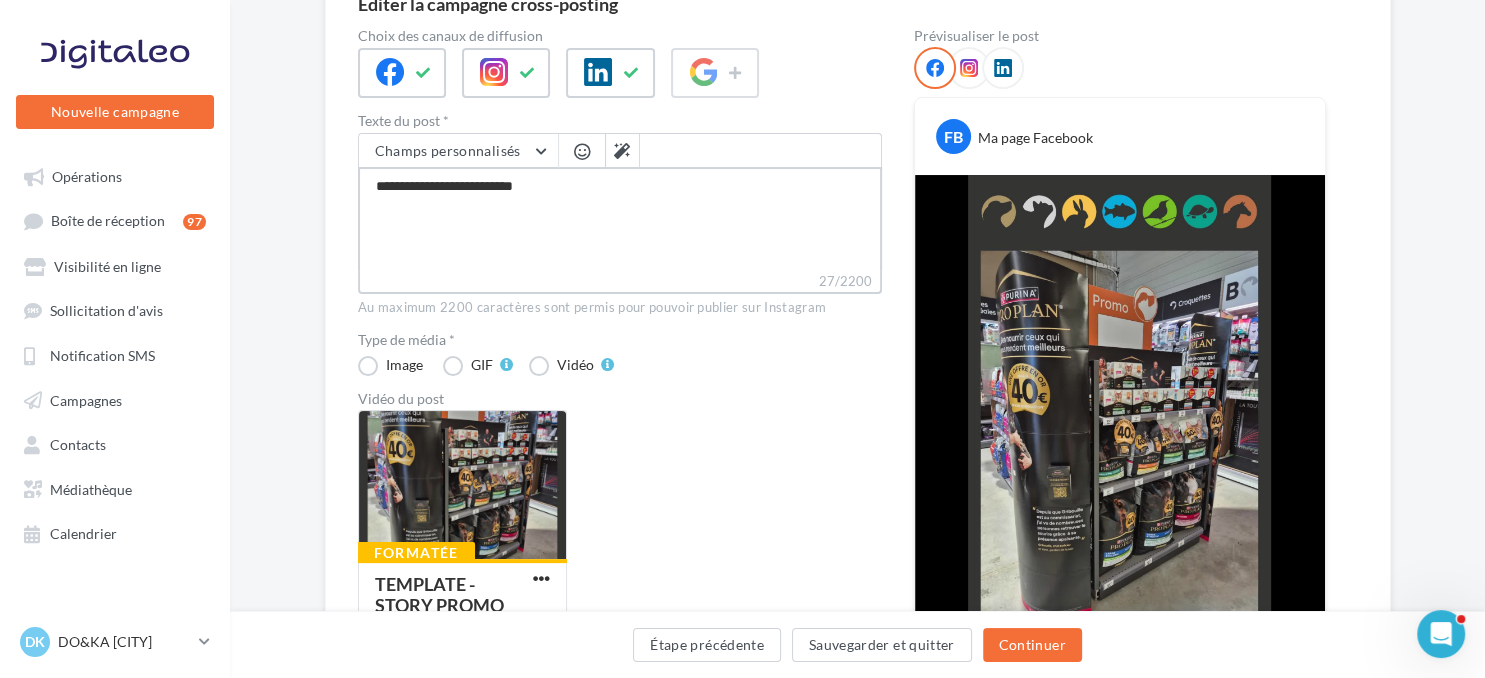 type on "**********" 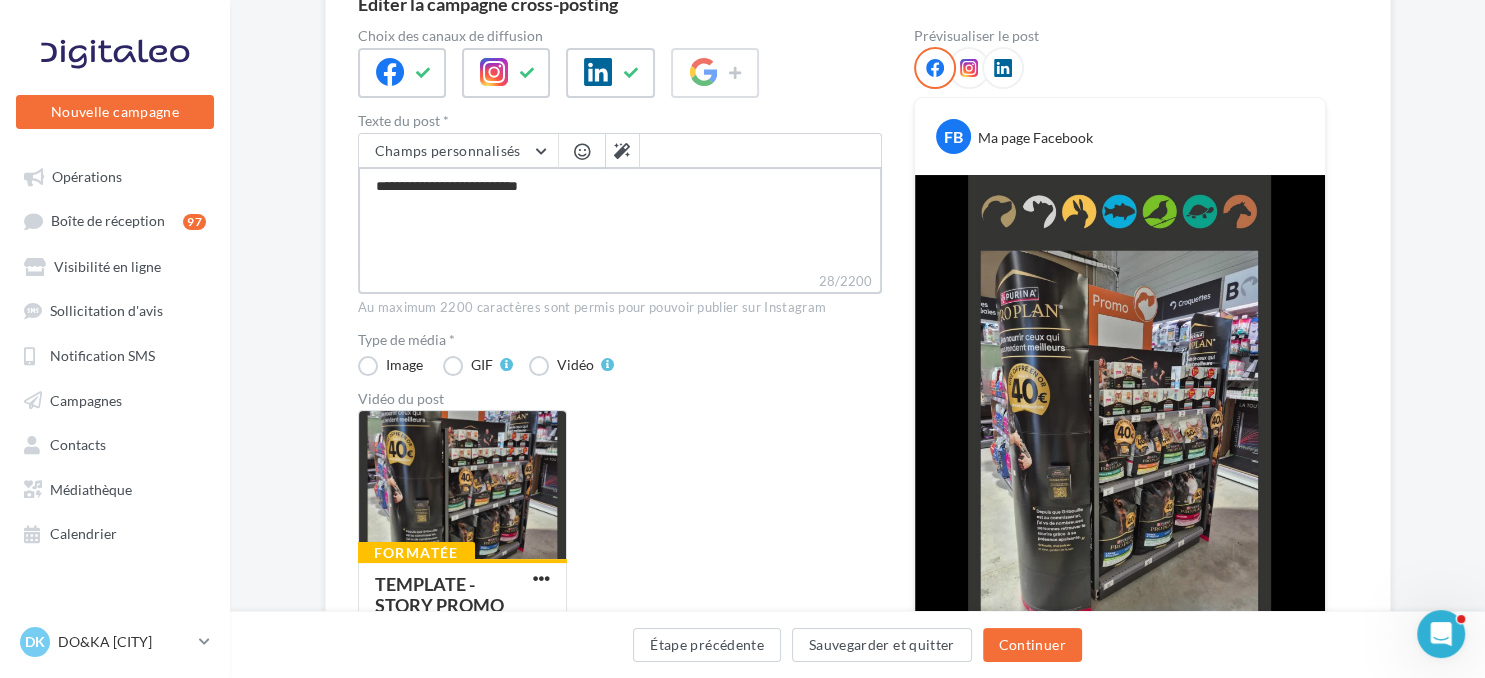 type on "**********" 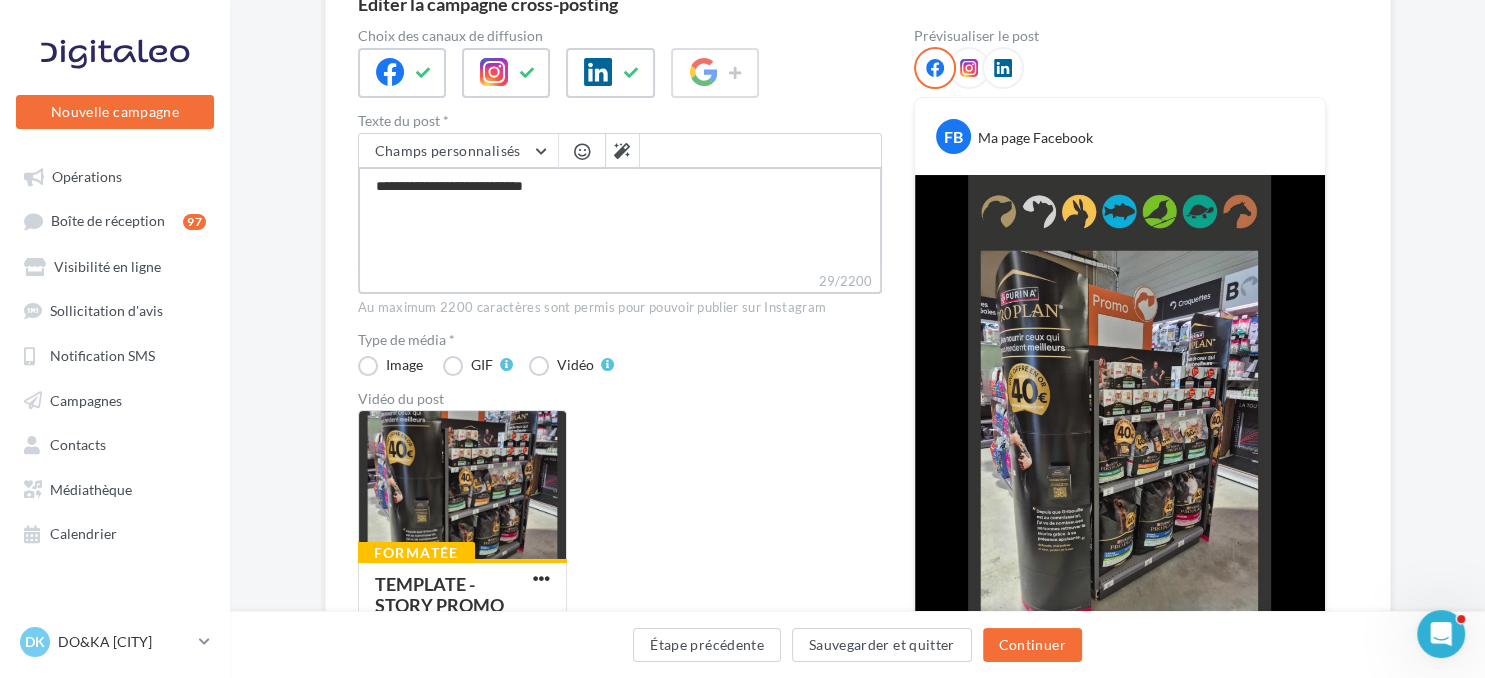 type on "**********" 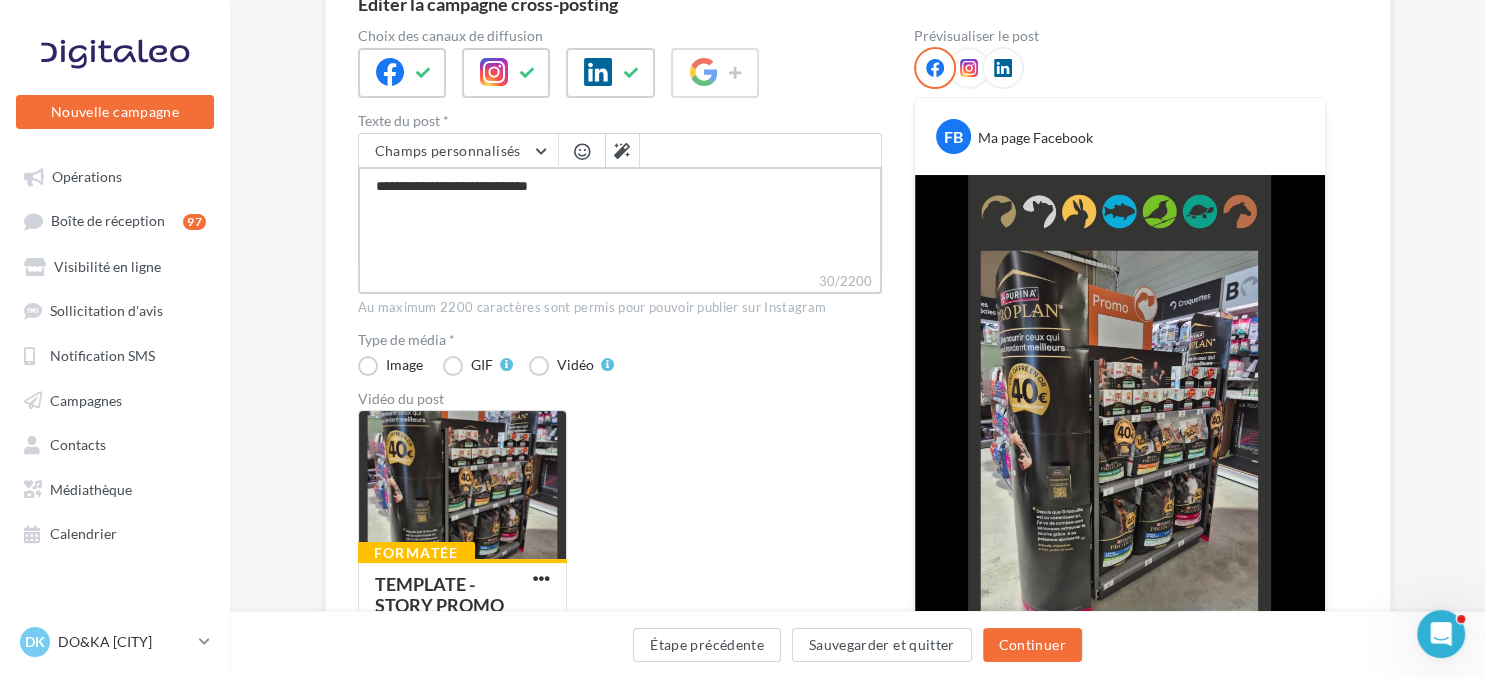 type on "**********" 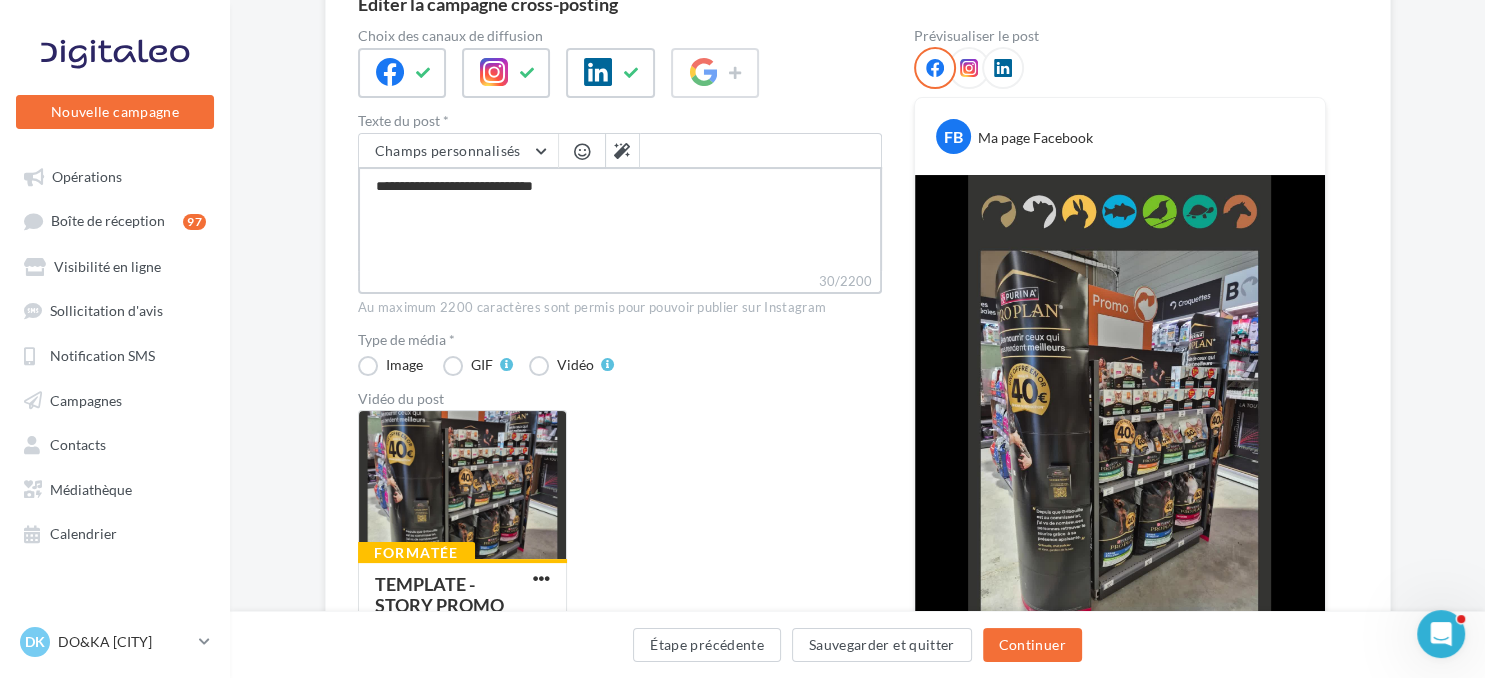 type on "**********" 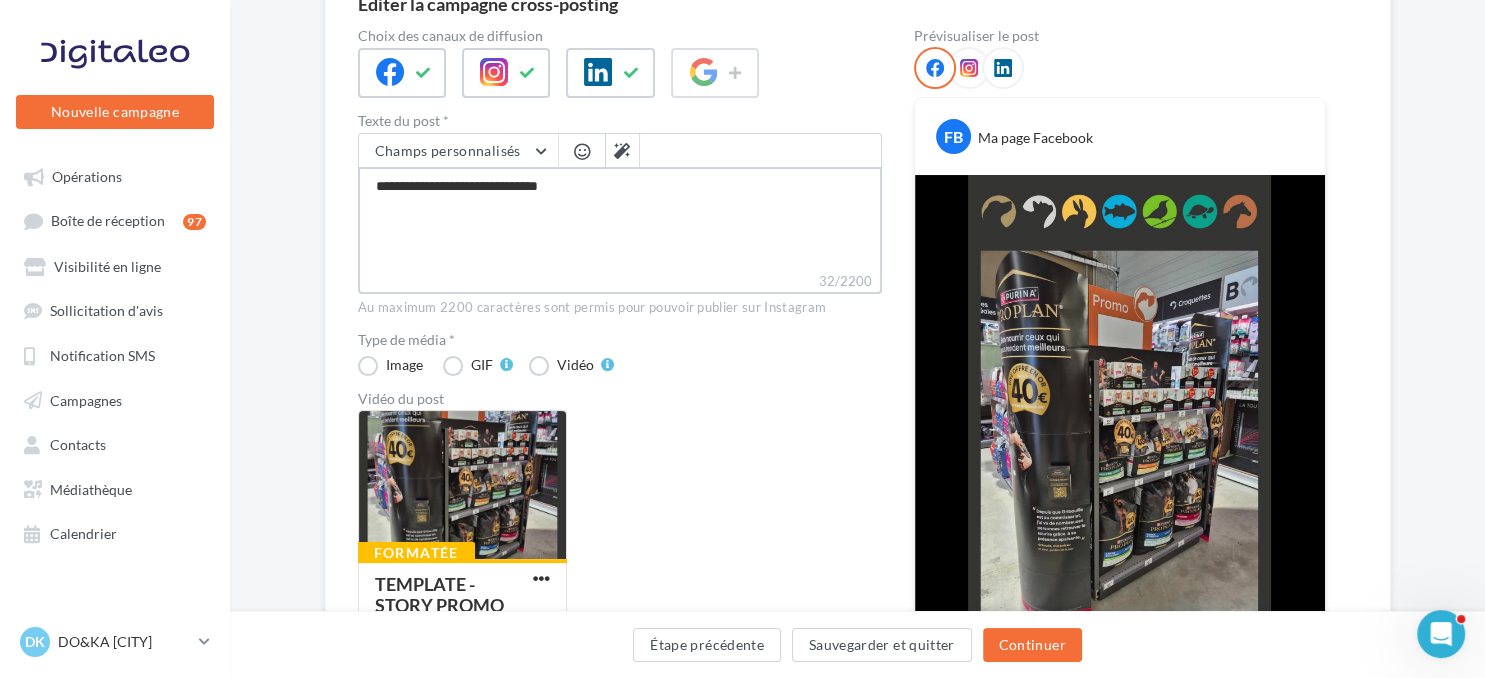 type on "**********" 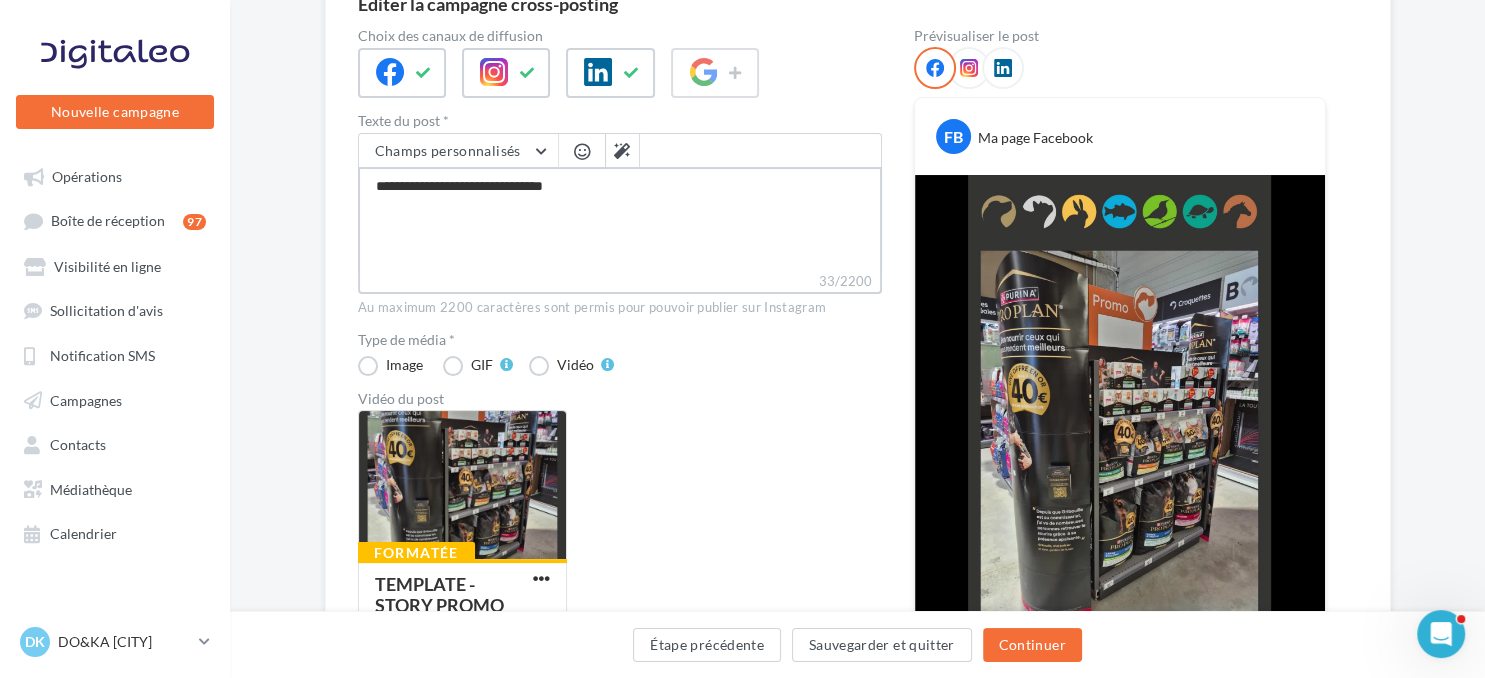 type on "**********" 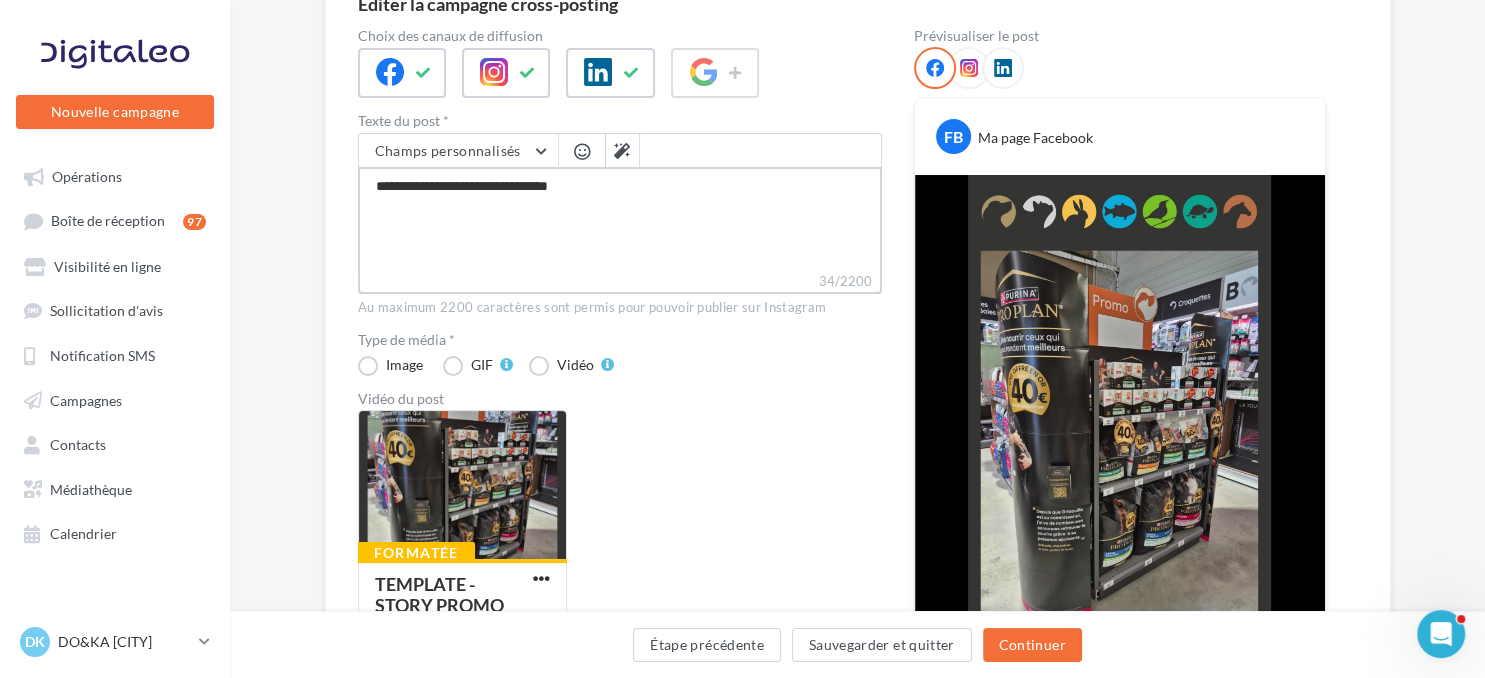 type on "**********" 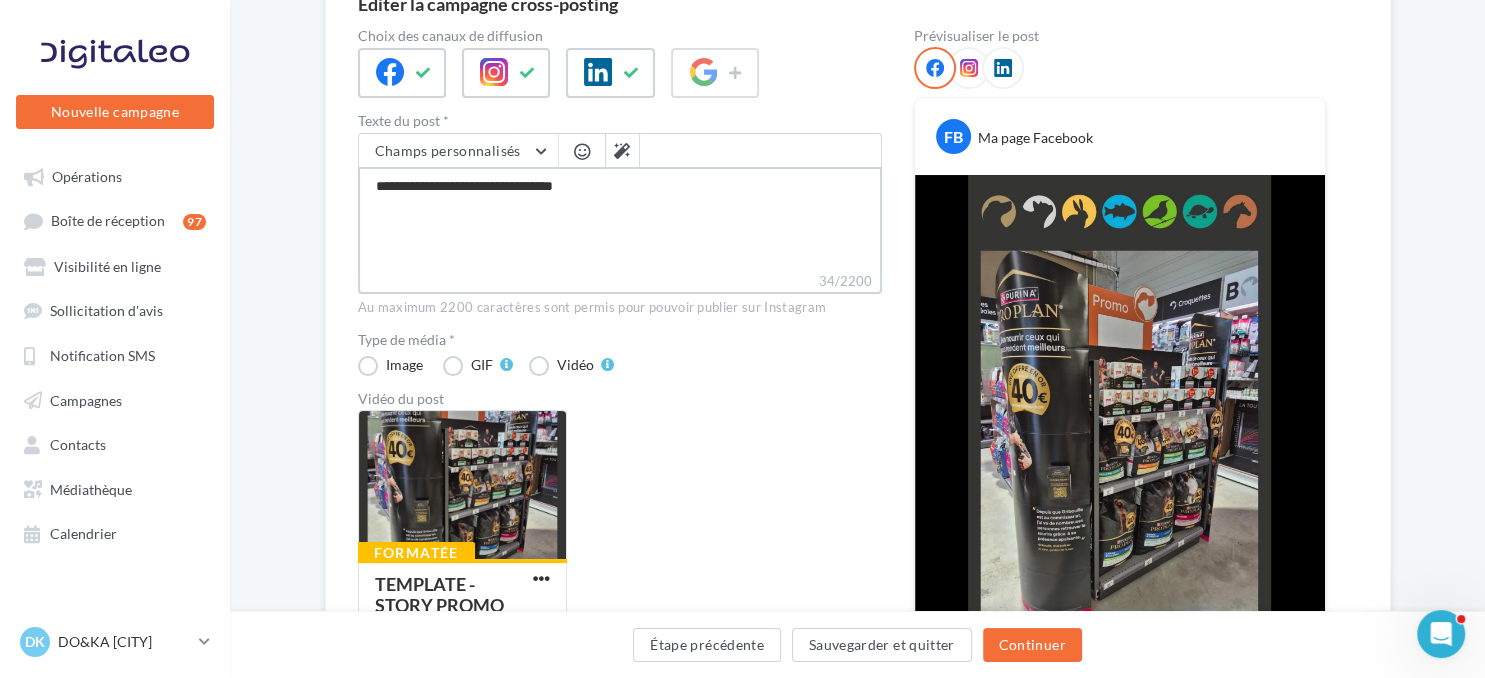 type on "**********" 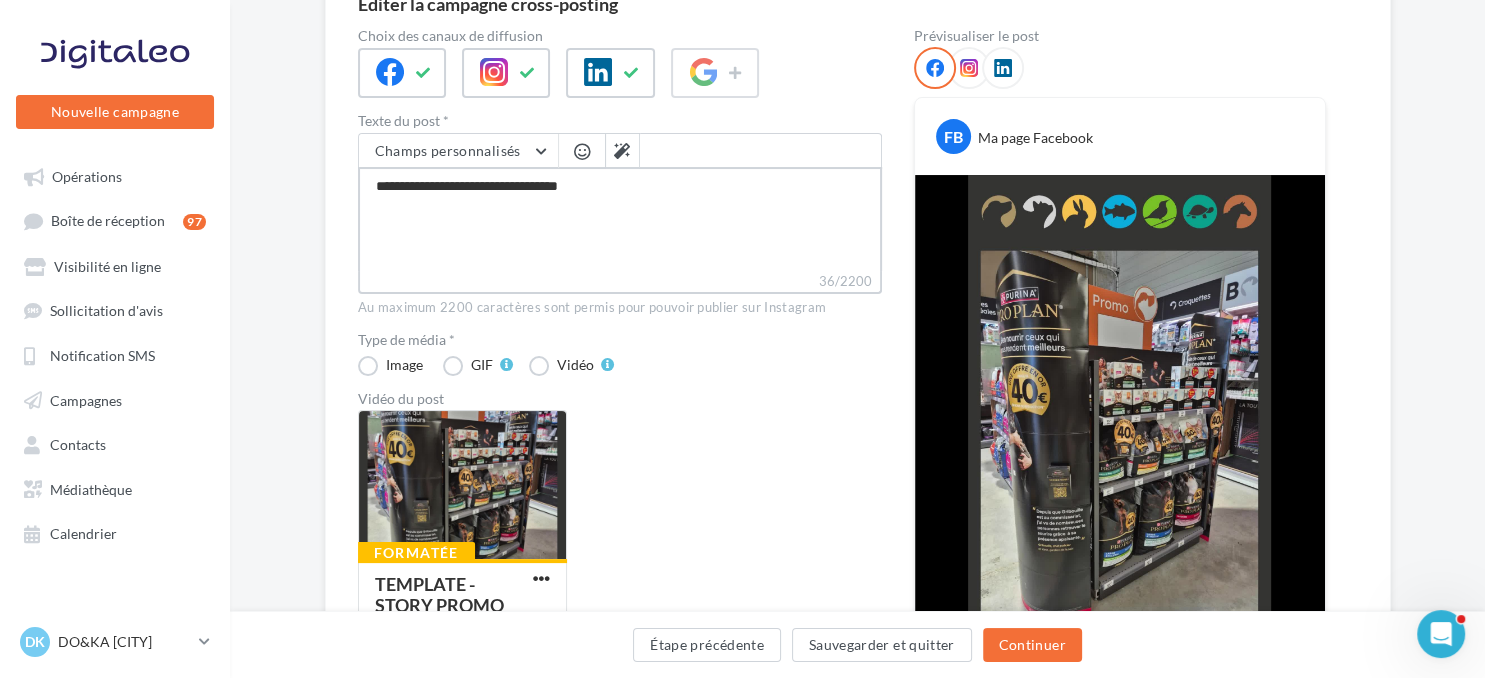 type on "**********" 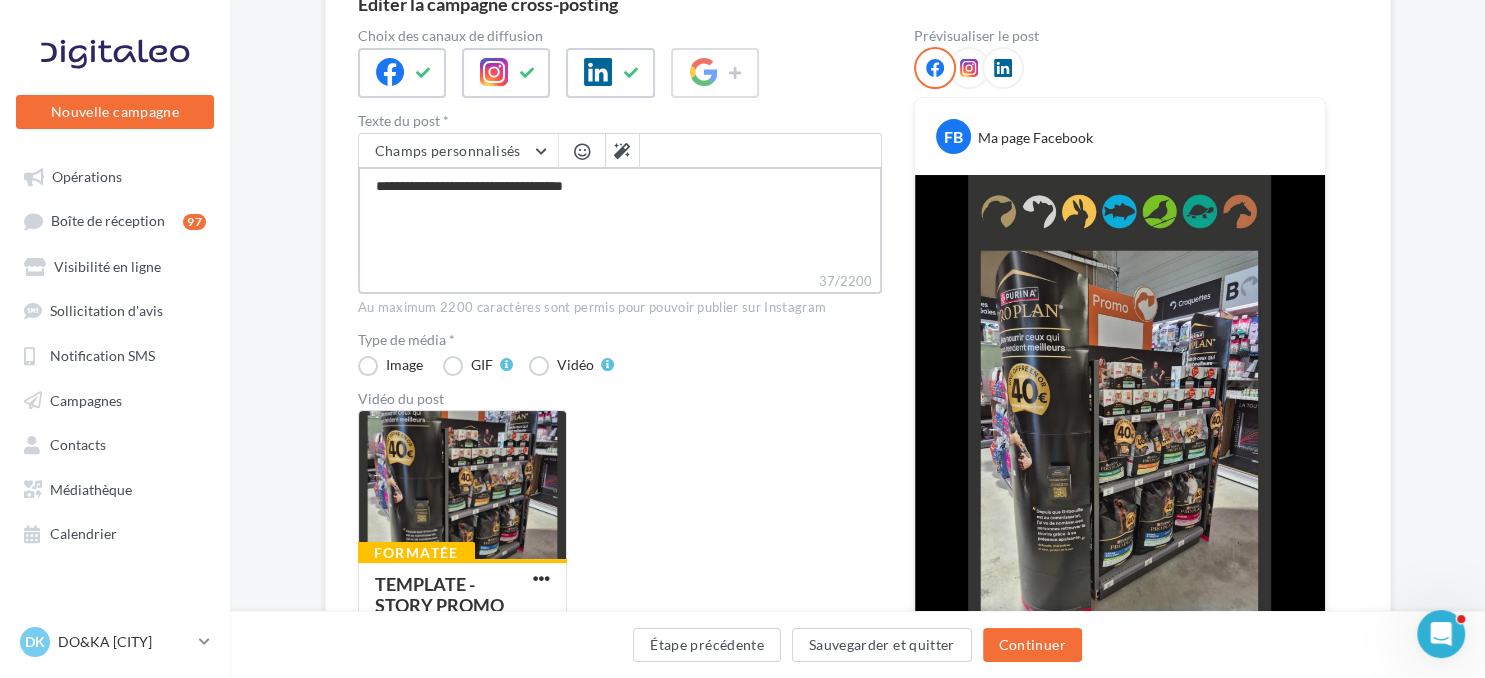 type on "**********" 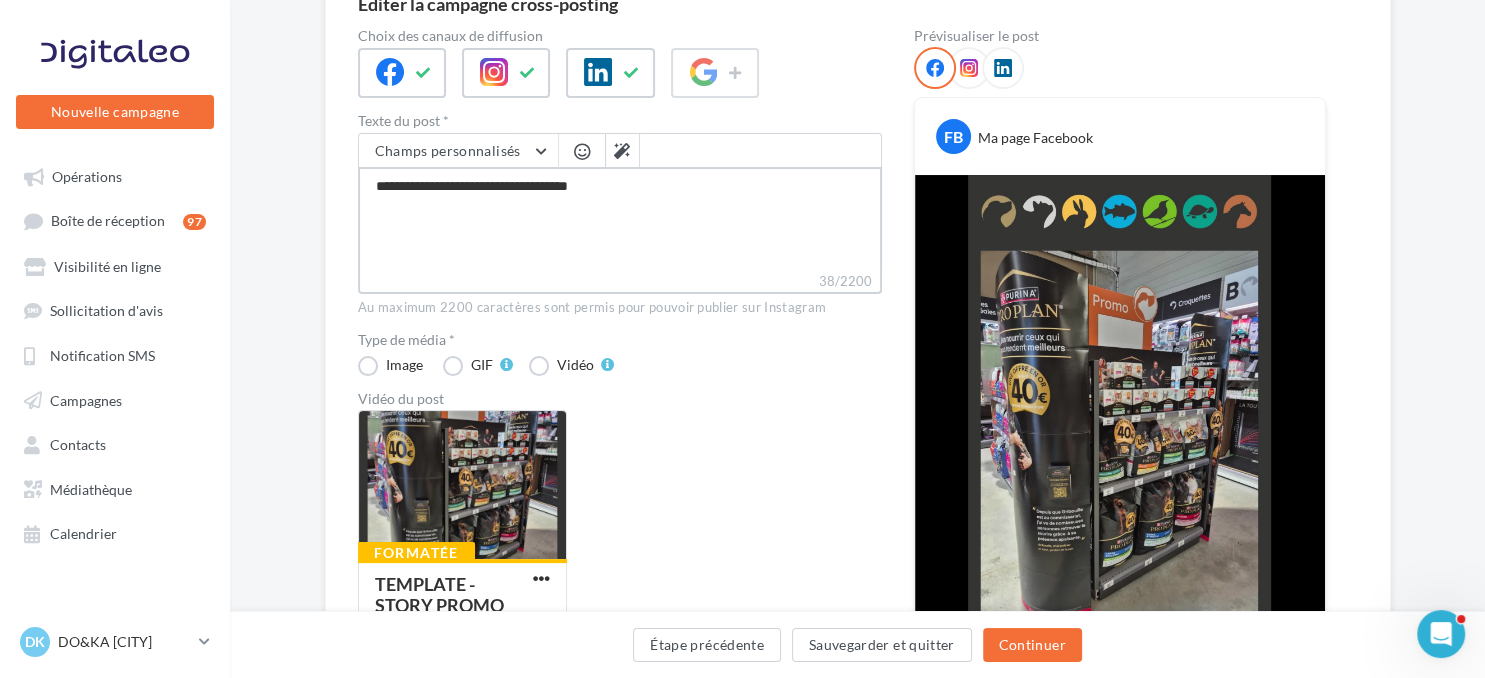 type on "**********" 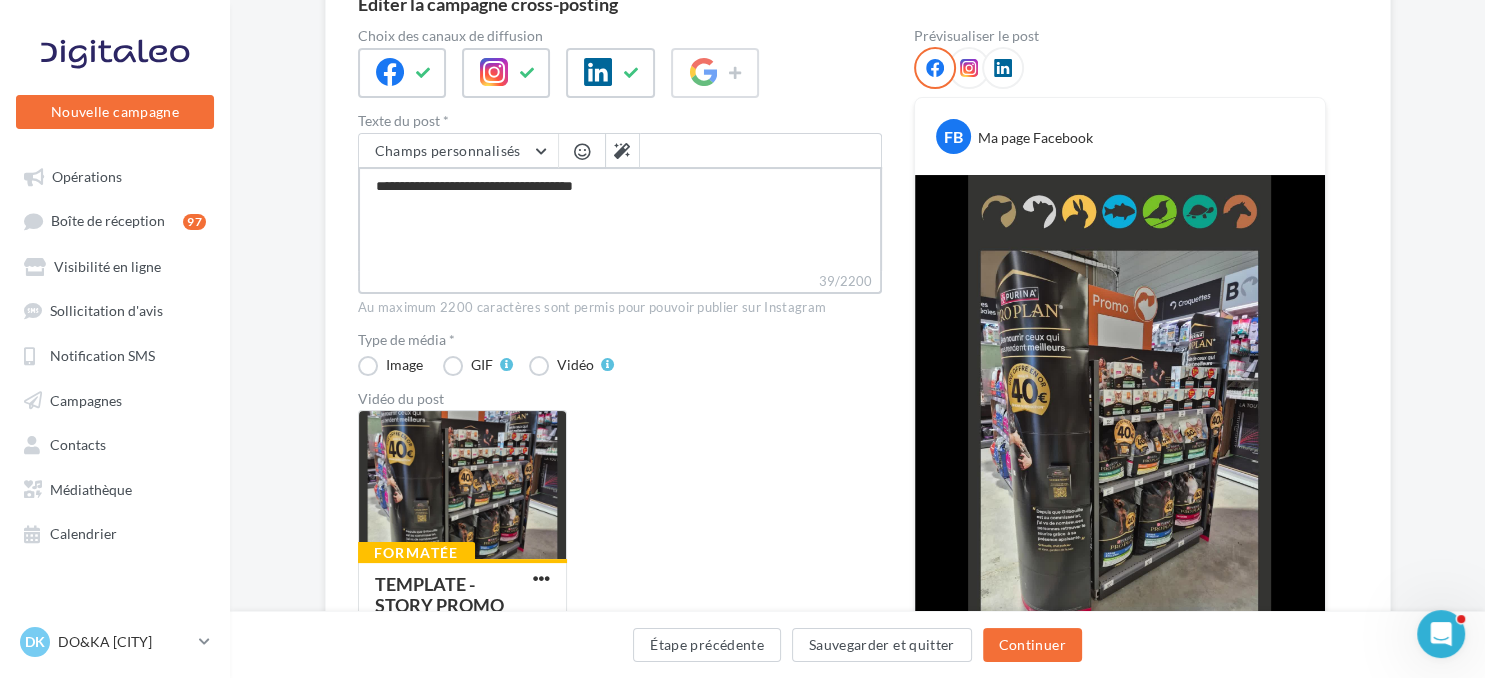 type on "**********" 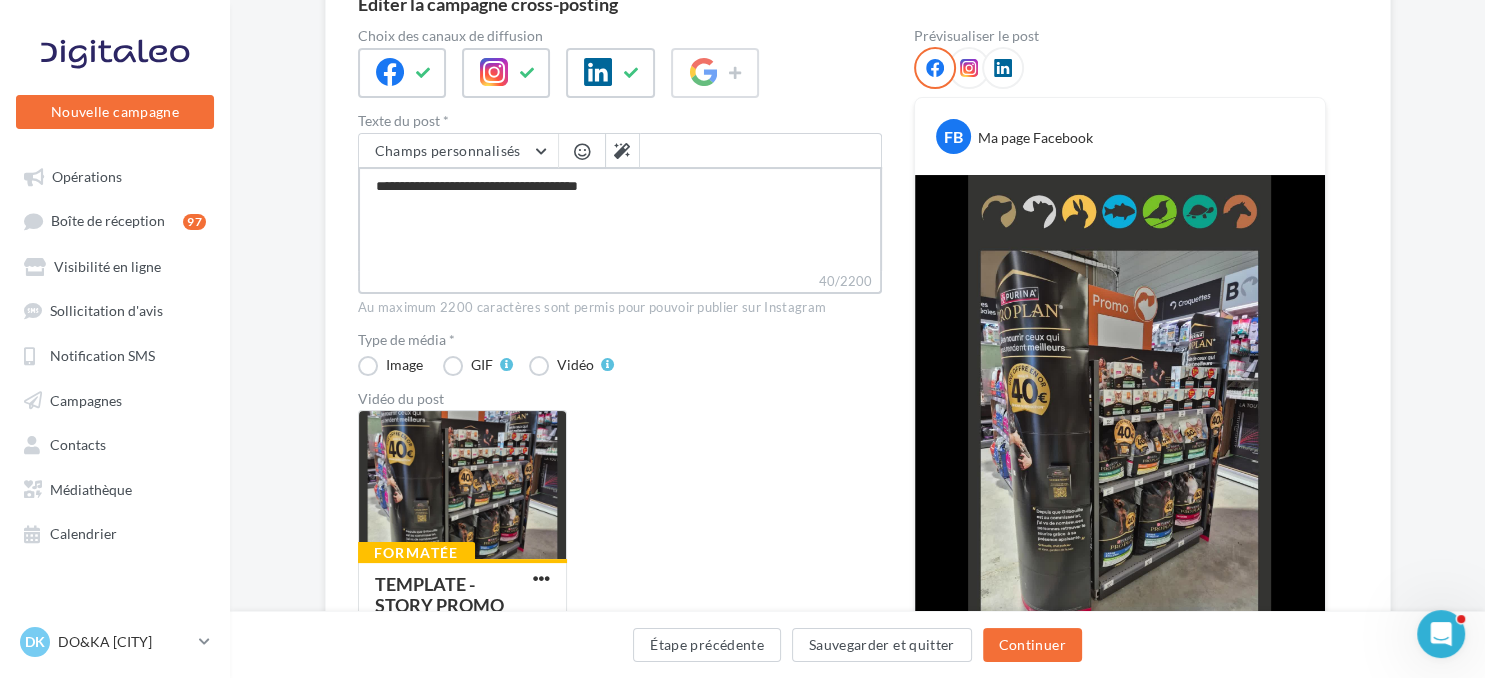 type on "**********" 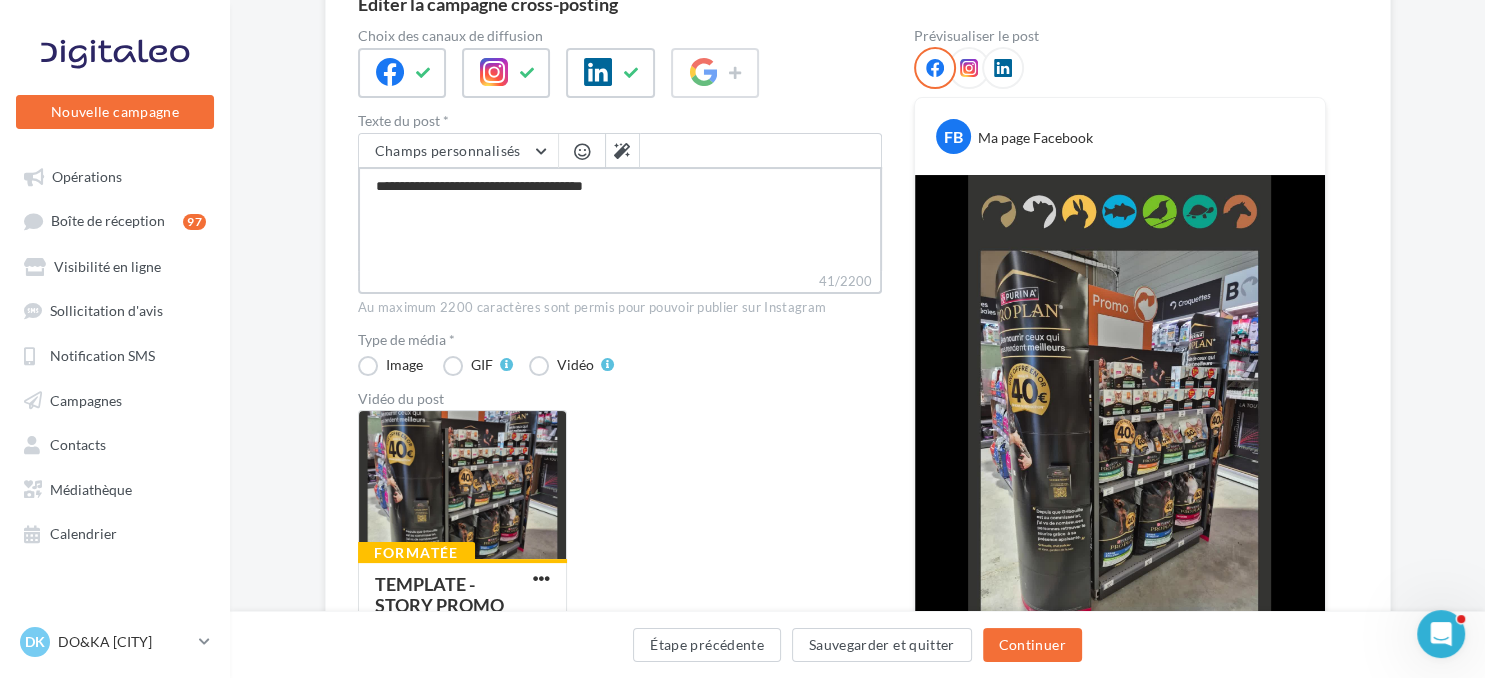 type on "**********" 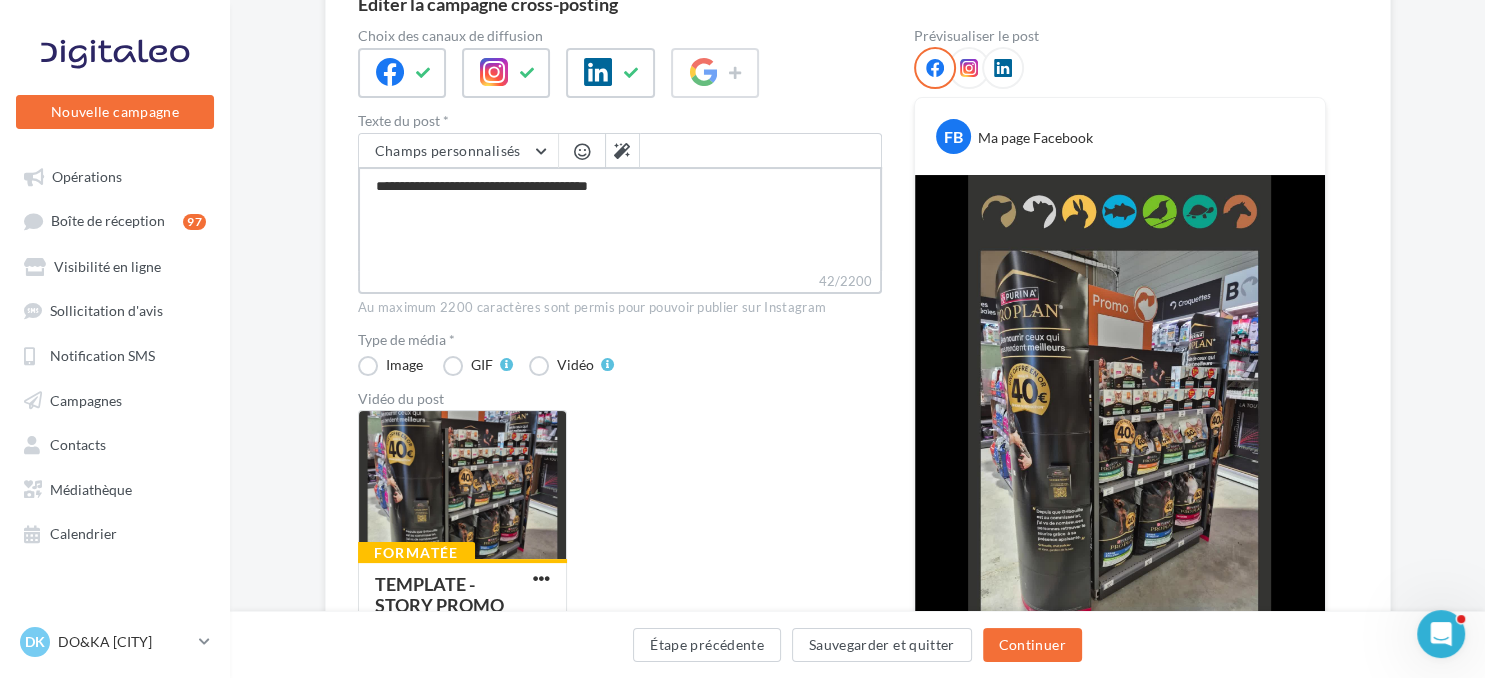 type on "**********" 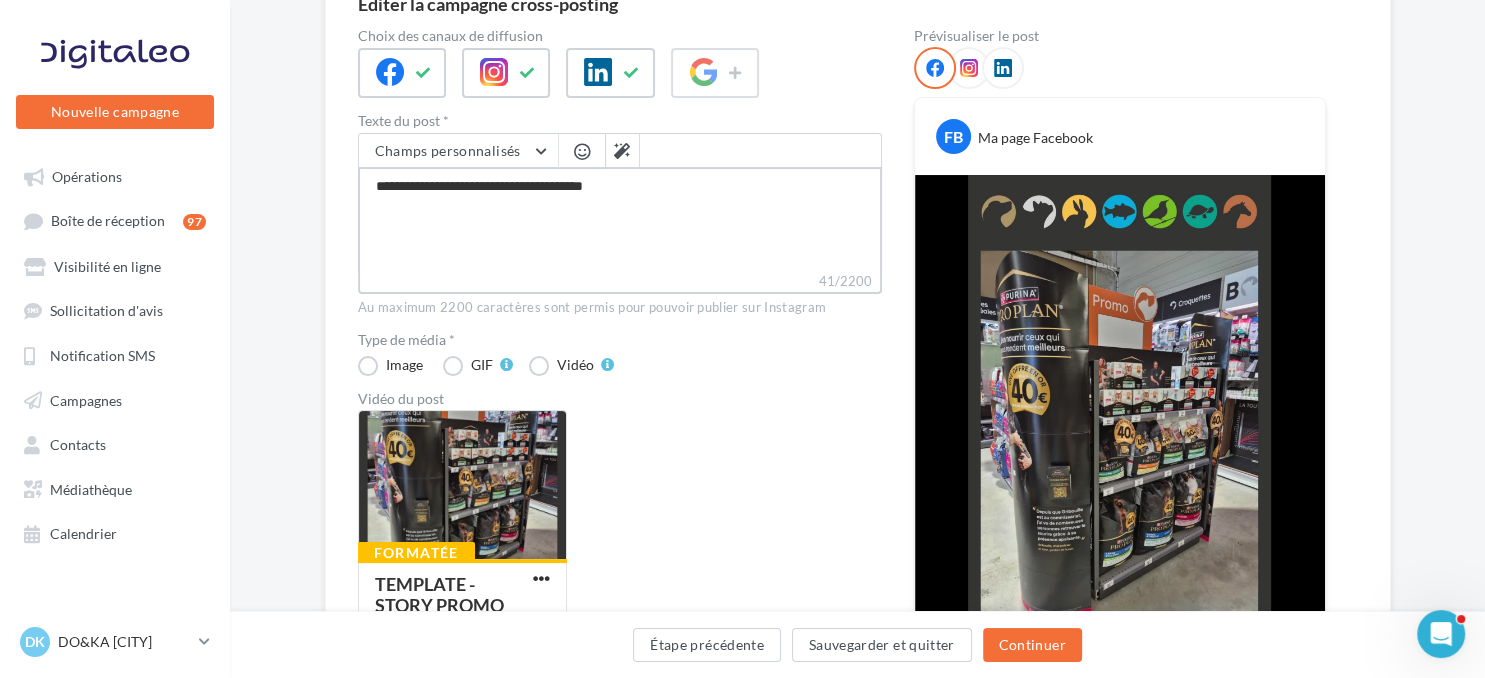 type on "**********" 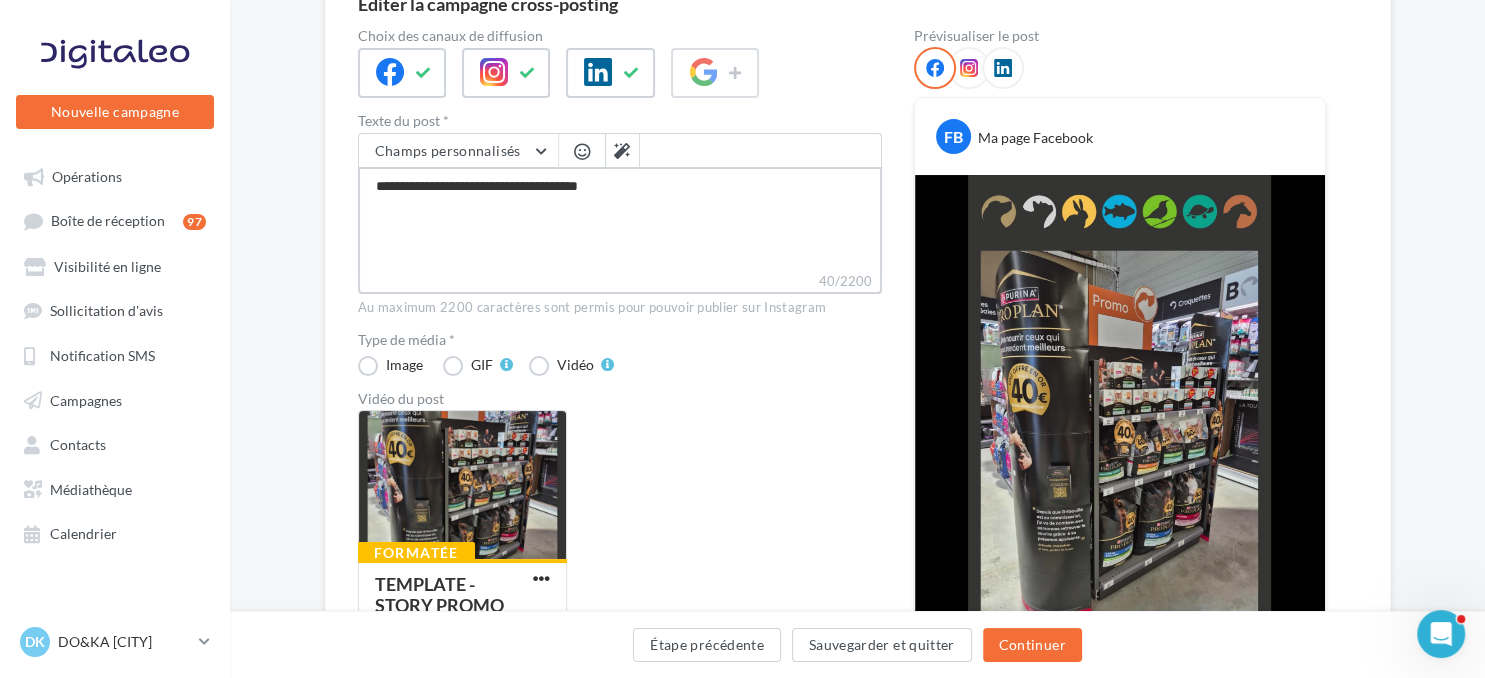 type on "**********" 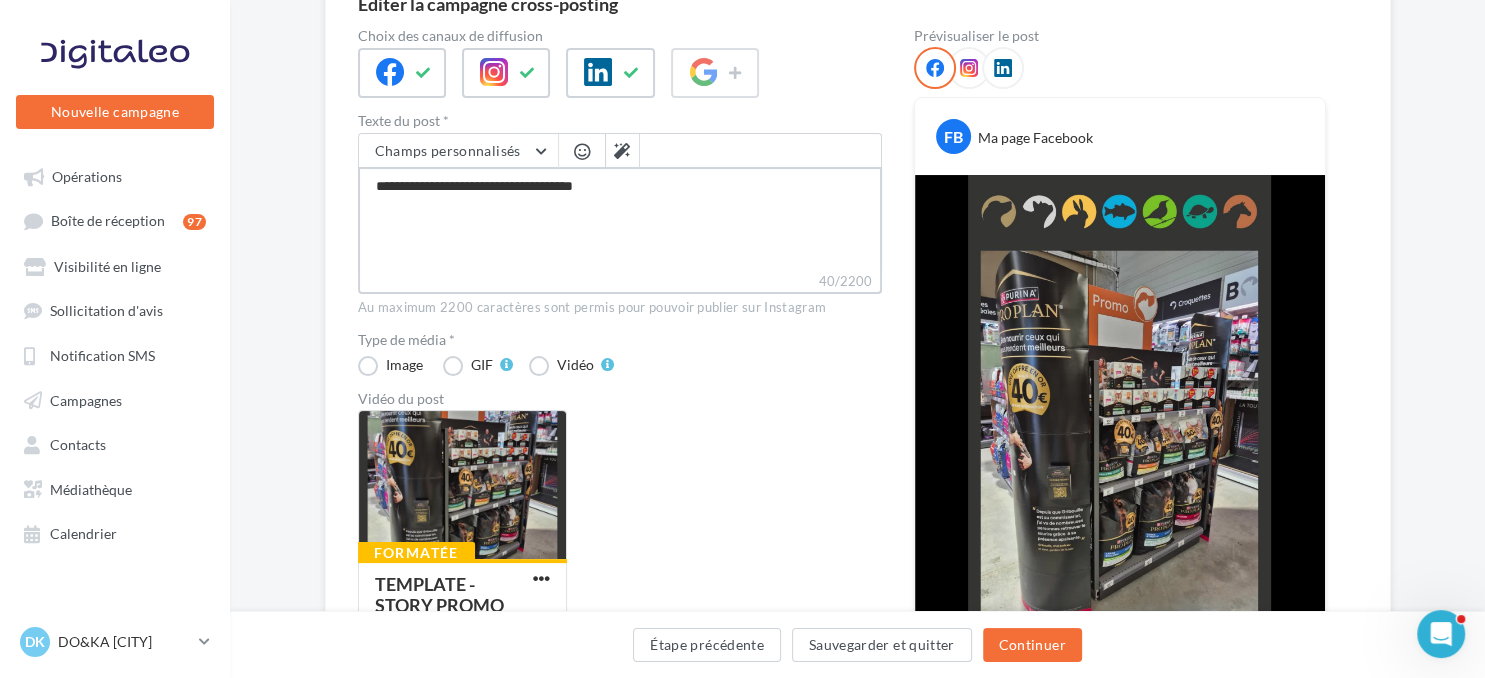 type on "**********" 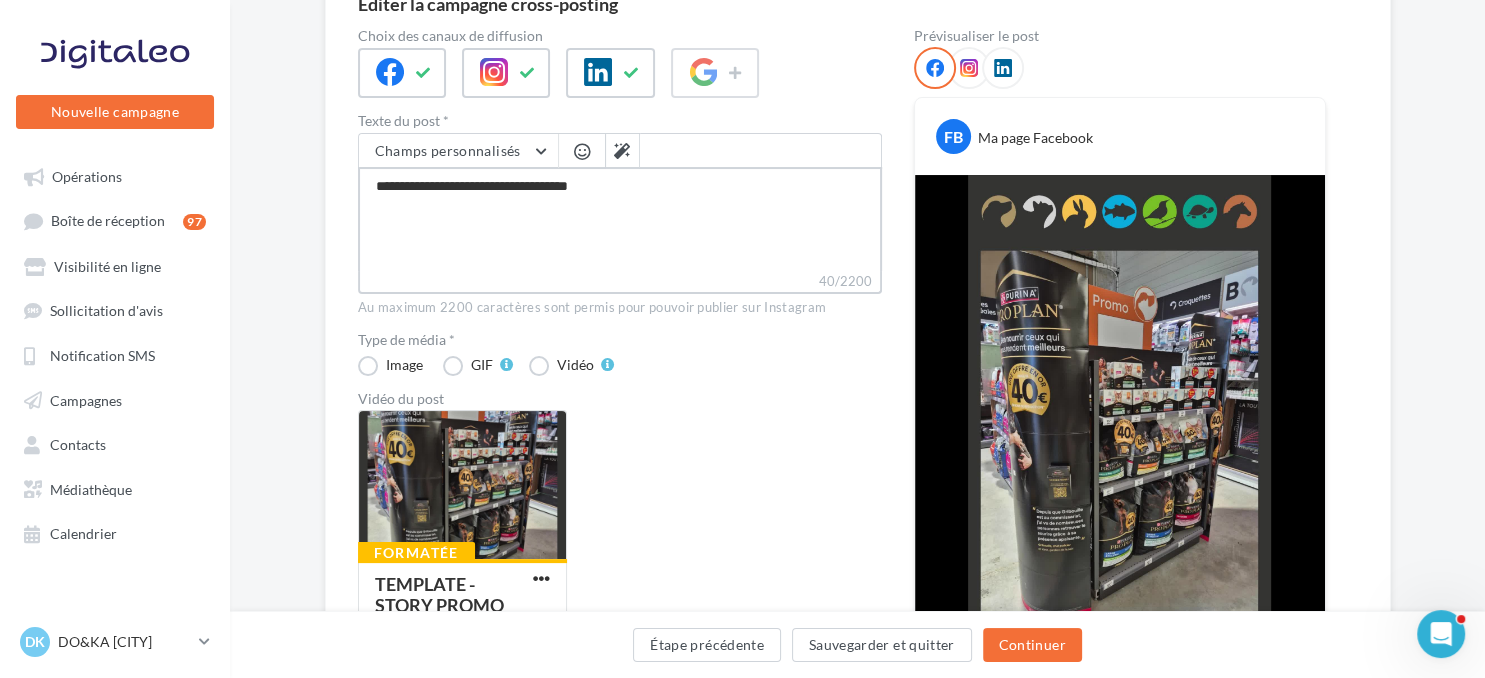 type on "**********" 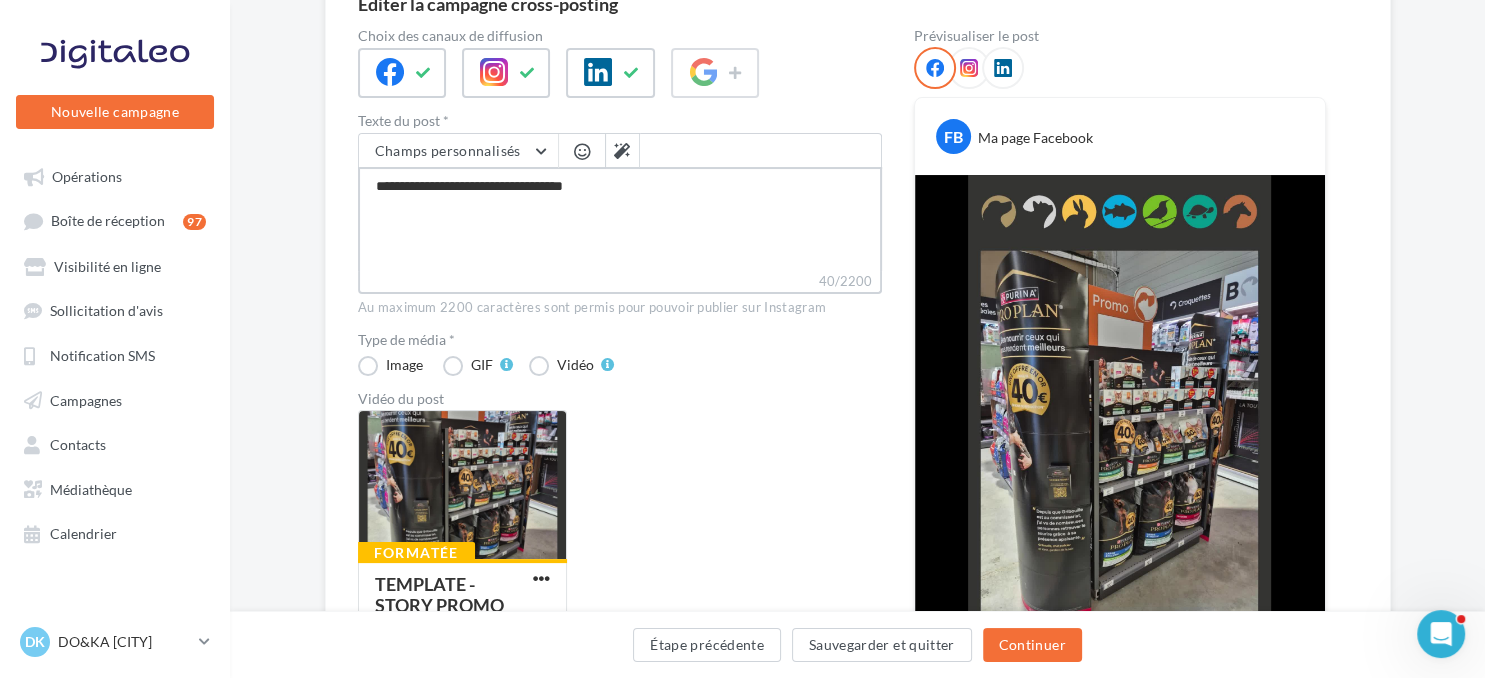 type on "**********" 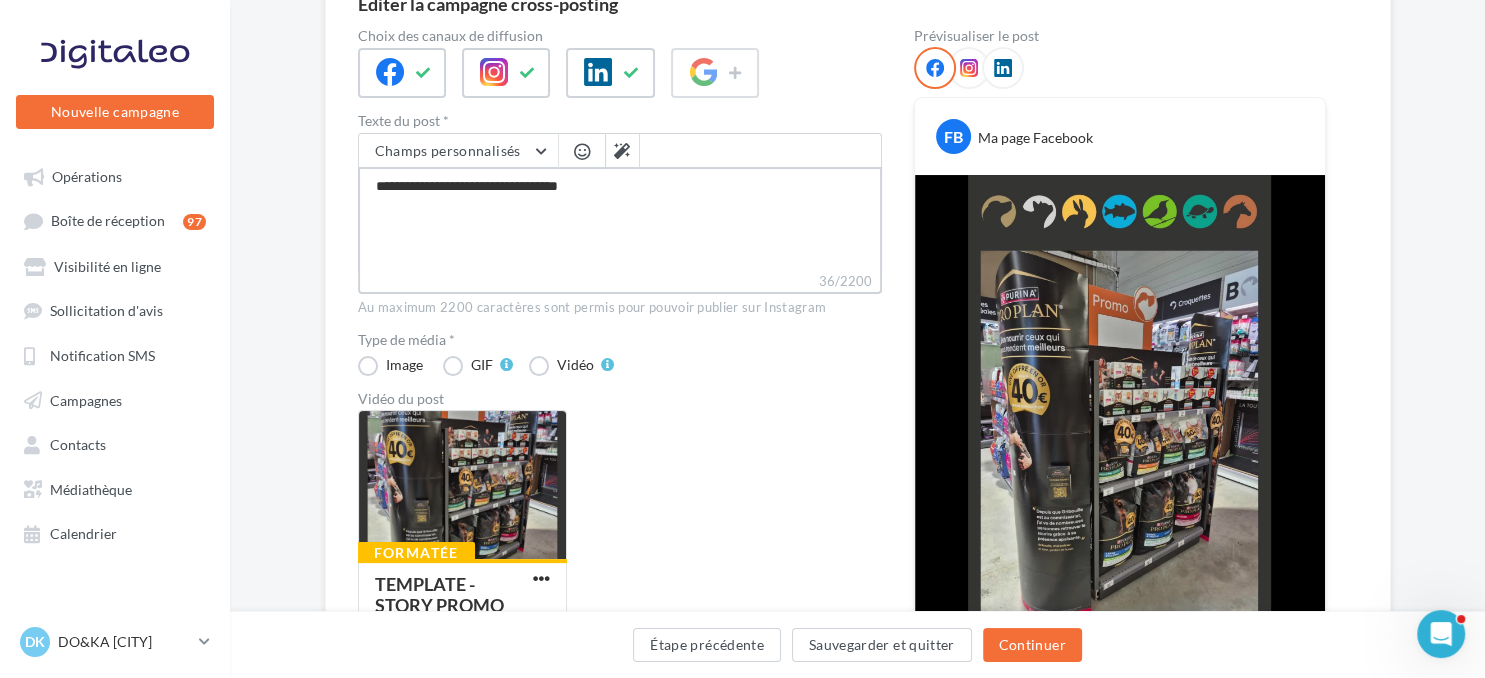 type on "**********" 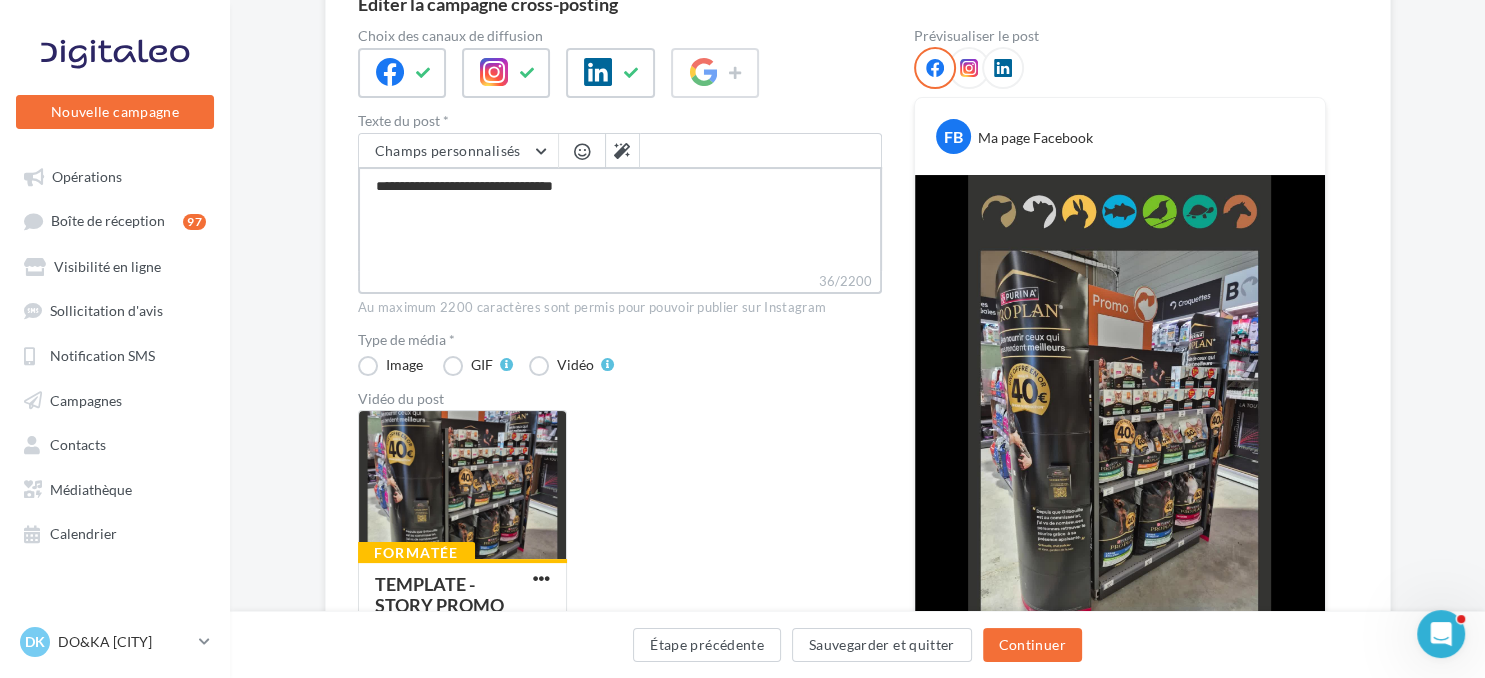 type on "**********" 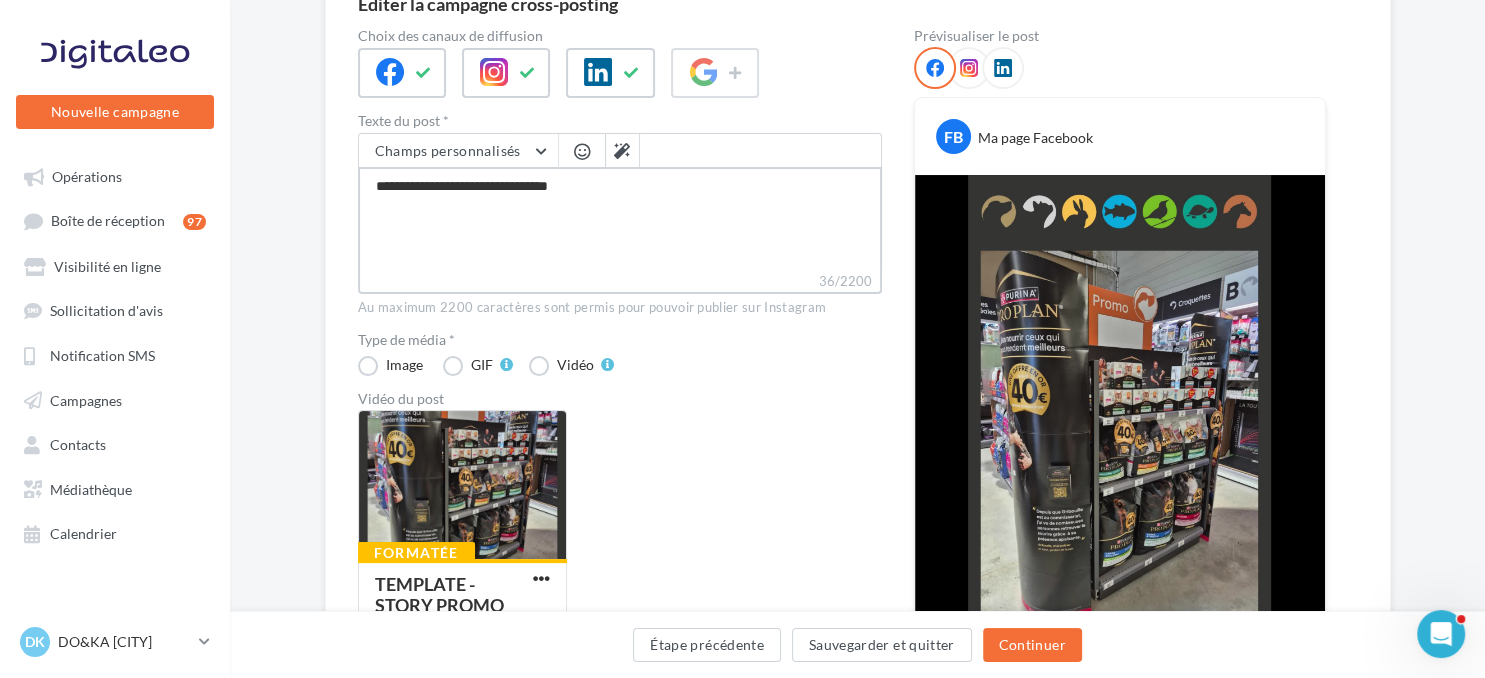 type on "**********" 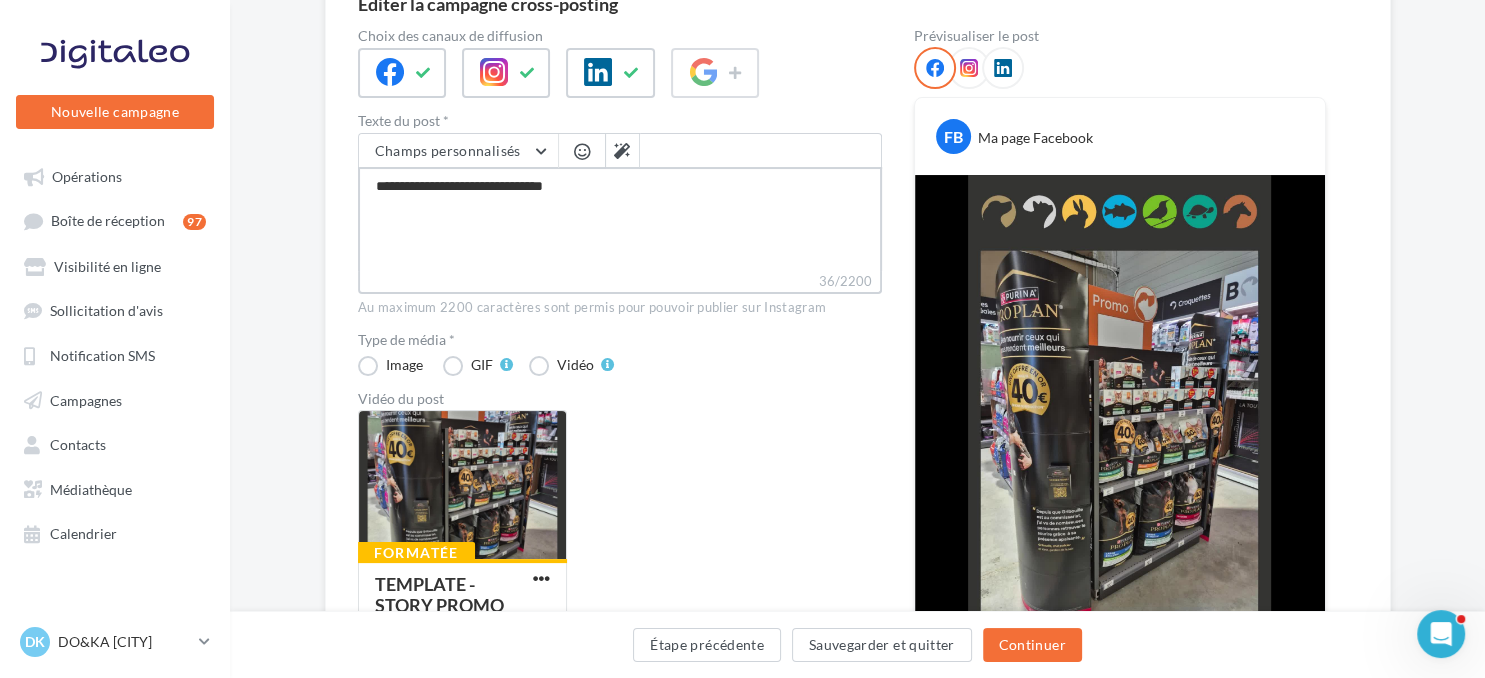 type on "**********" 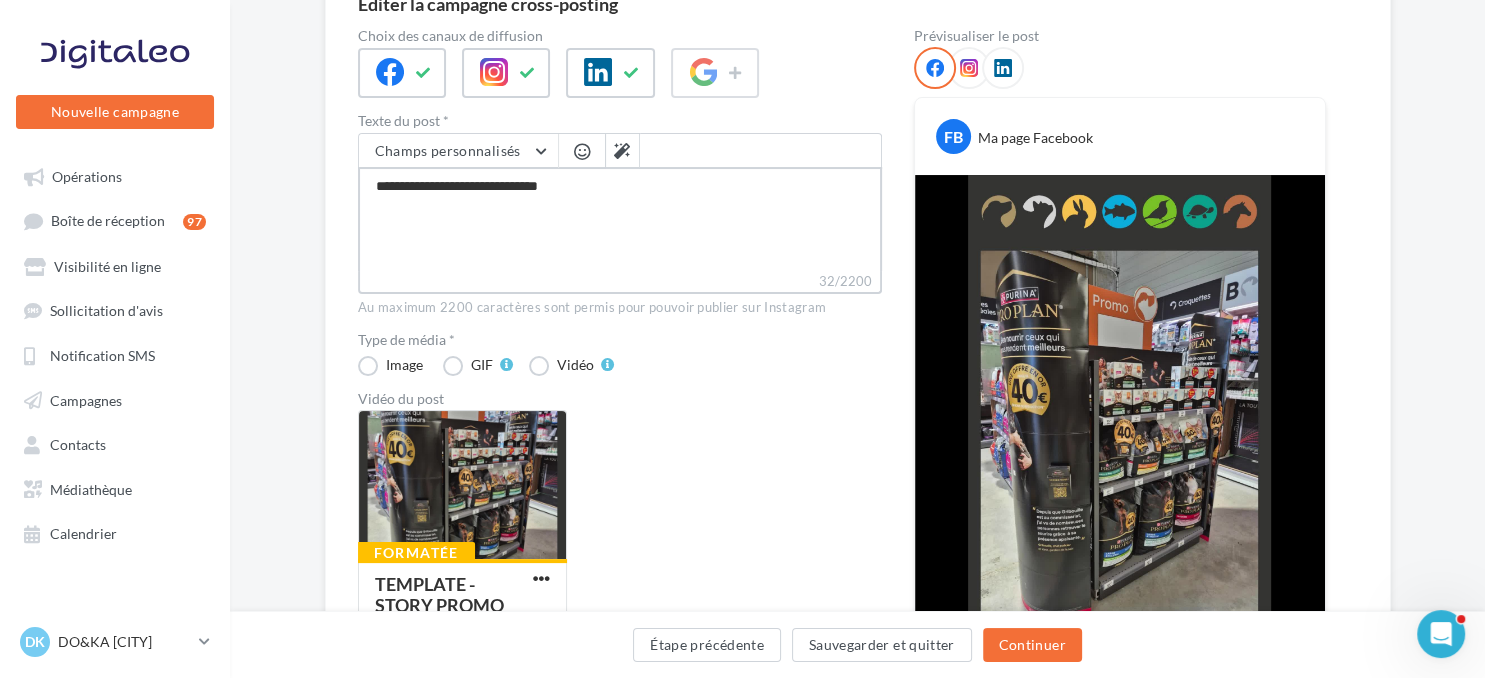 type on "**********" 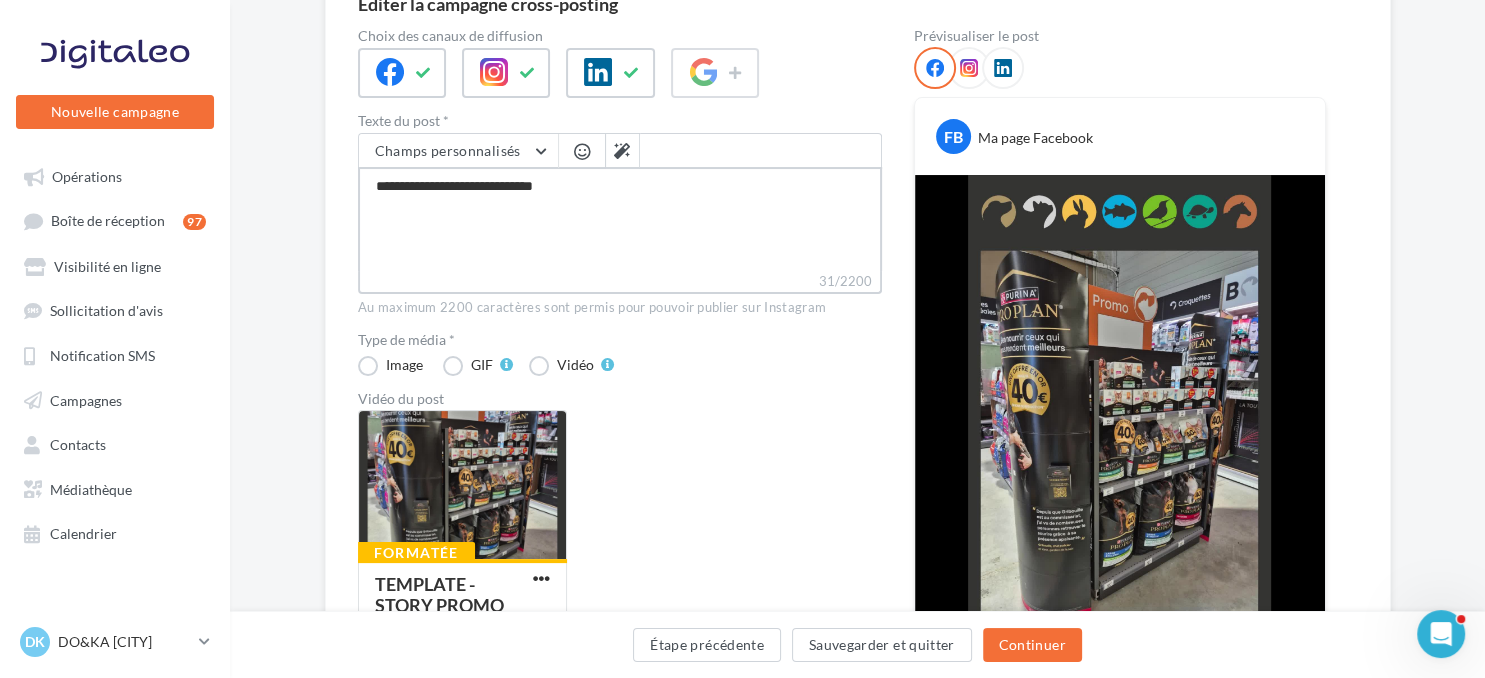 type on "**********" 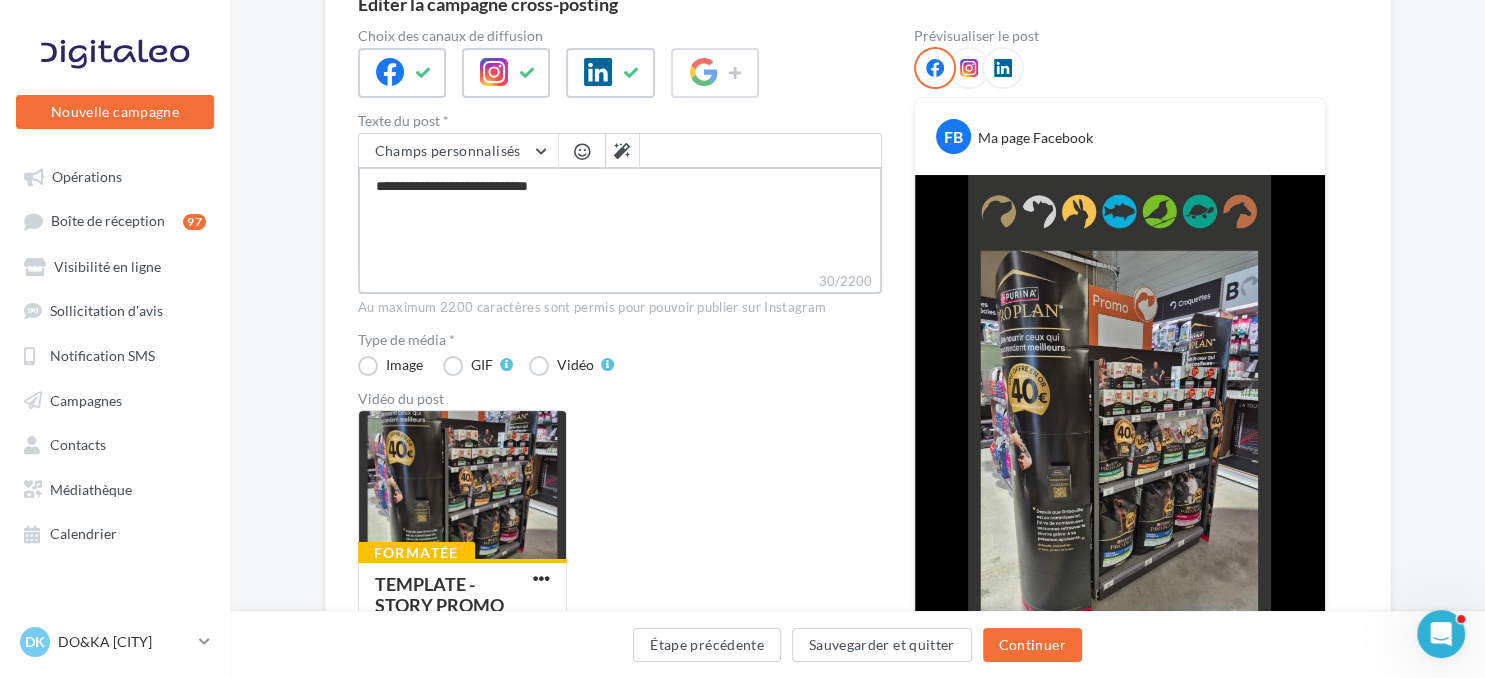 type on "**********" 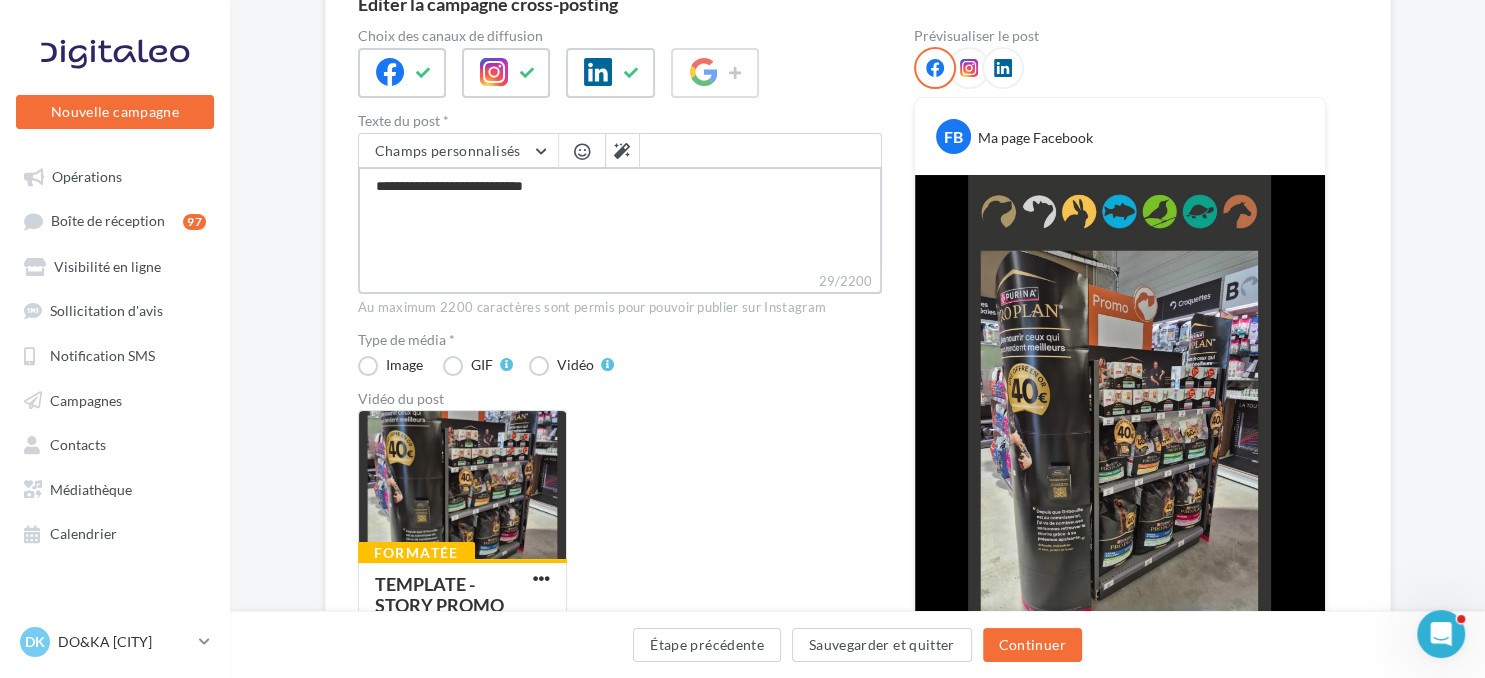 type on "**********" 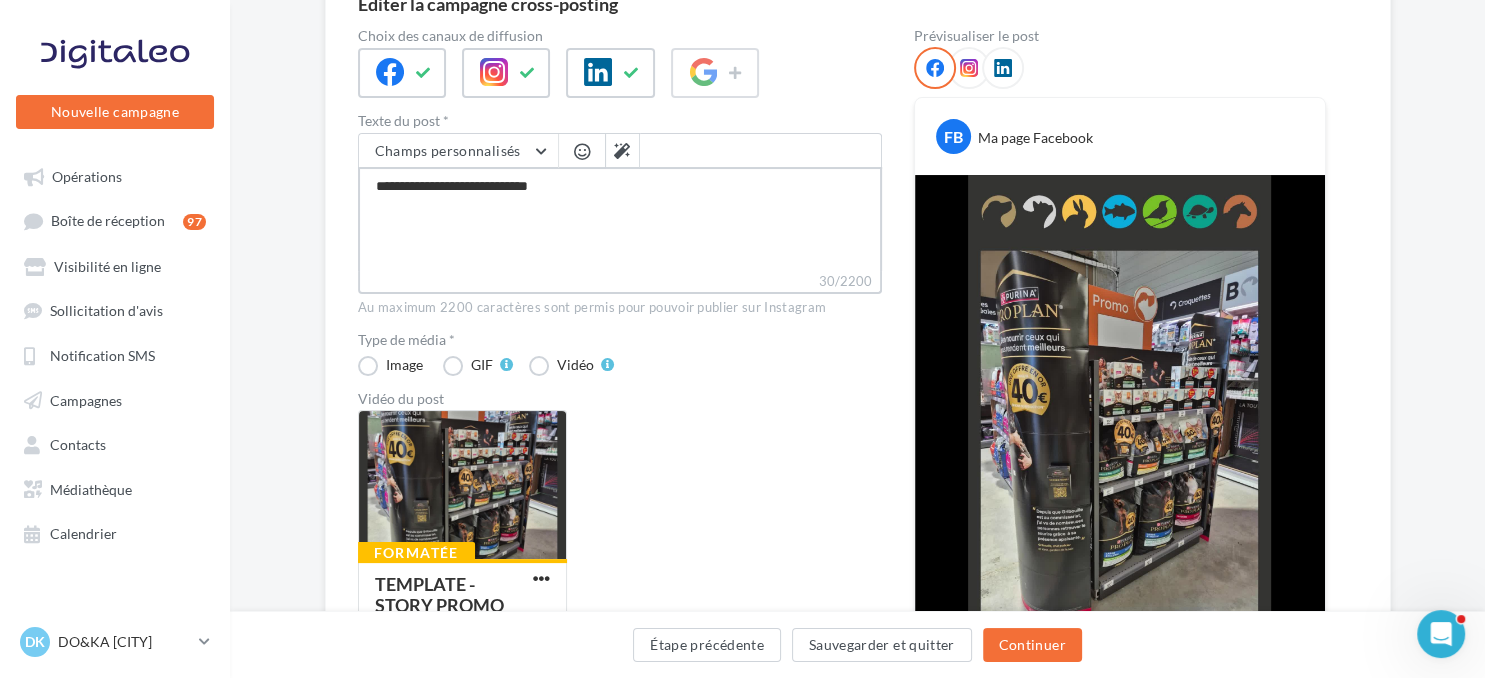 type on "**********" 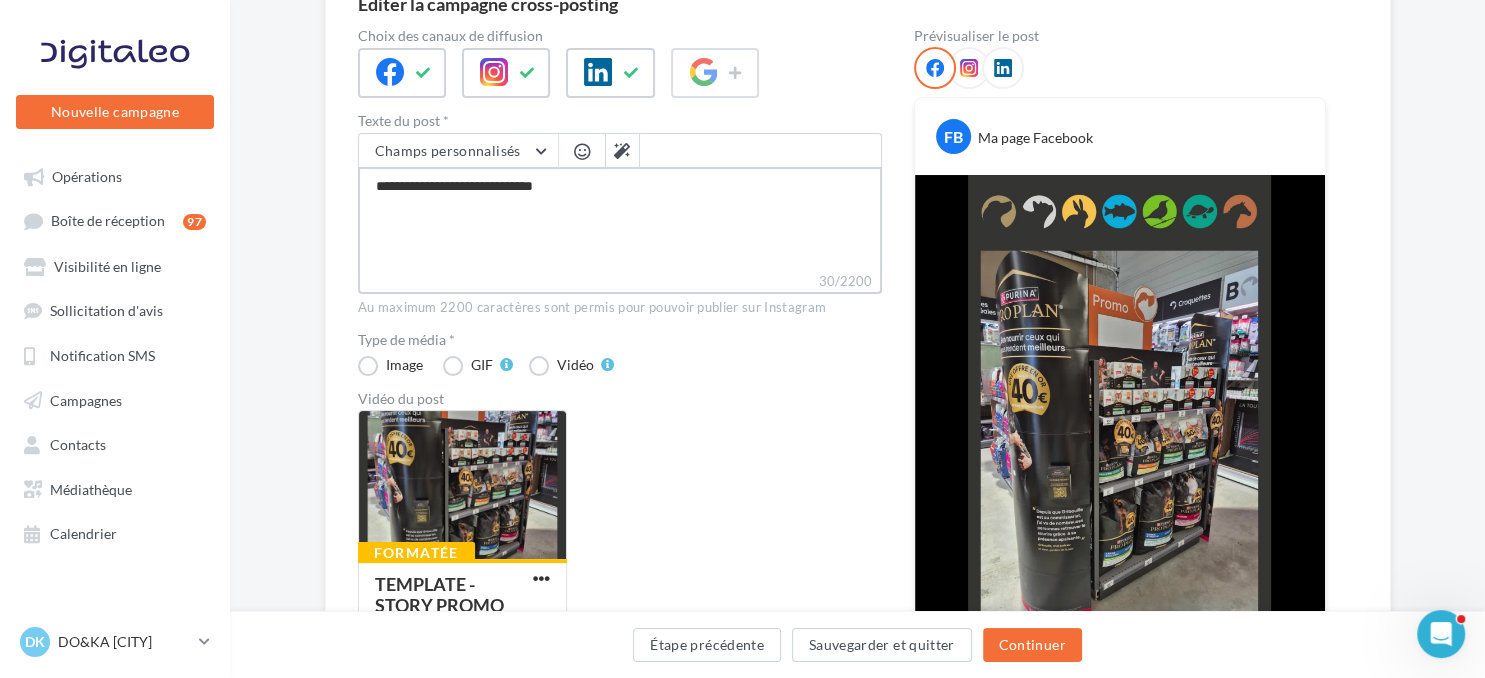 type on "**********" 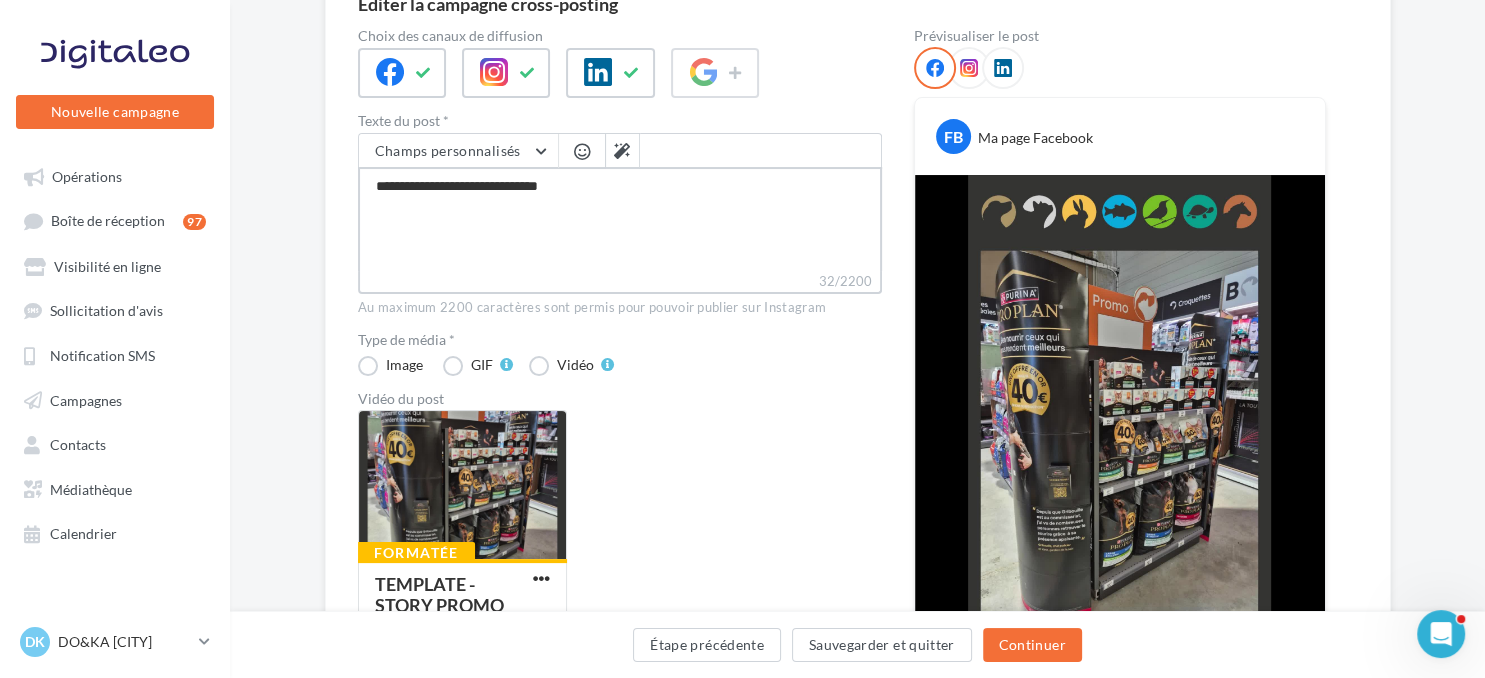 type on "**********" 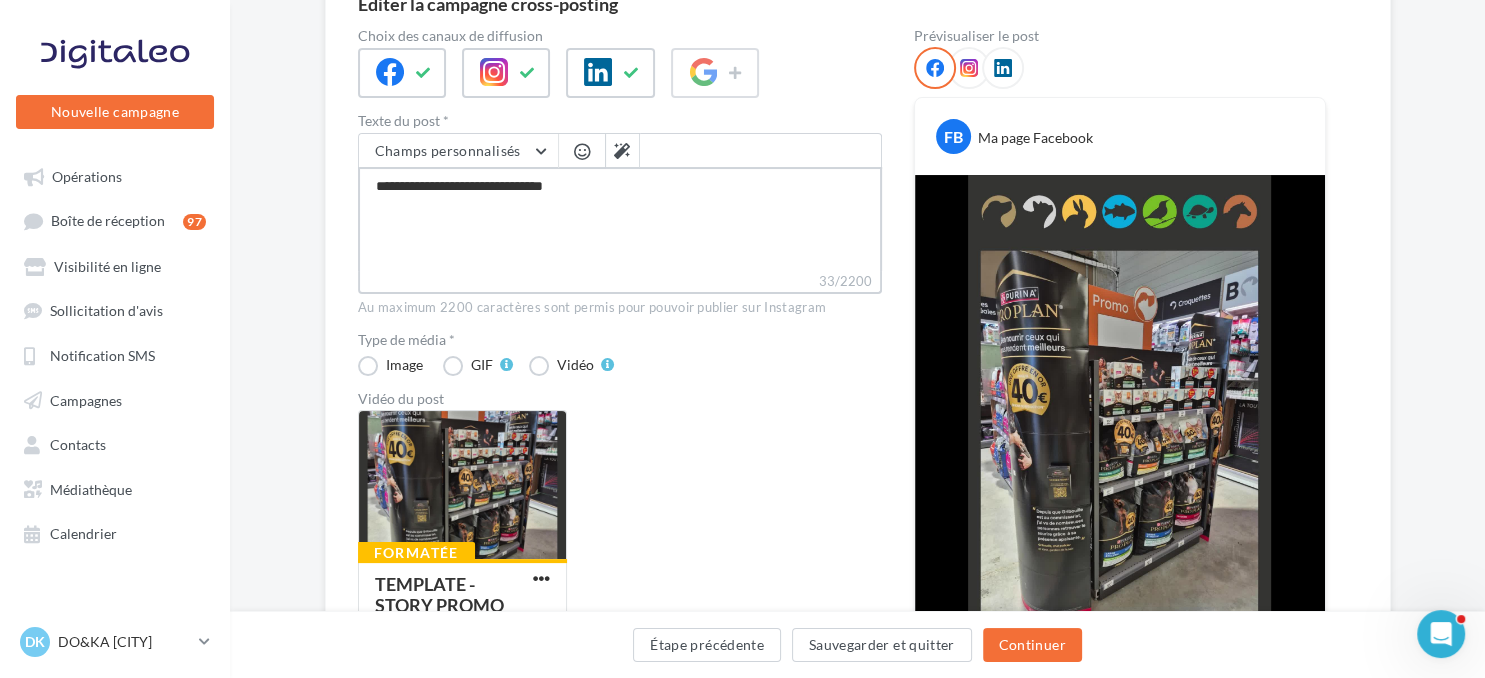 type on "**********" 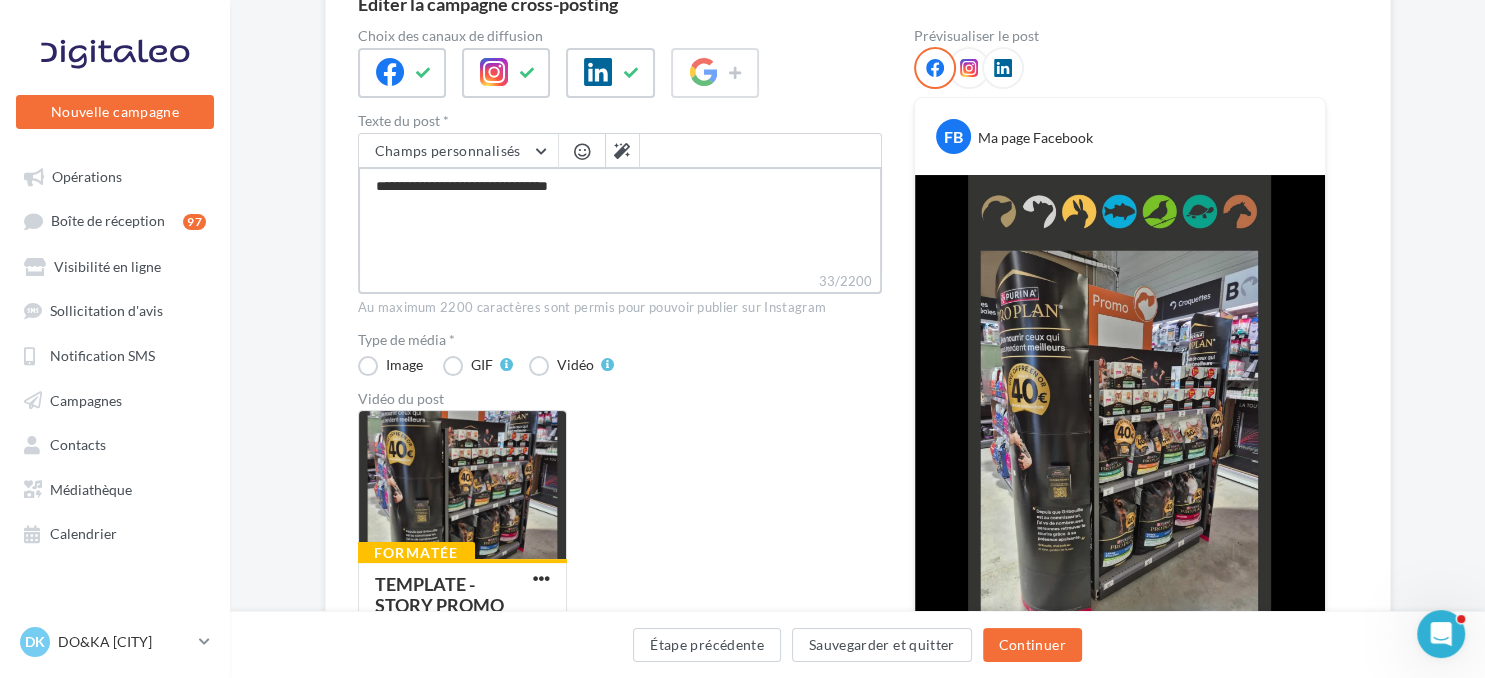 type on "**********" 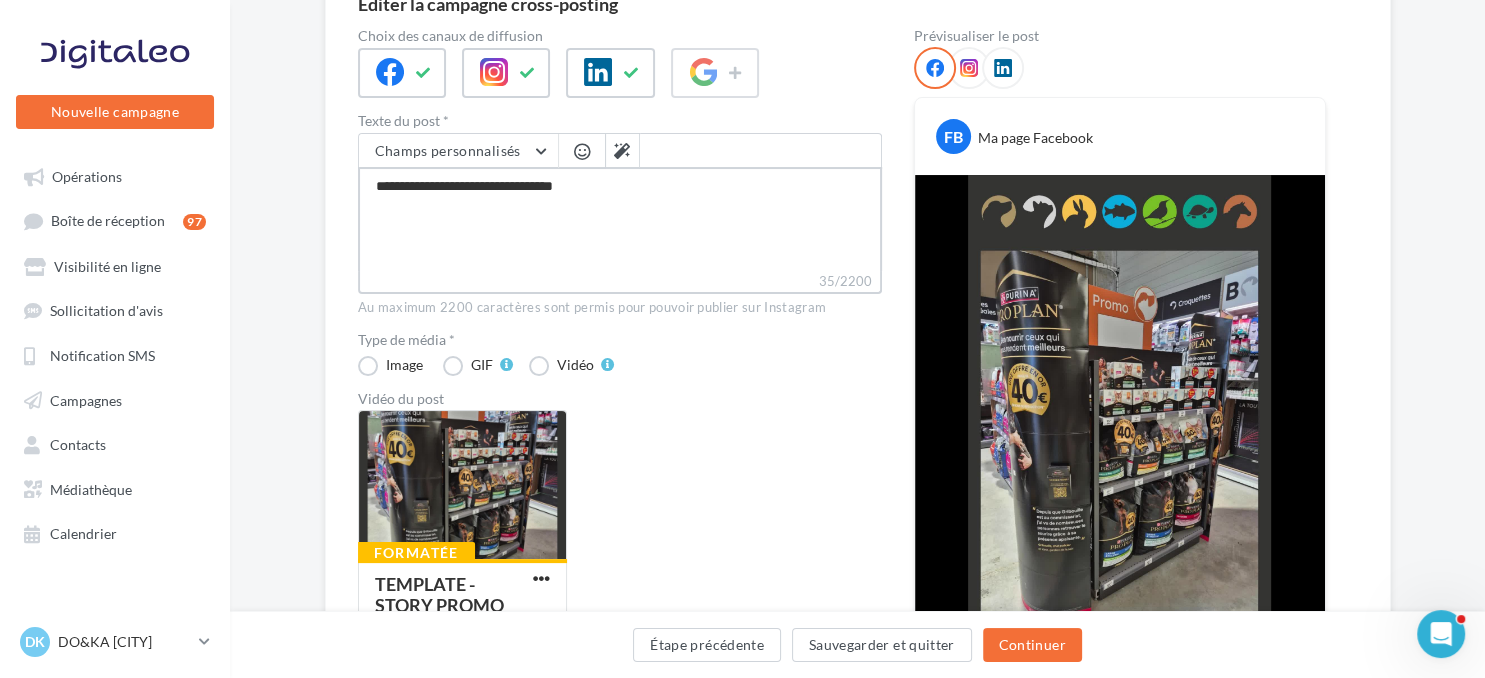 type on "**********" 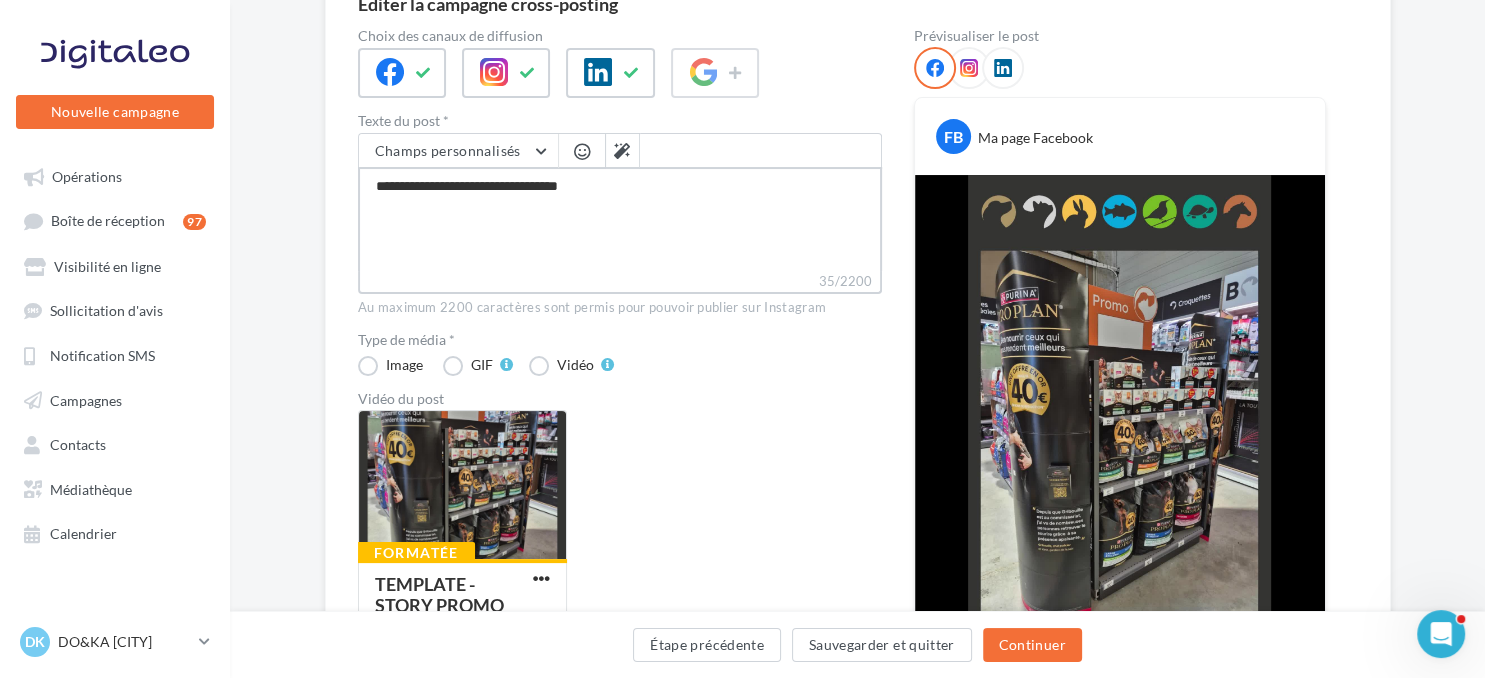 type on "**********" 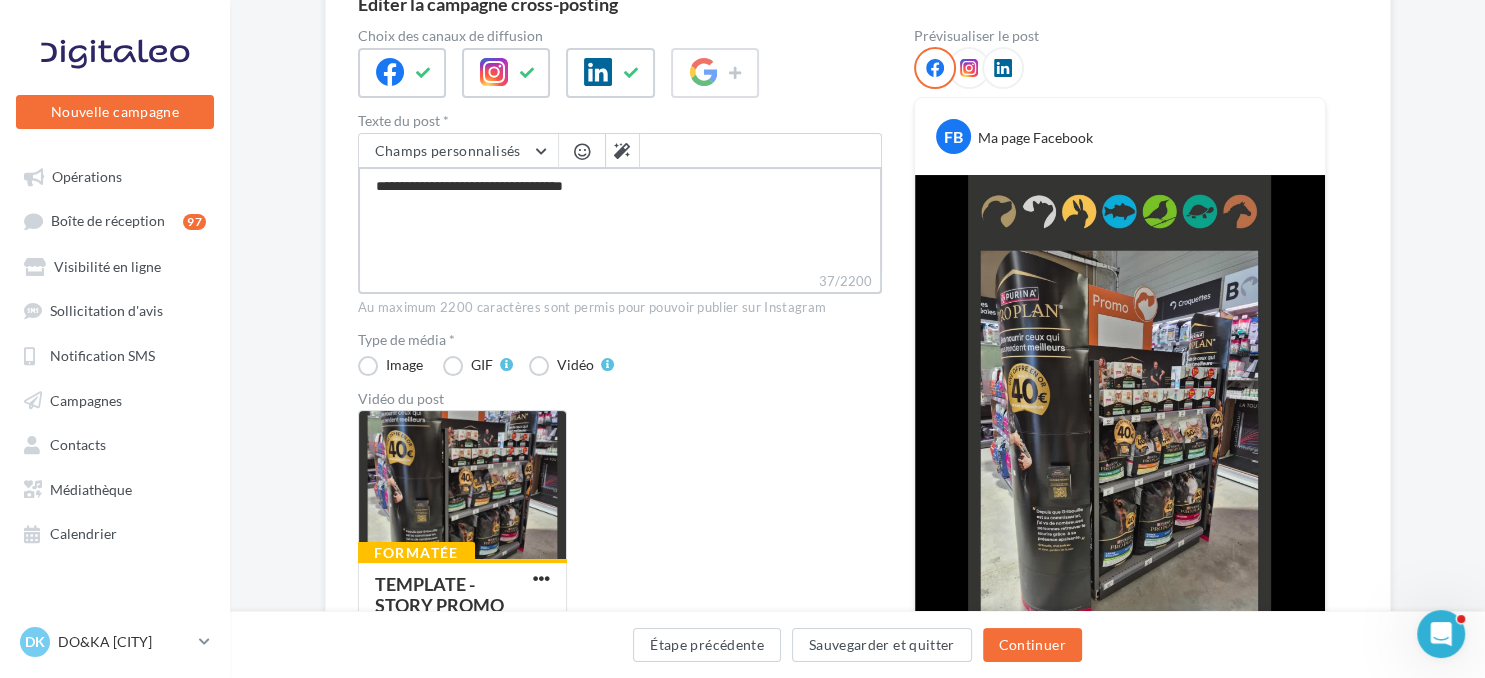 type on "**********" 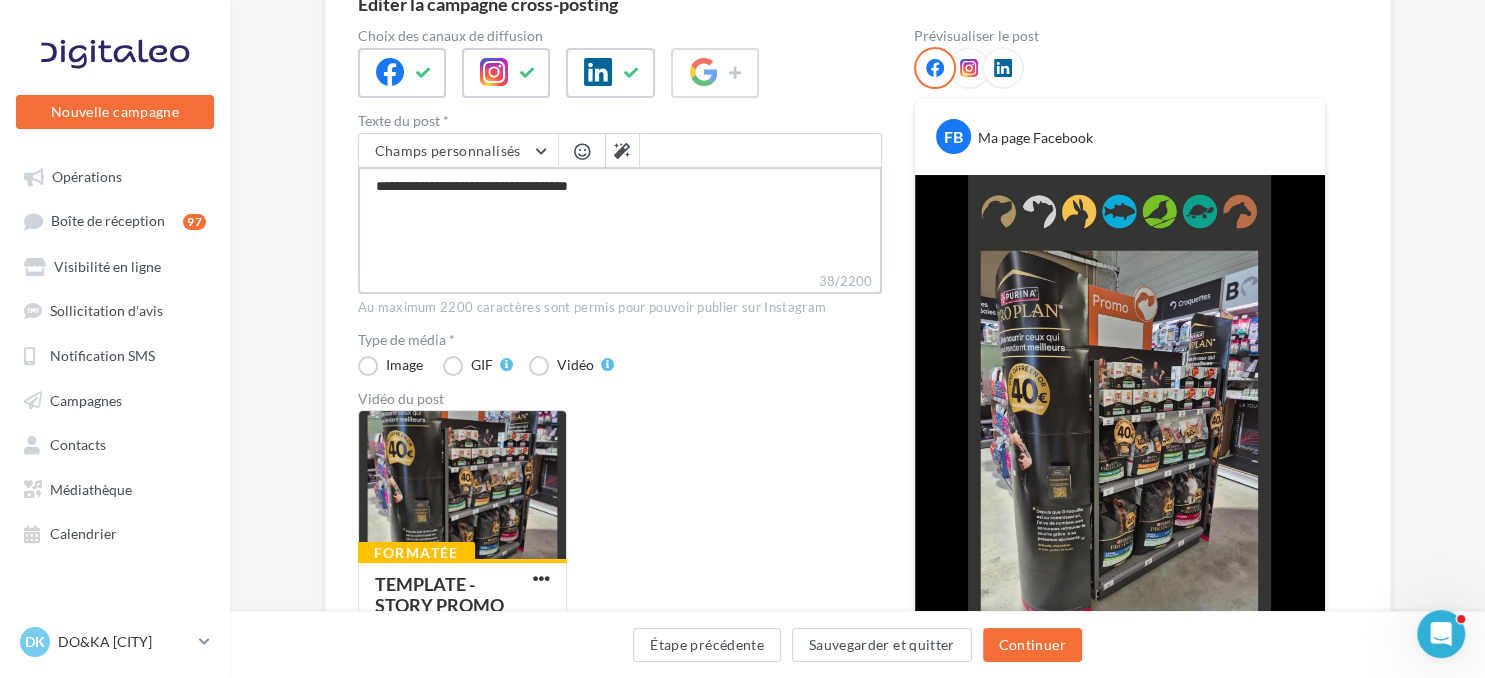 type on "**********" 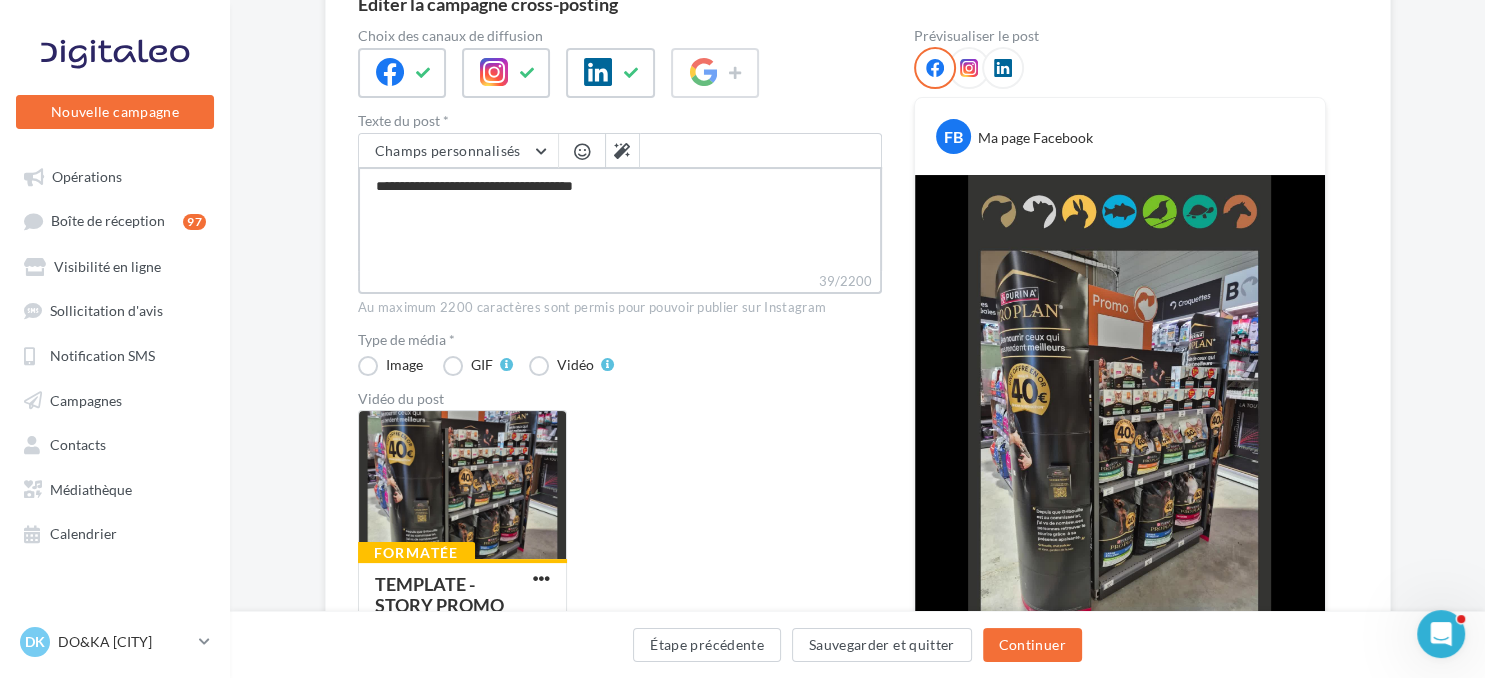 type on "**********" 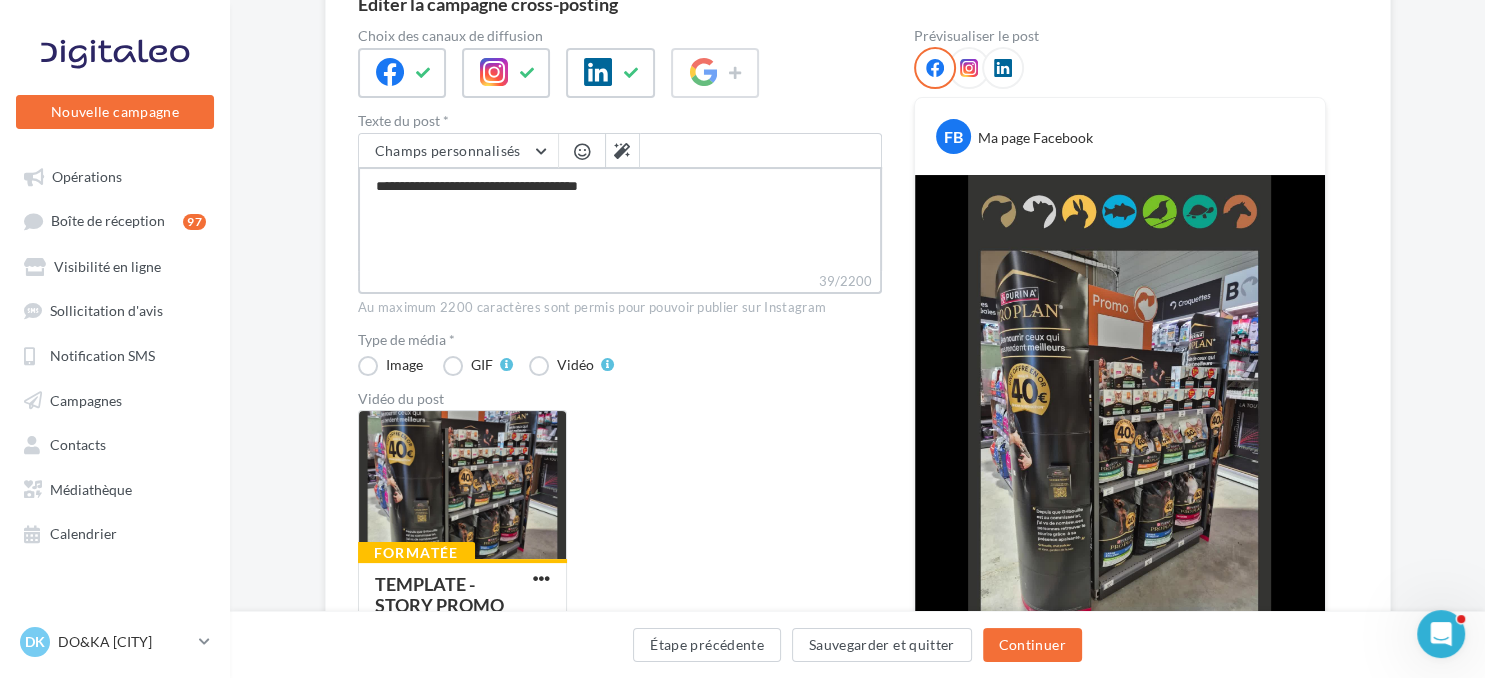 type on "**********" 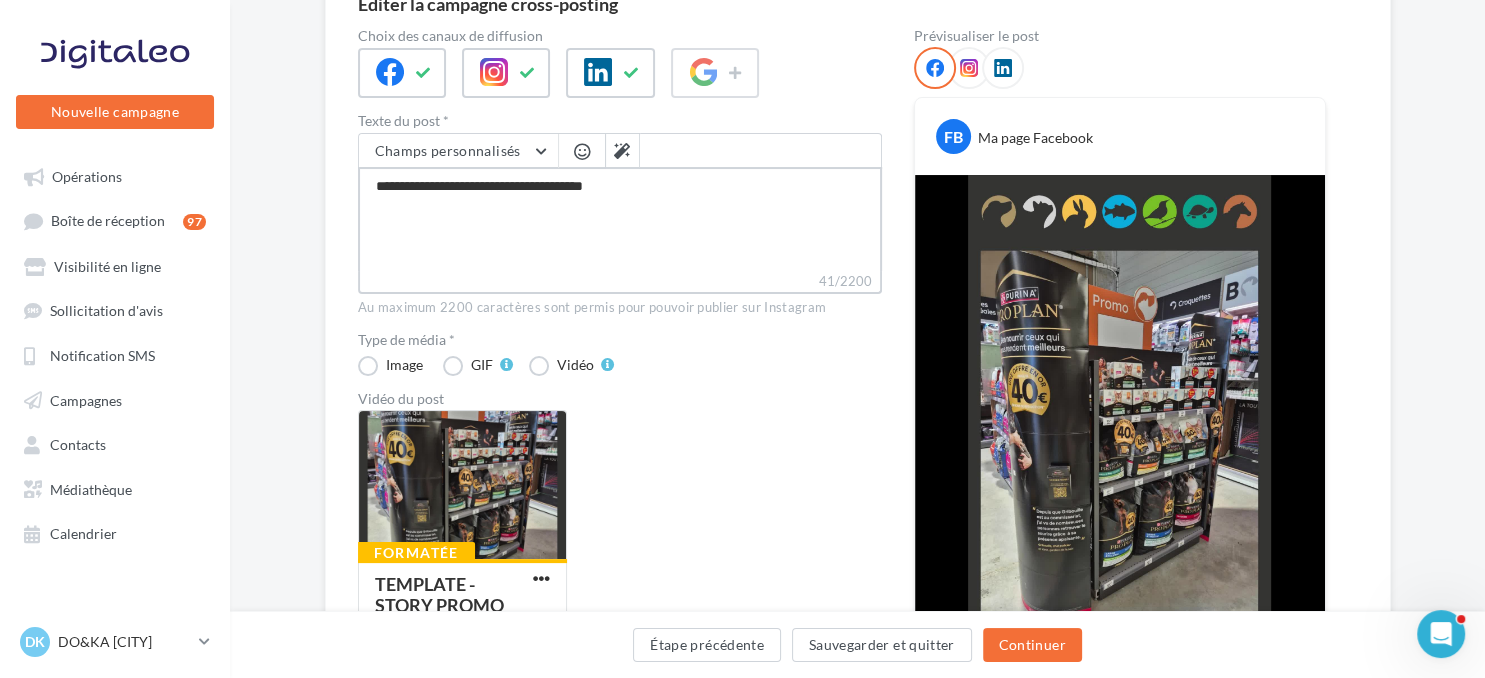 type on "**********" 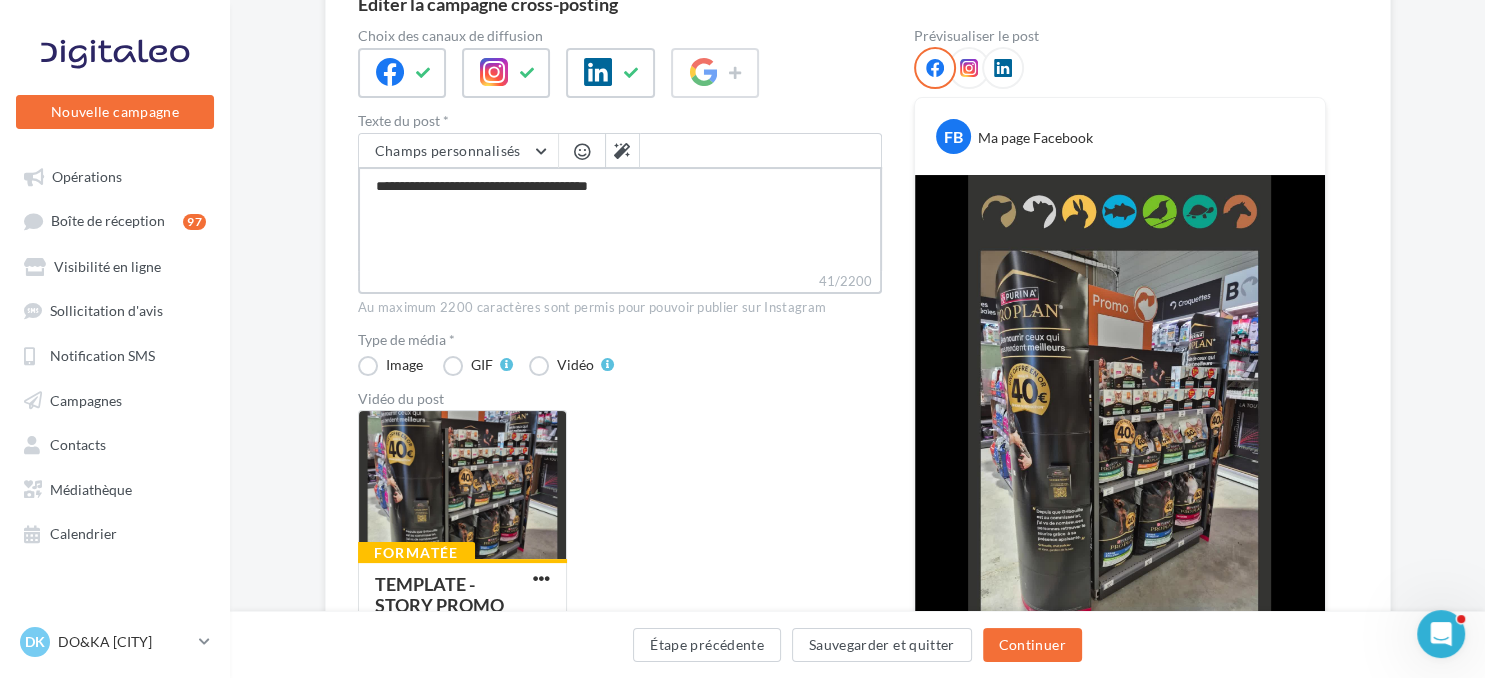 type on "**********" 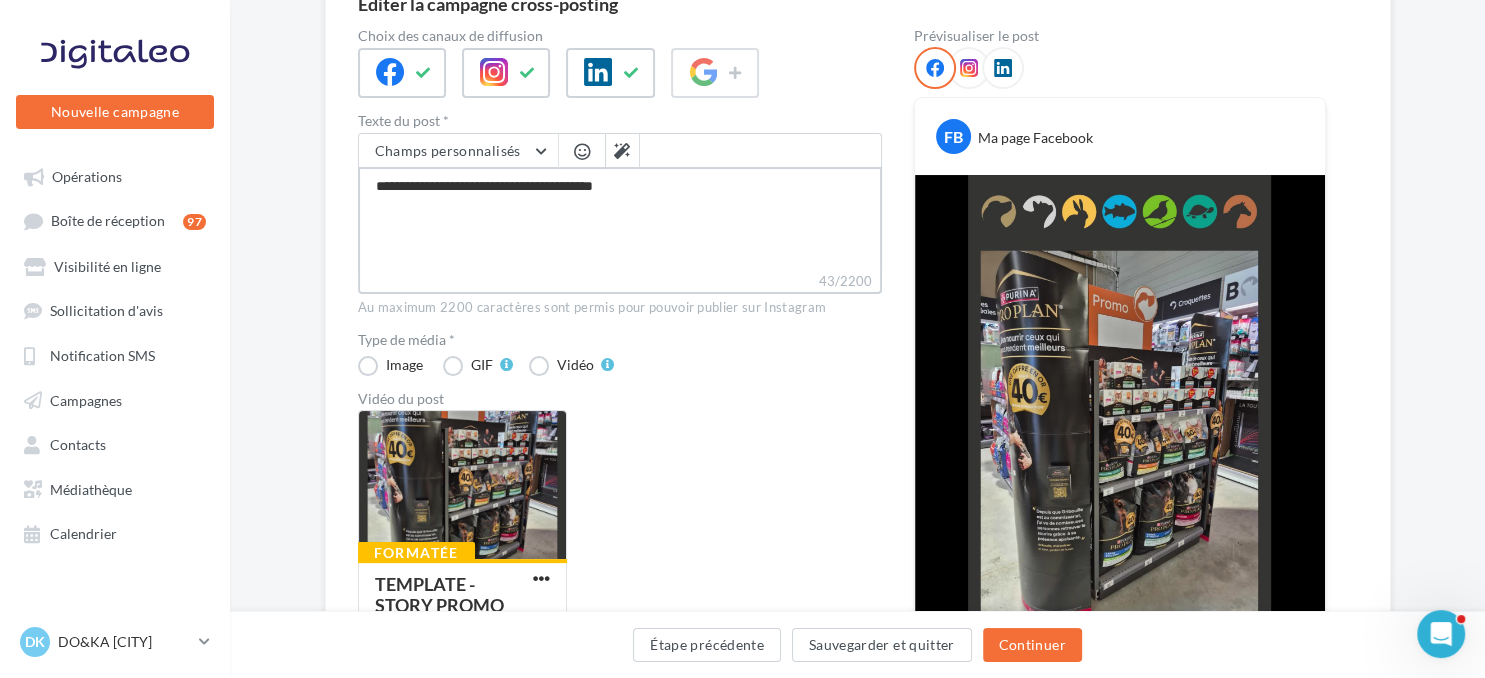 type on "**********" 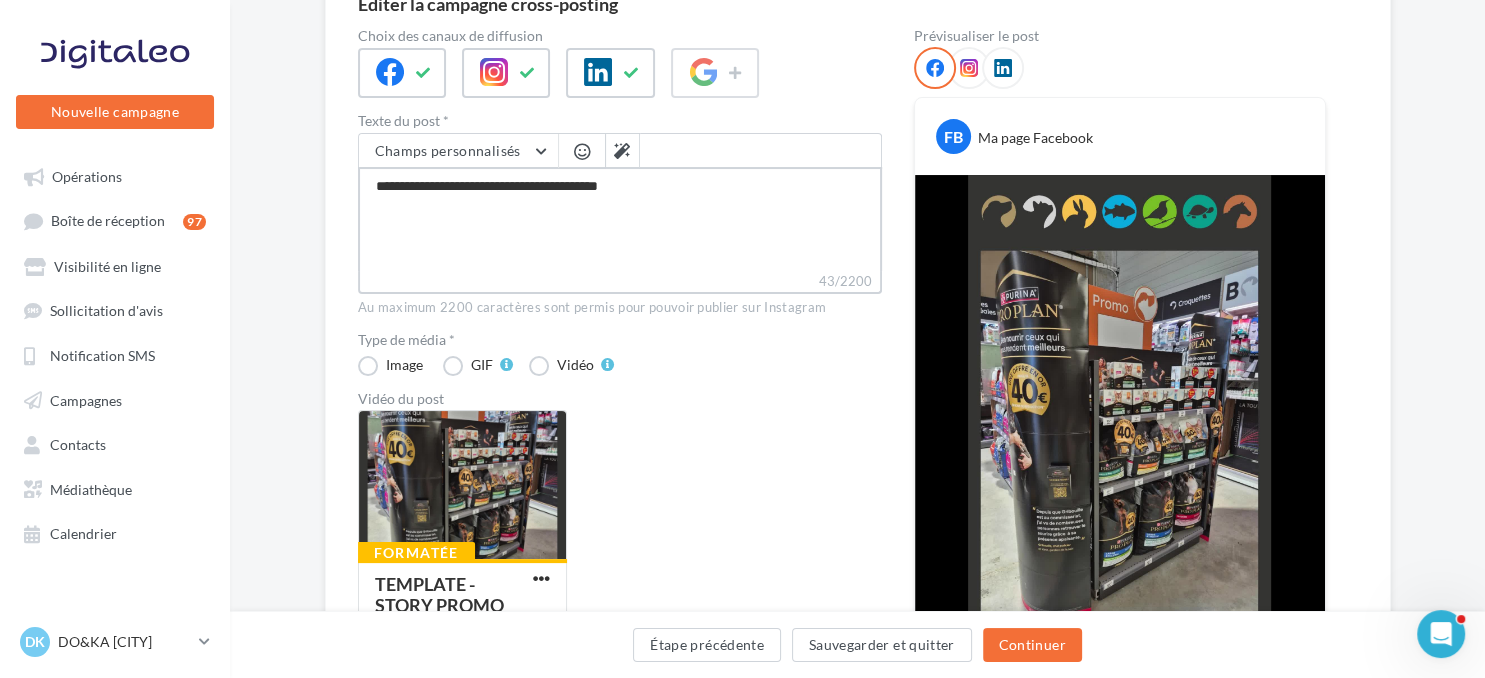 type on "**********" 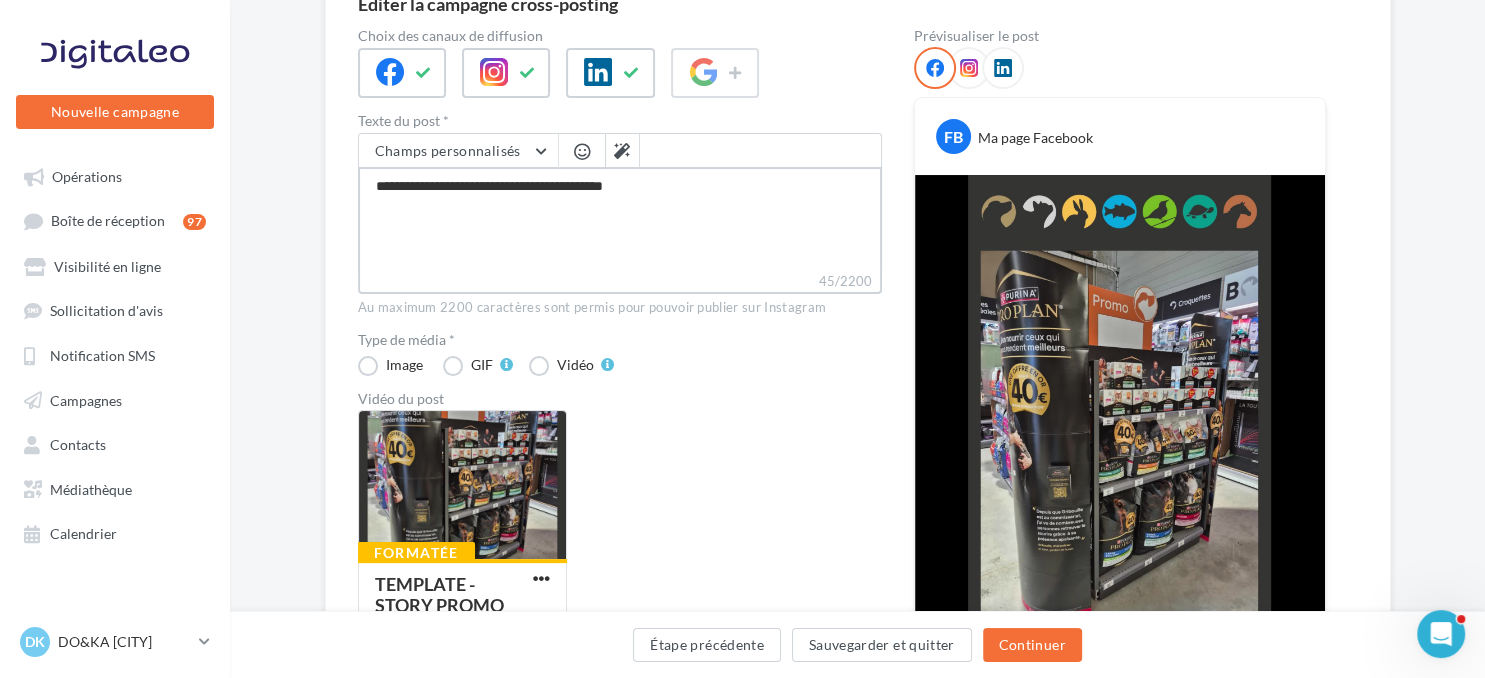 type on "**********" 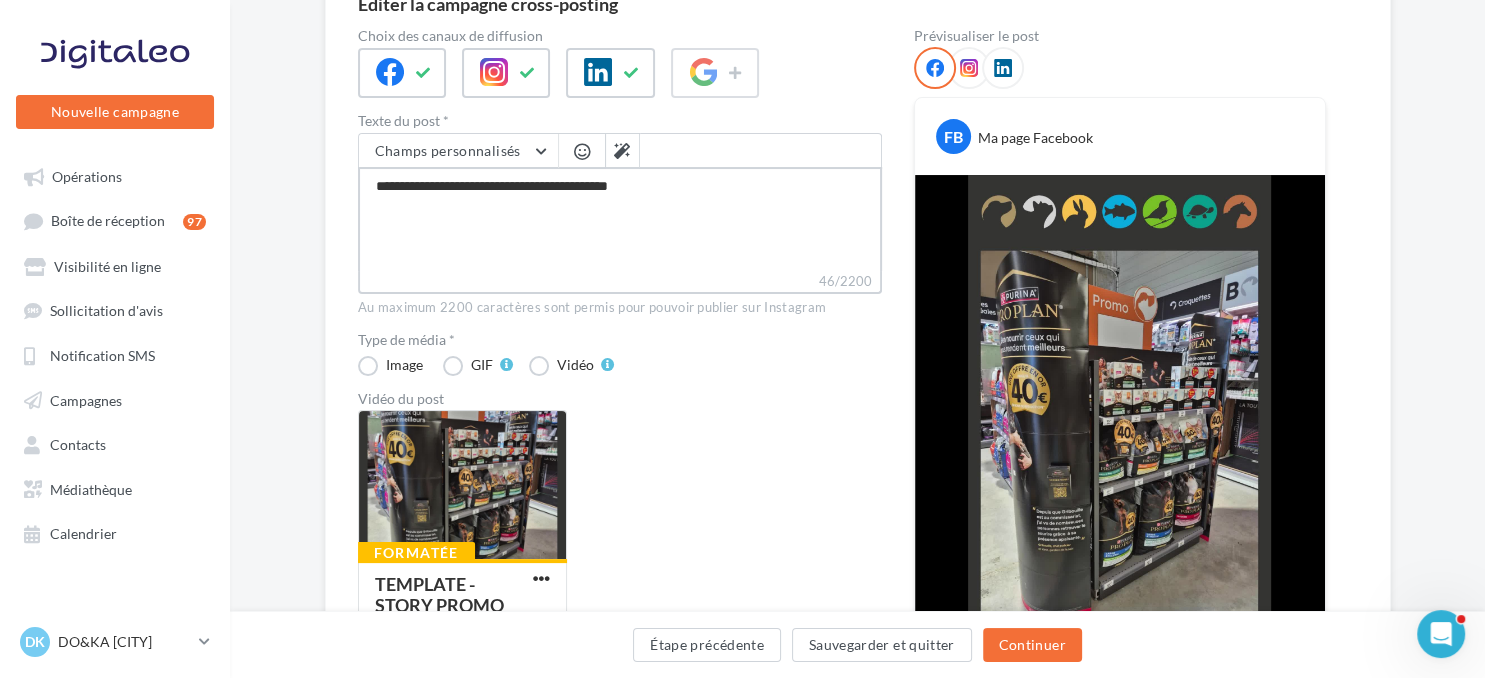 type on "**********" 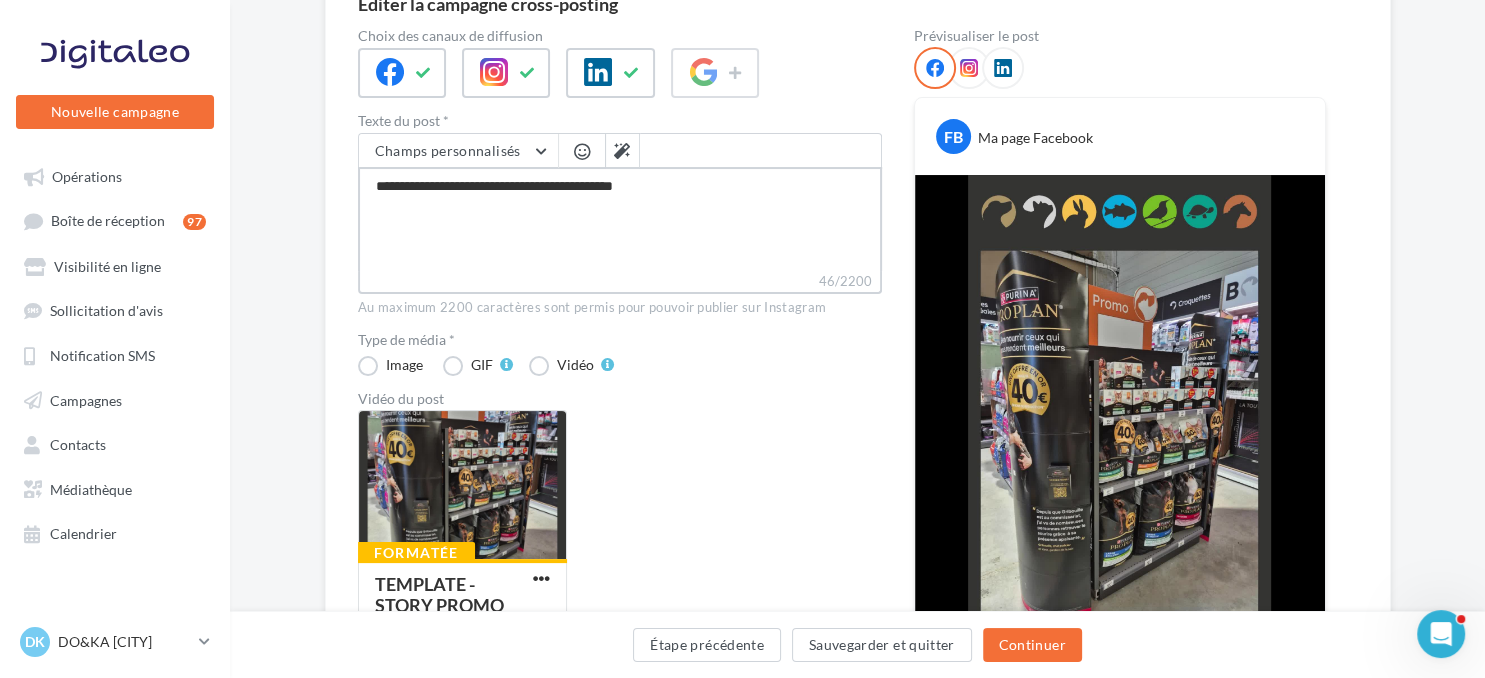 type on "**********" 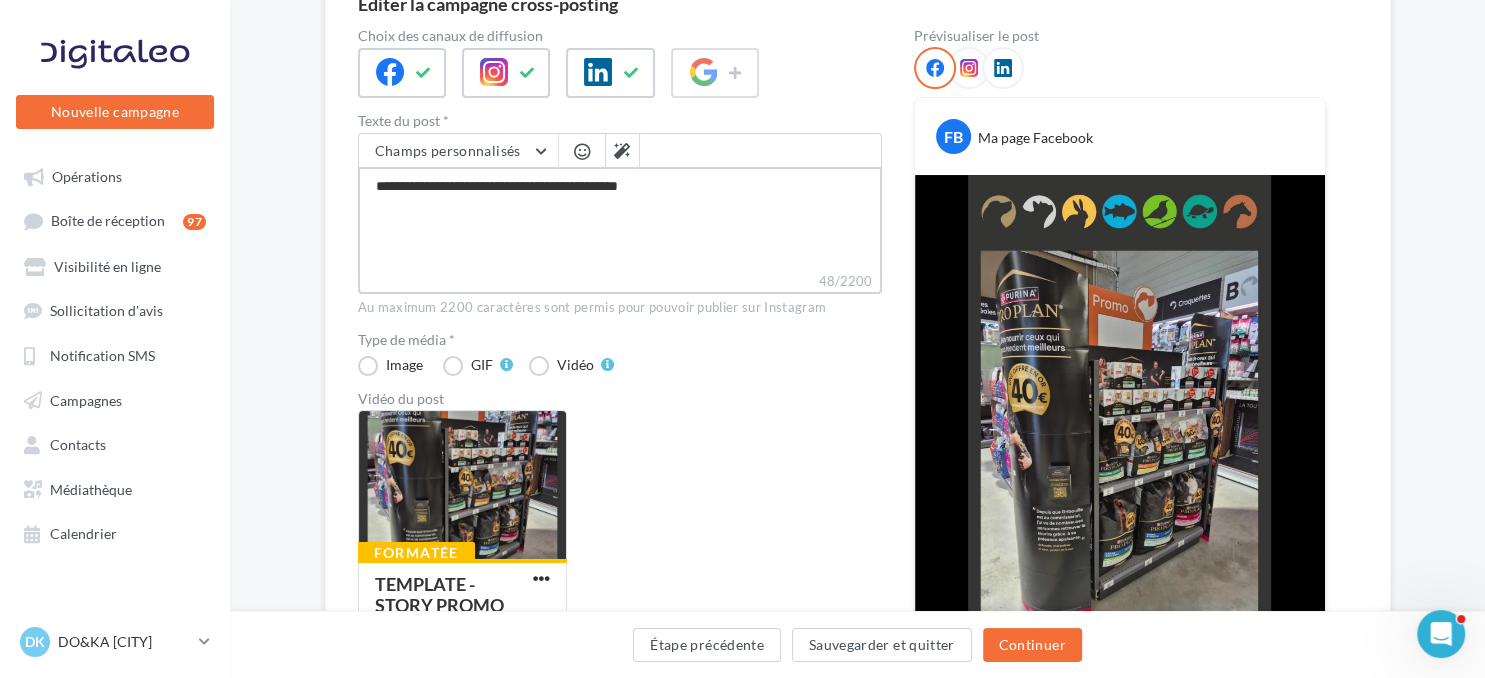 type on "**********" 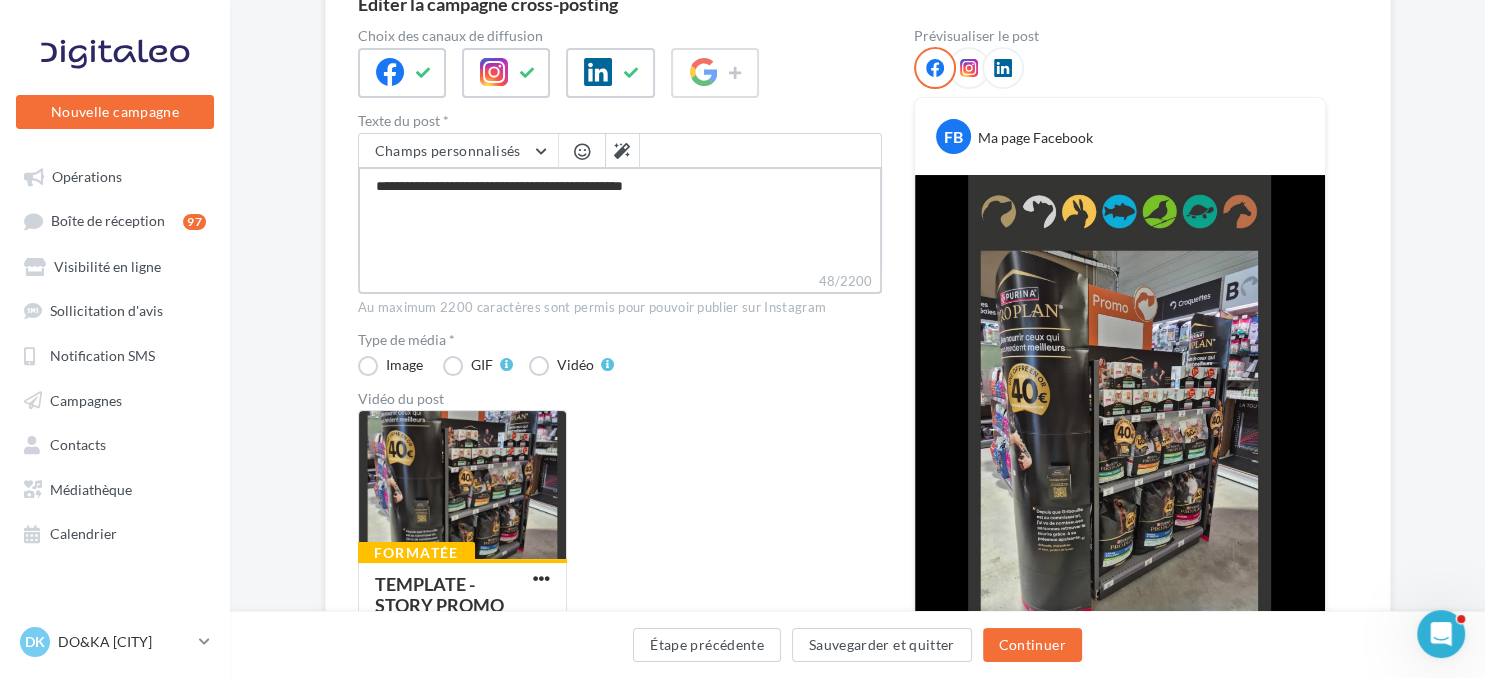 type on "**********" 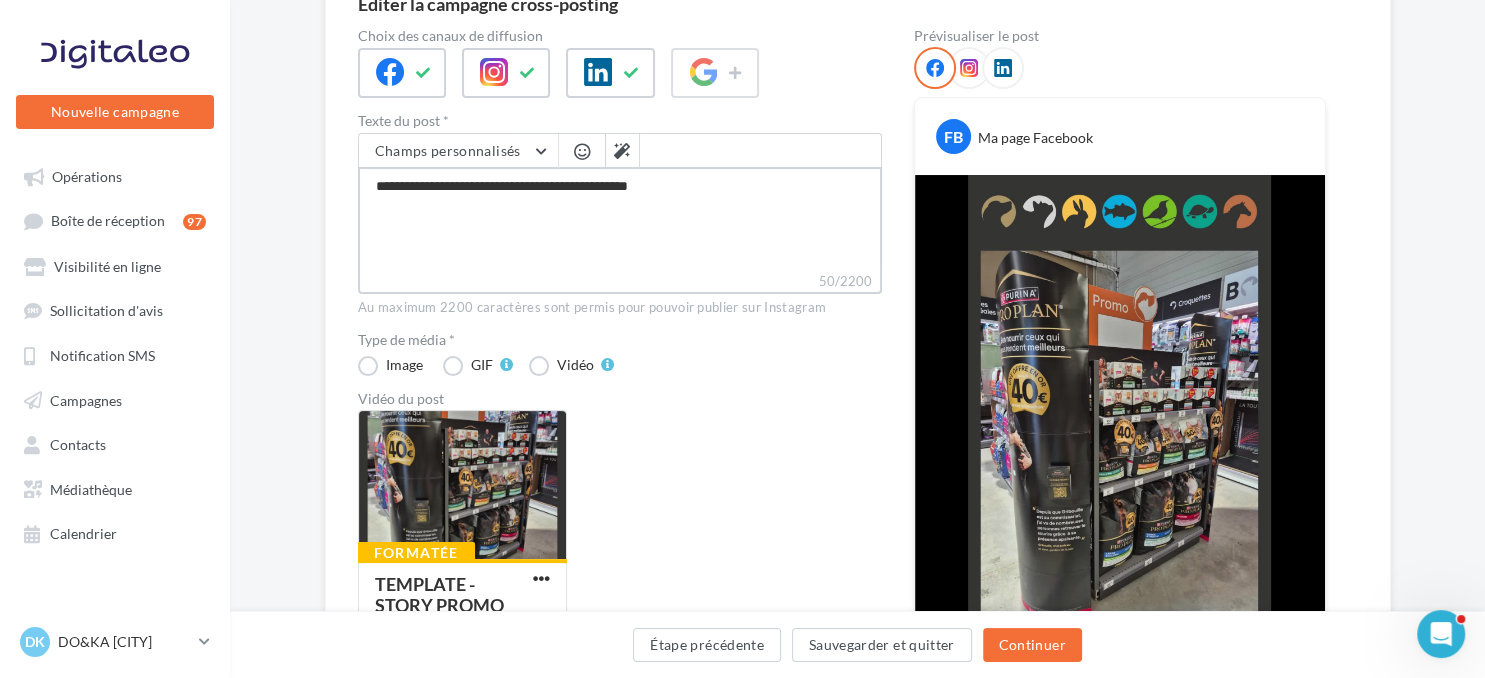 type on "**********" 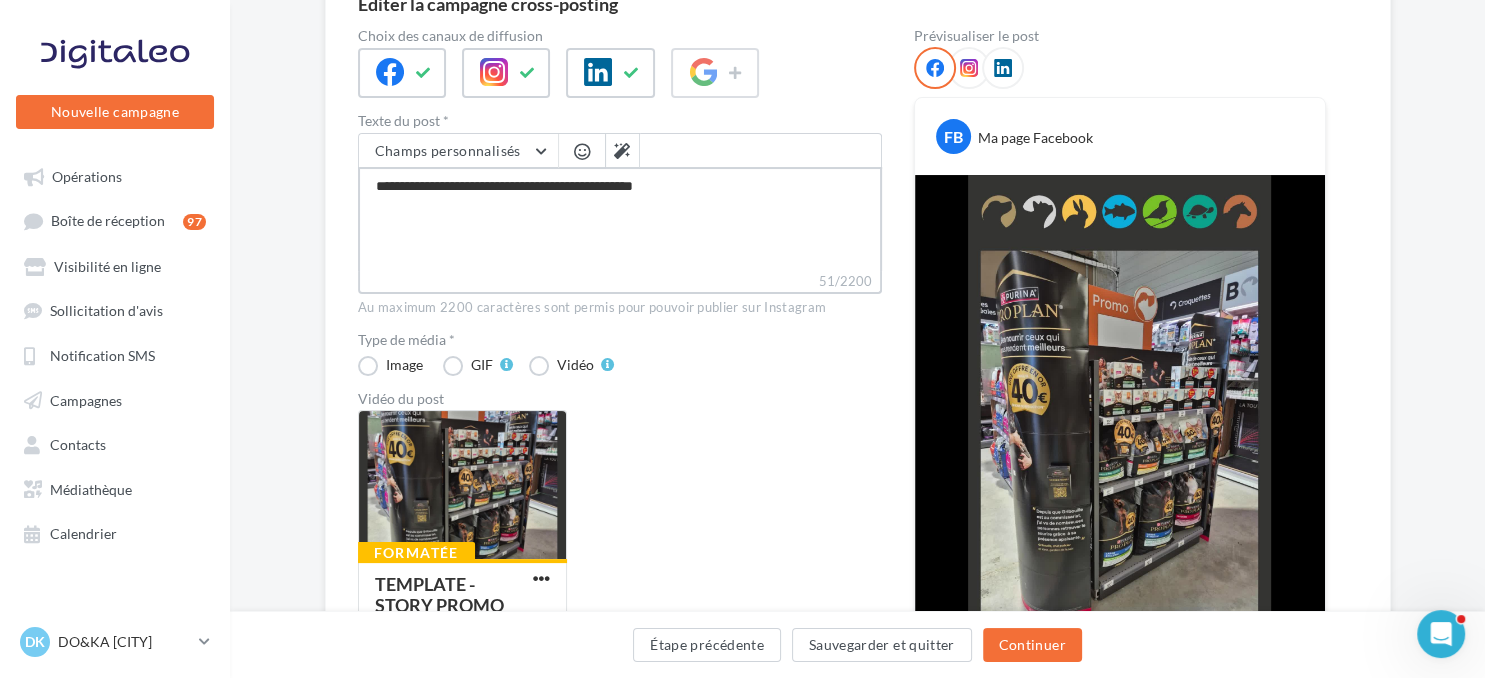 type on "**********" 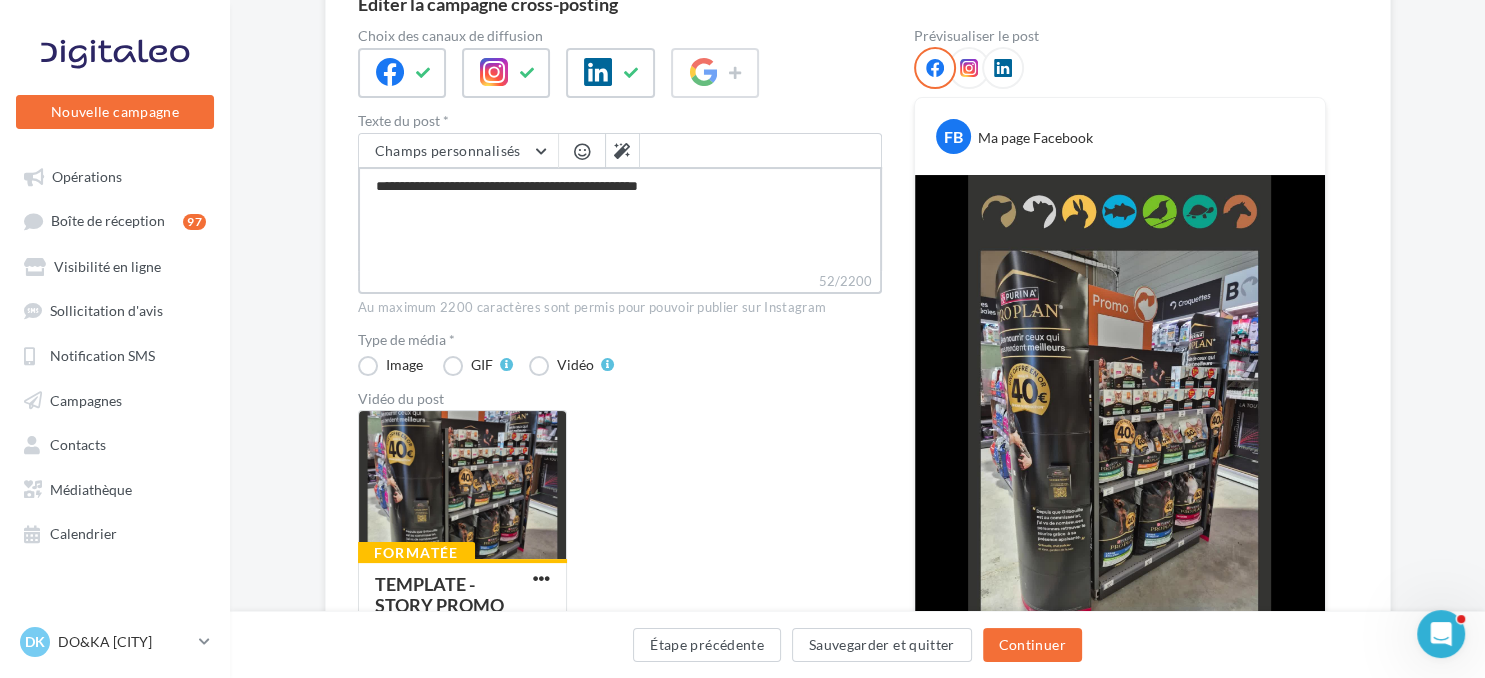 type on "**********" 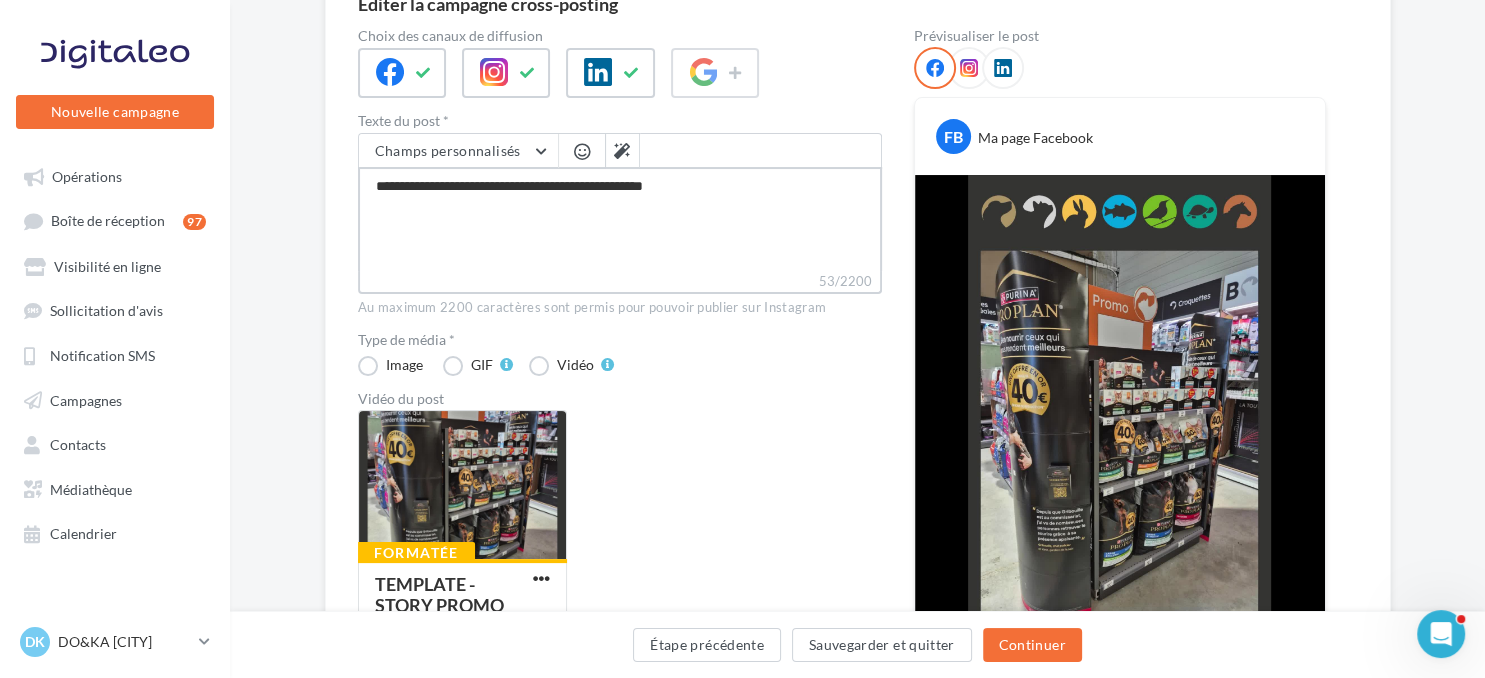 type on "**********" 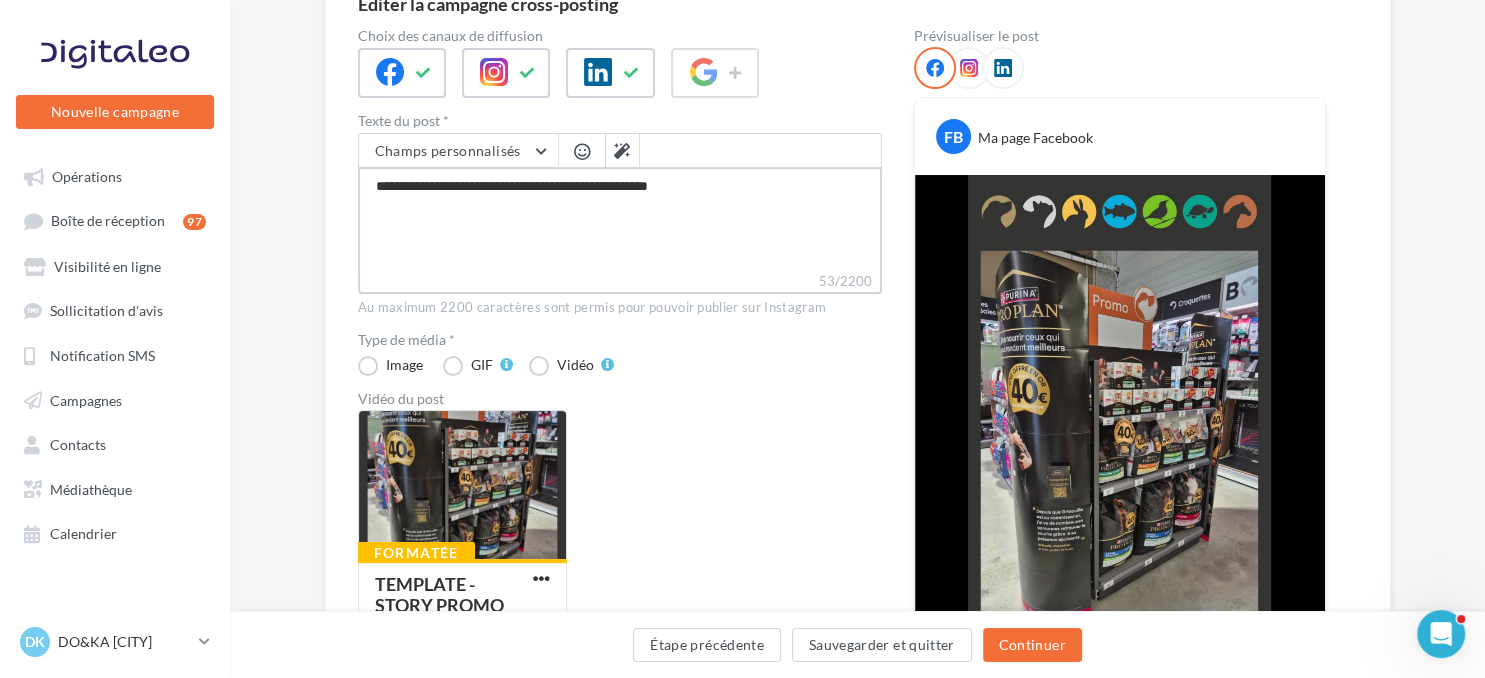 type on "**********" 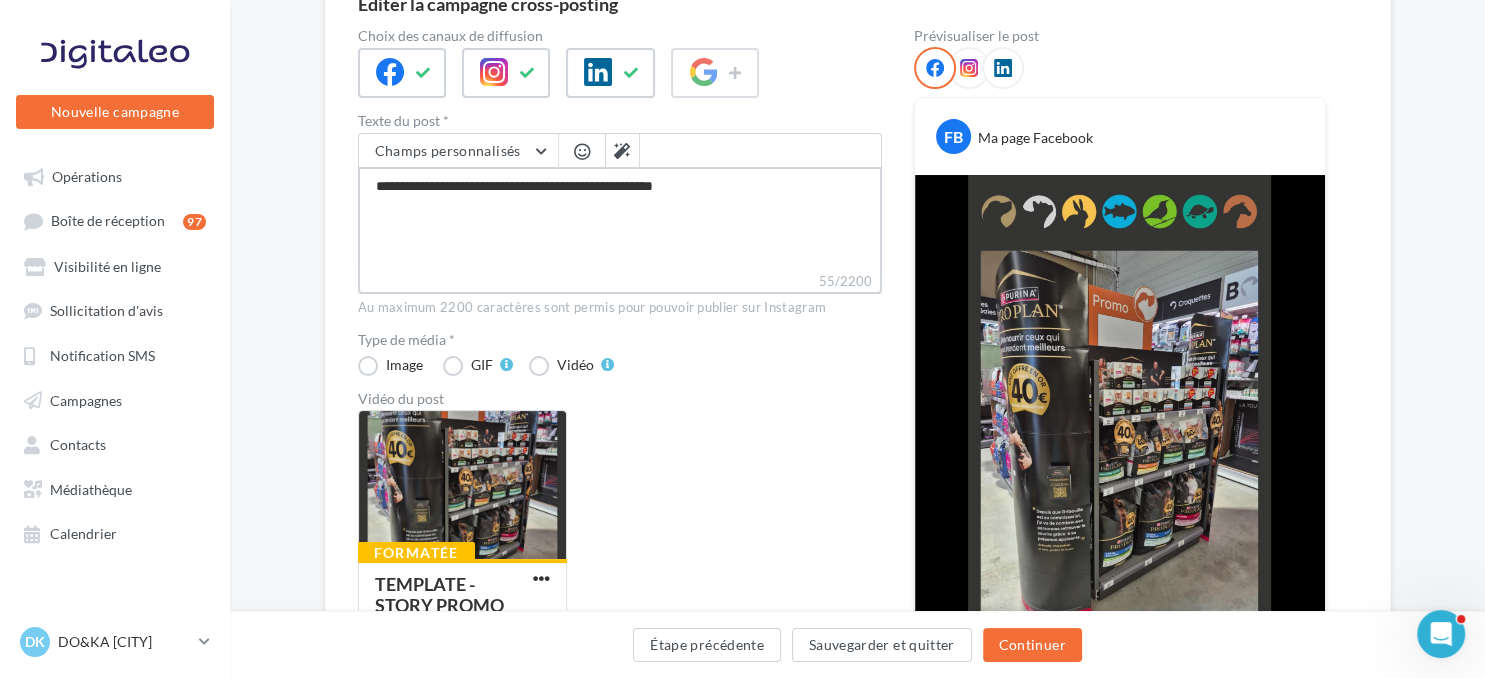 type on "**********" 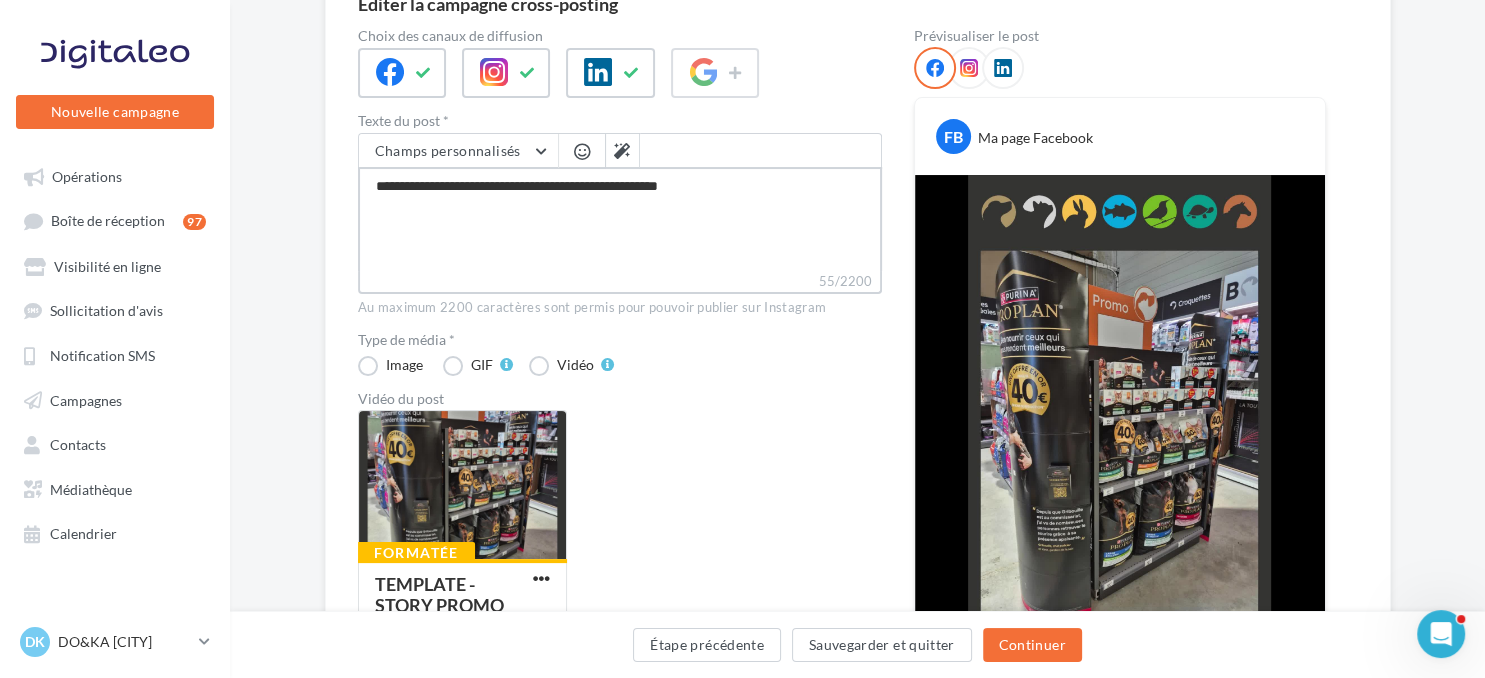 type on "**********" 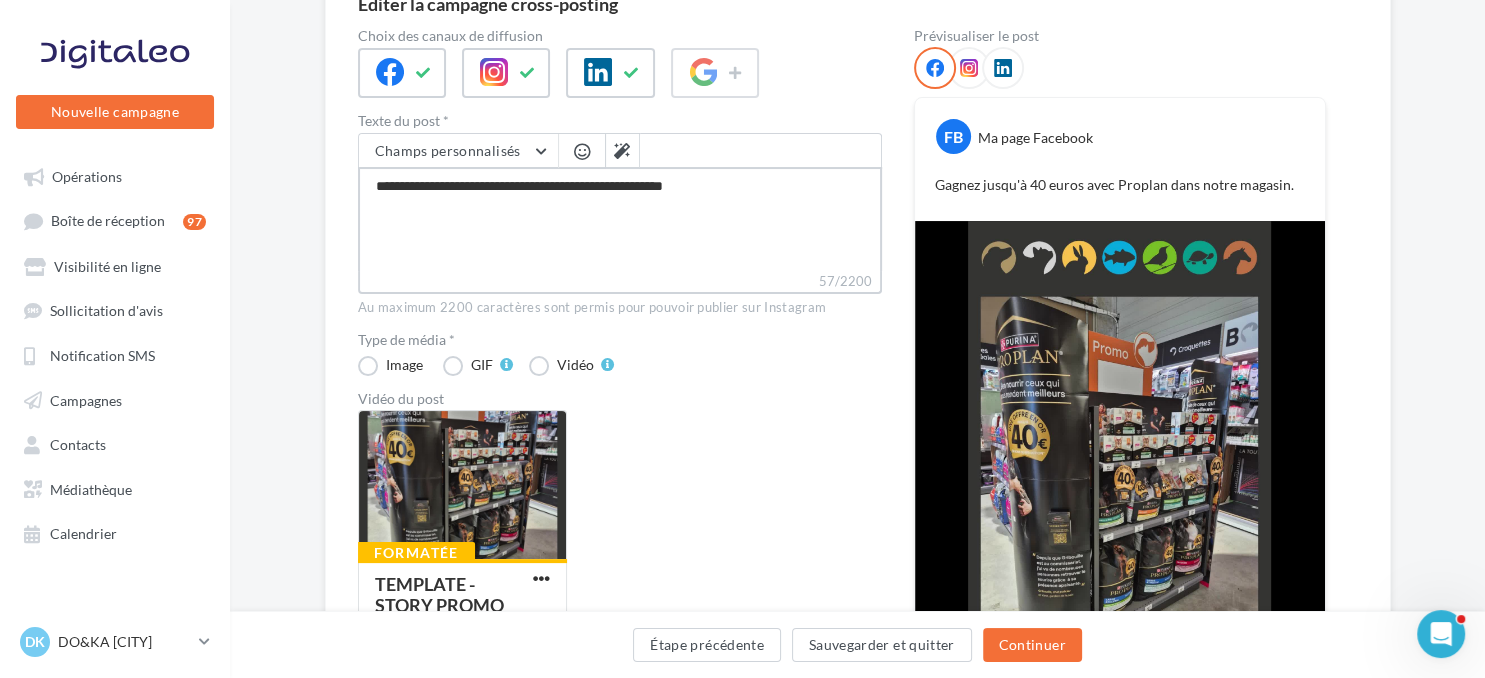 type on "**********" 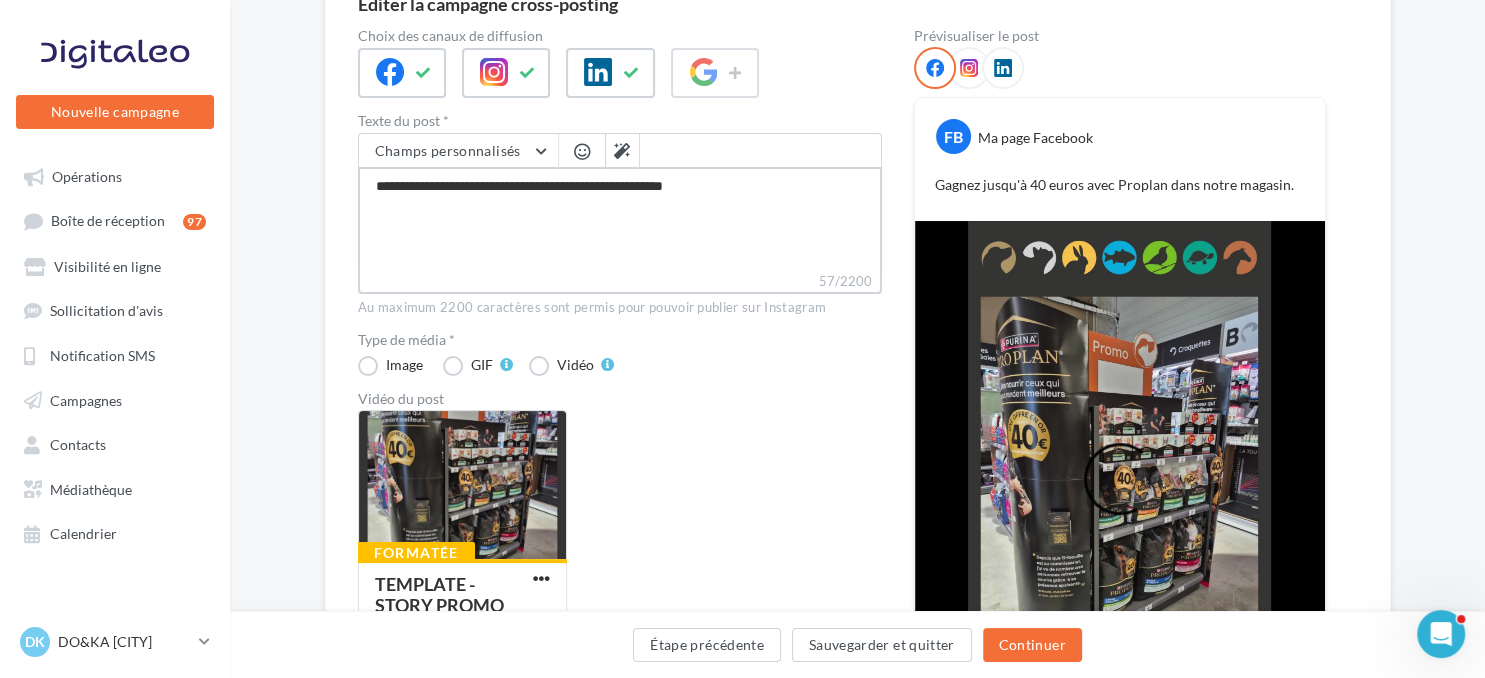 type on "**********" 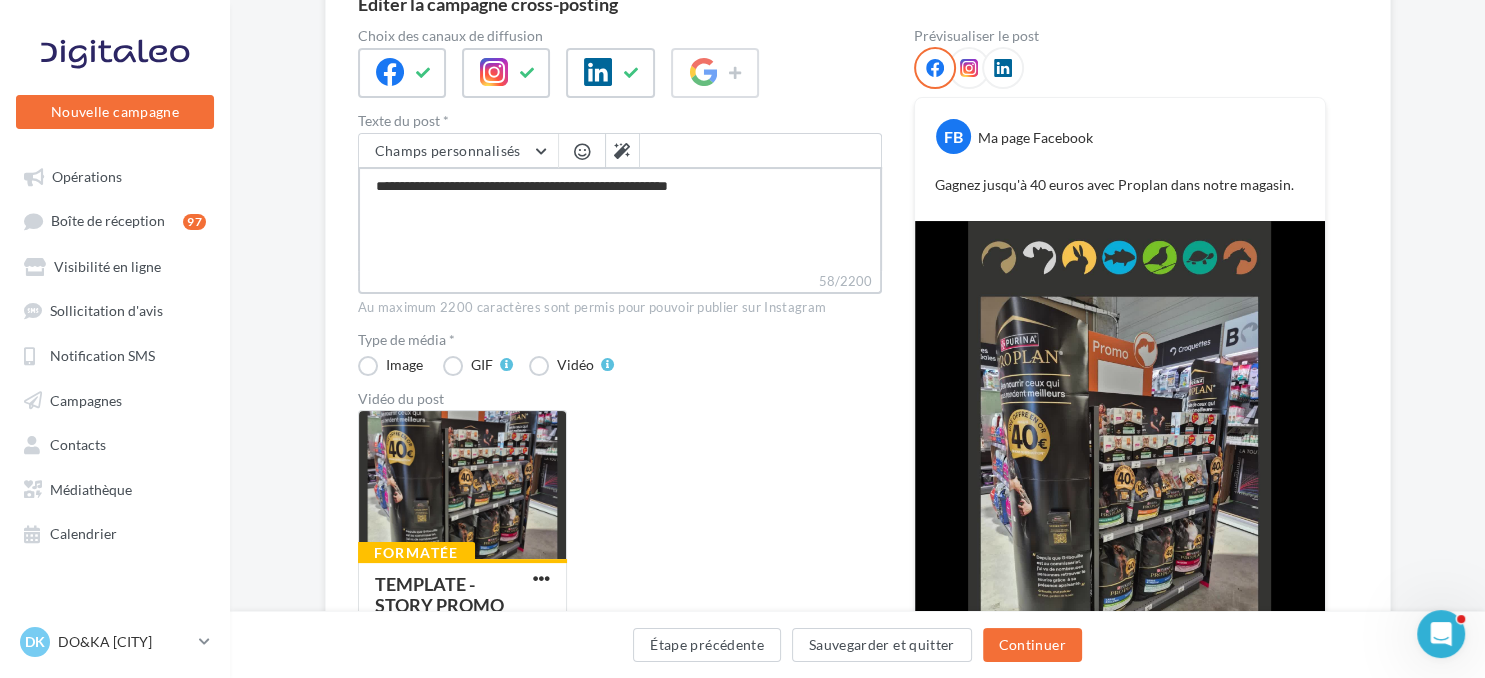 type on "**********" 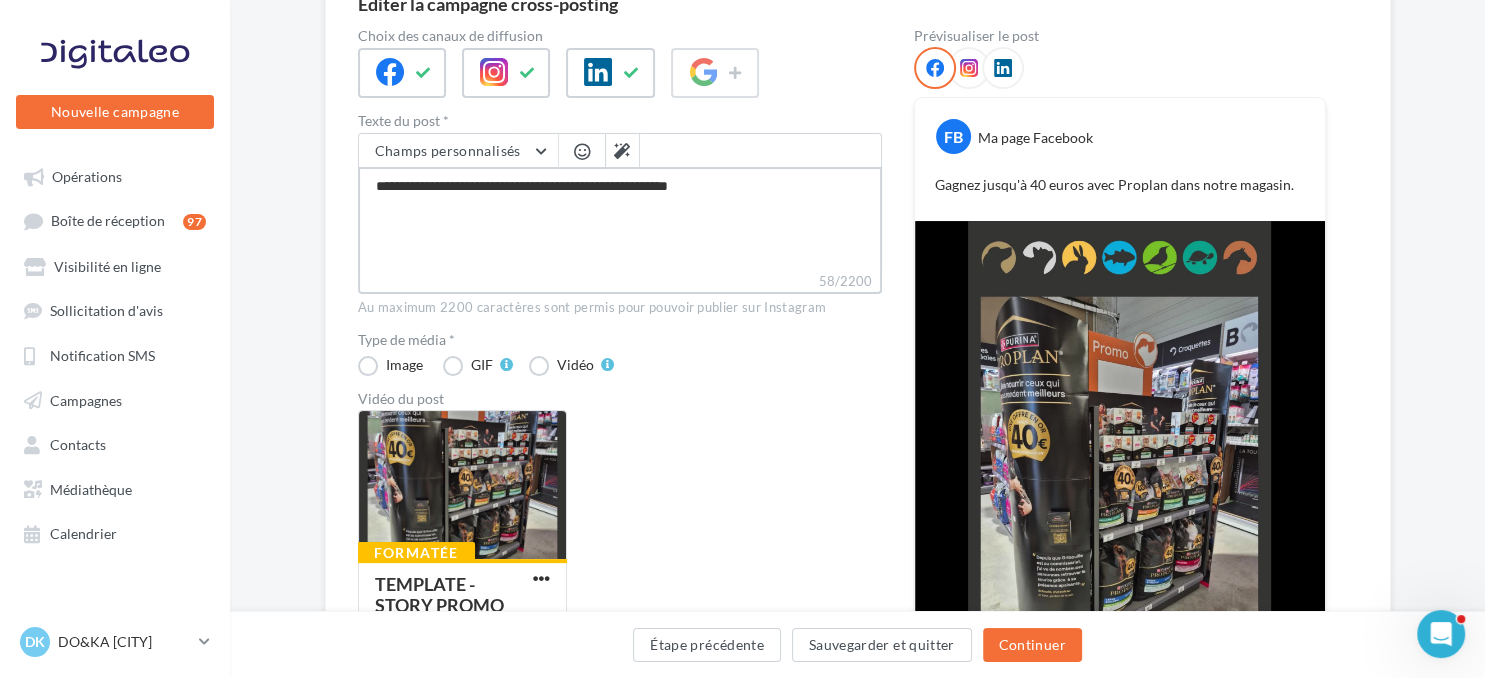 type on "**********" 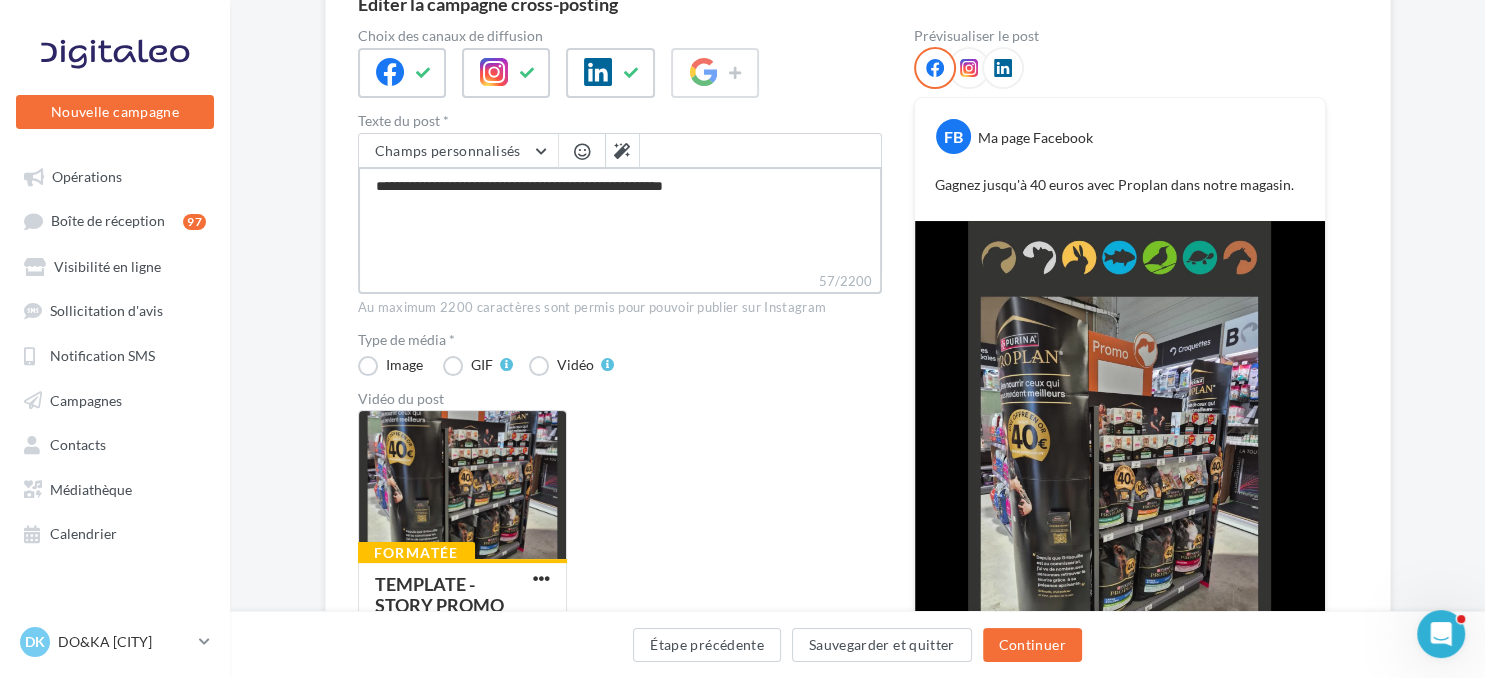 type on "**********" 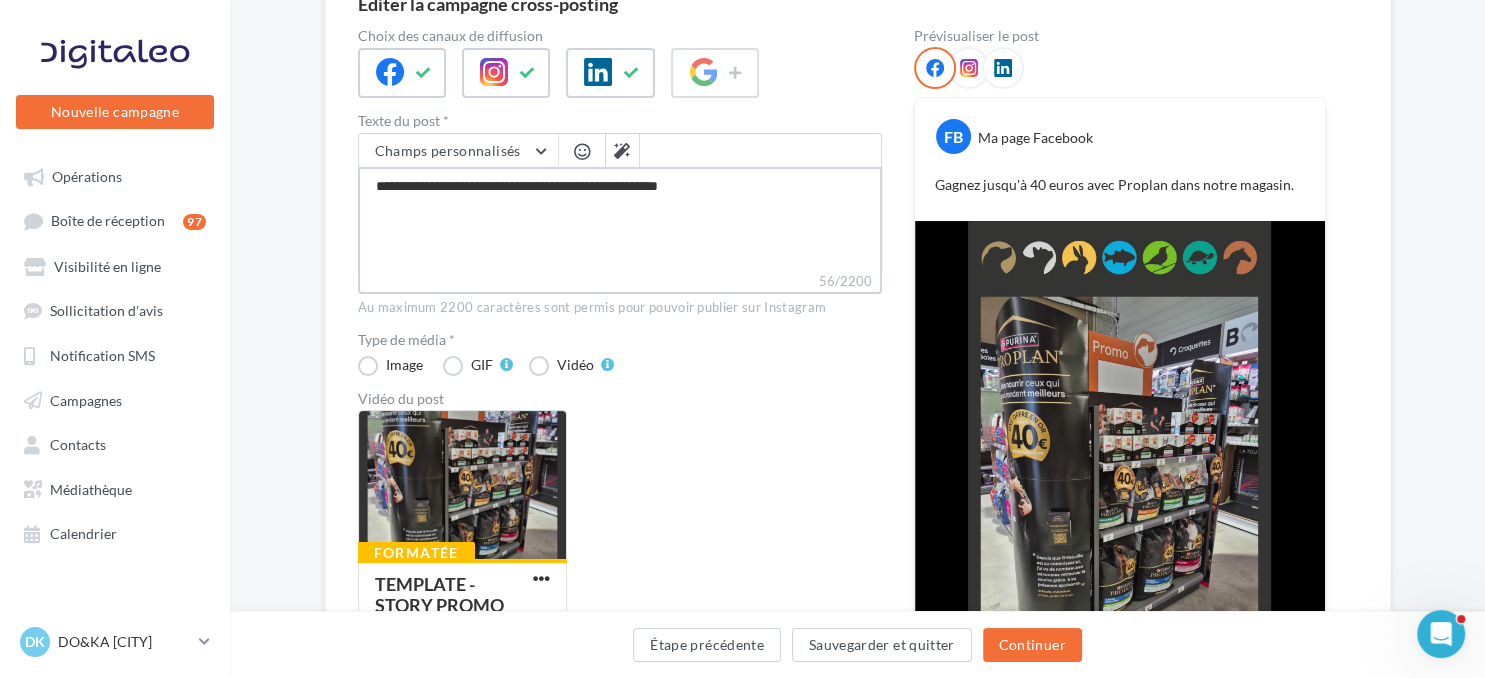 type on "**********" 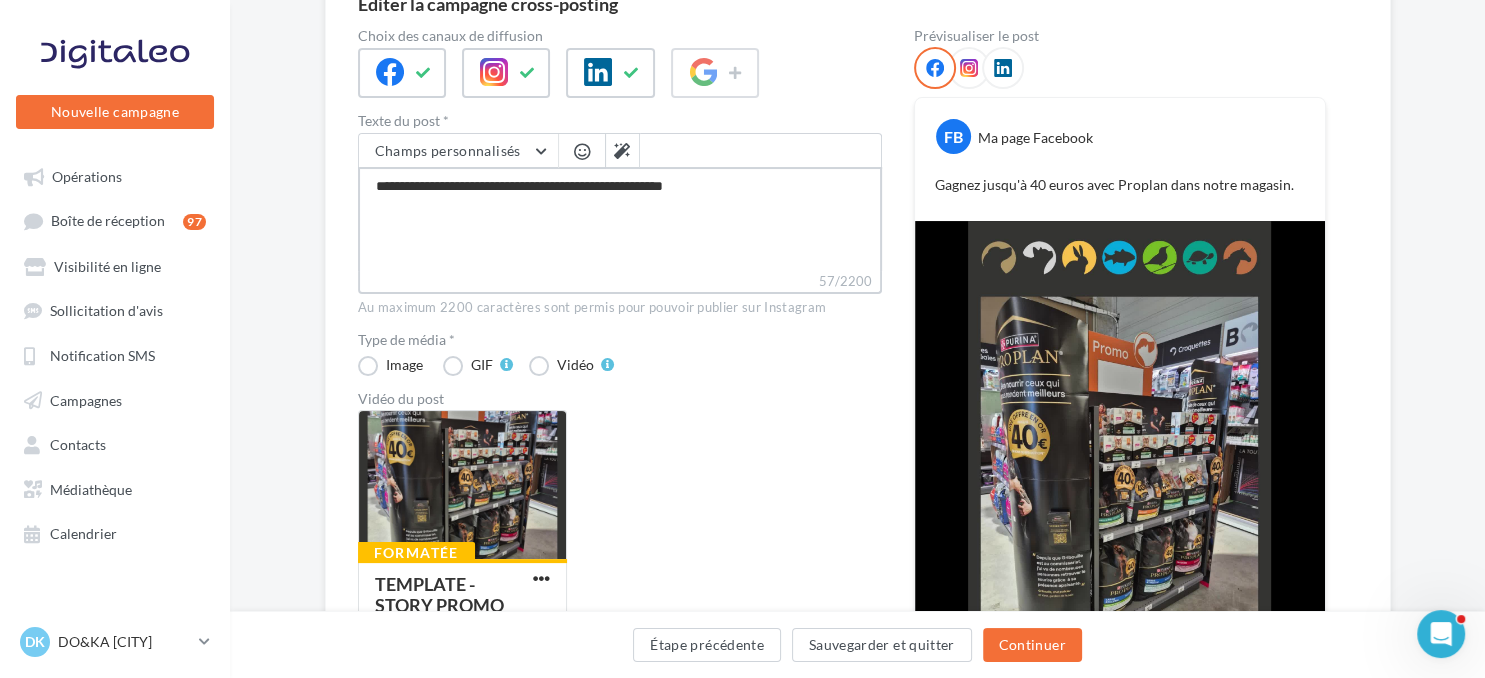 click on "**********" at bounding box center [620, 219] 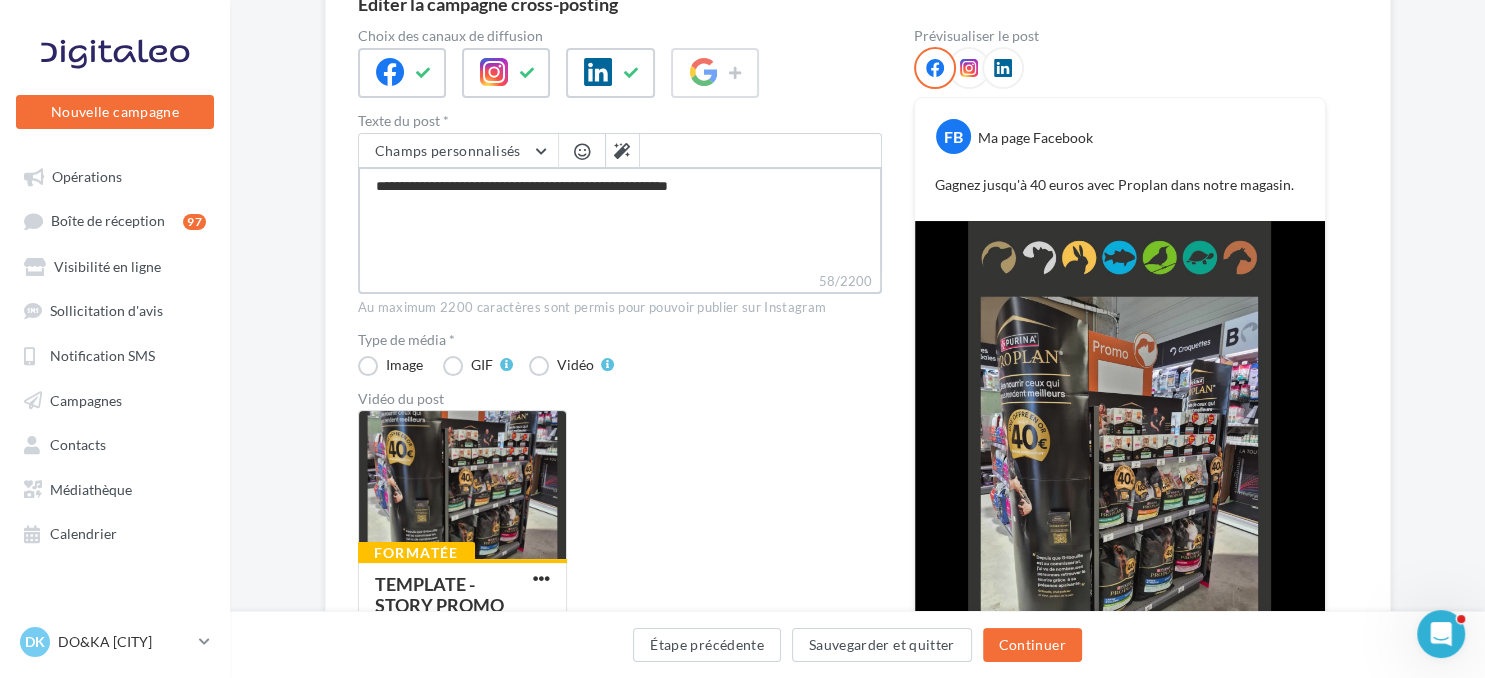 type on "**********" 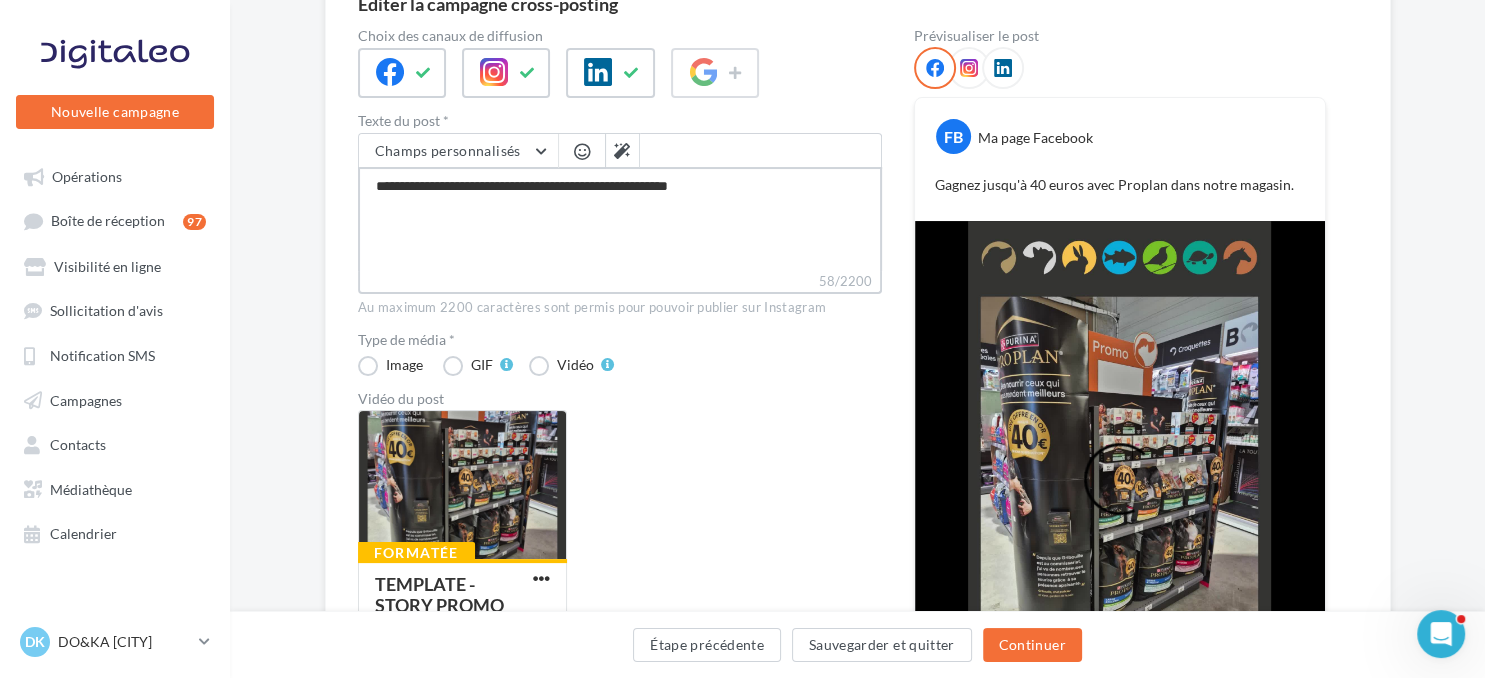 type on "**********" 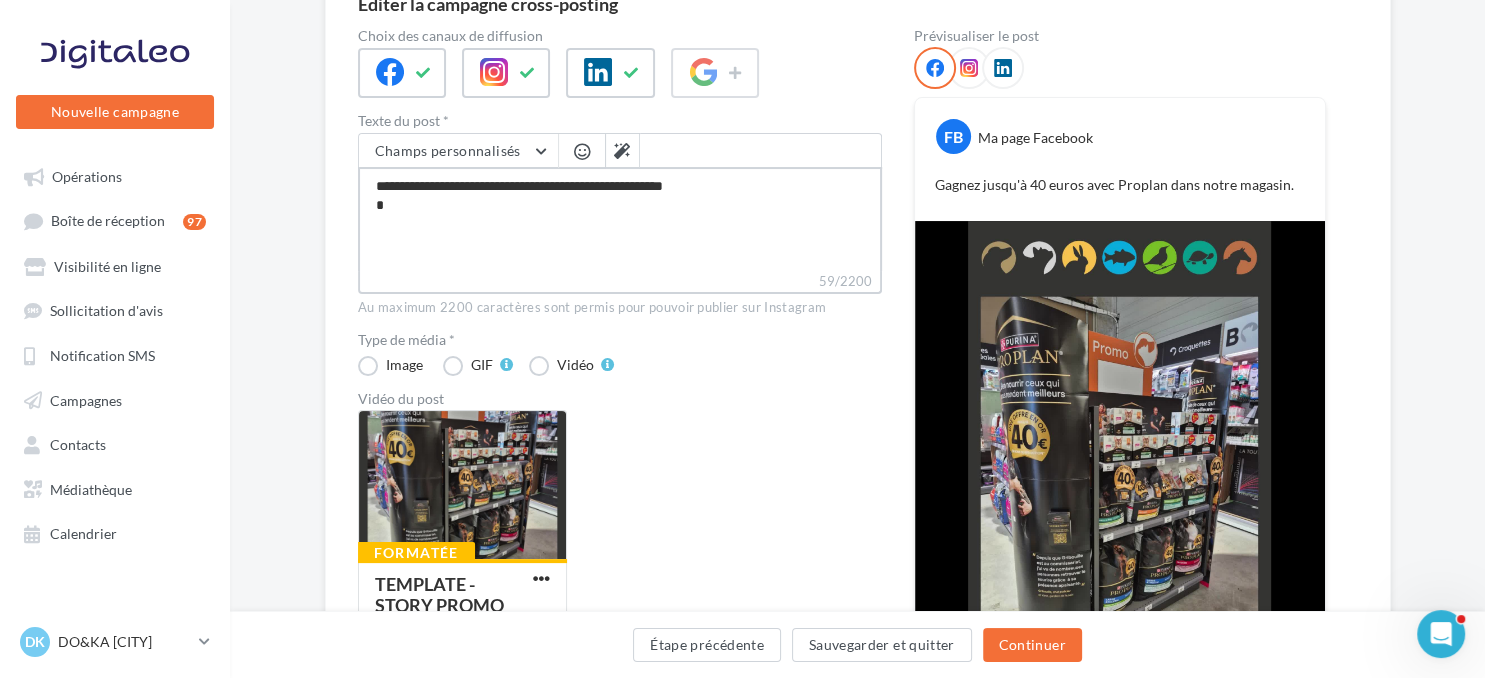 type on "**********" 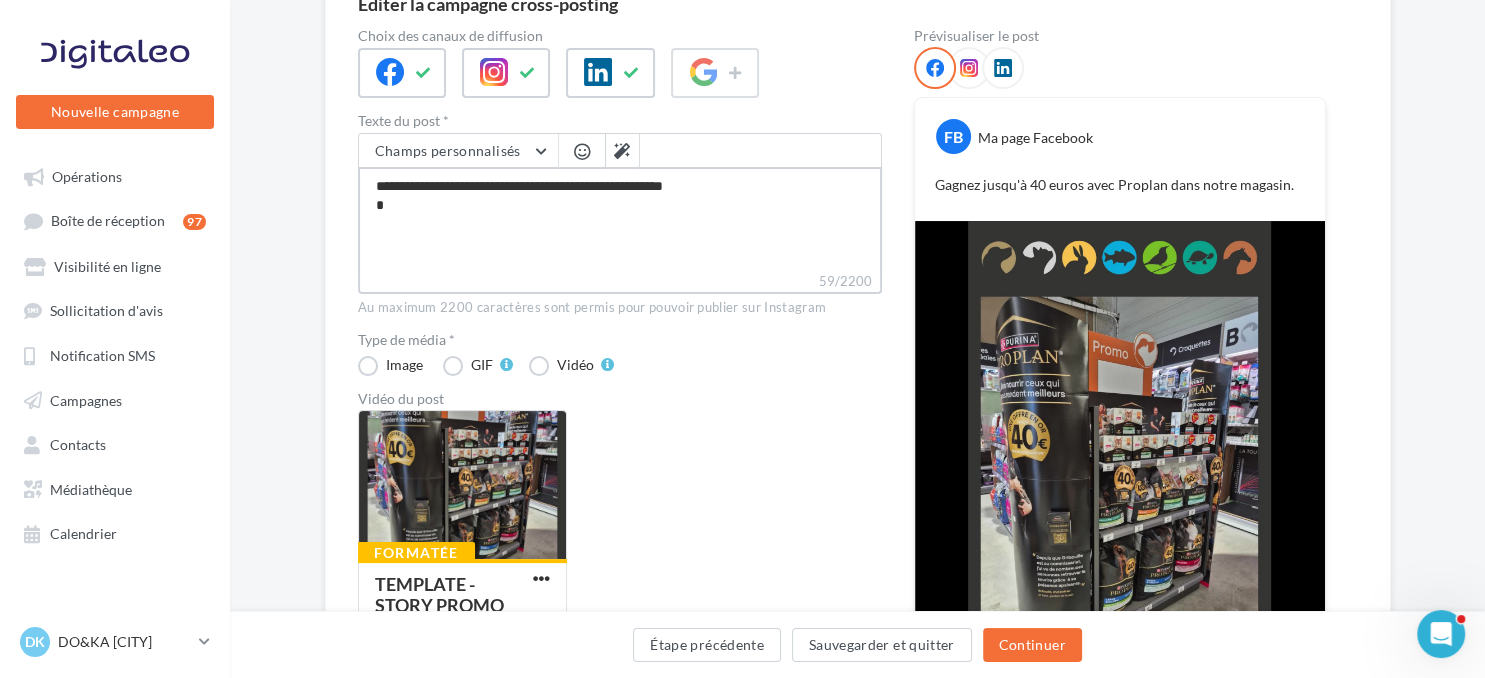 type on "**********" 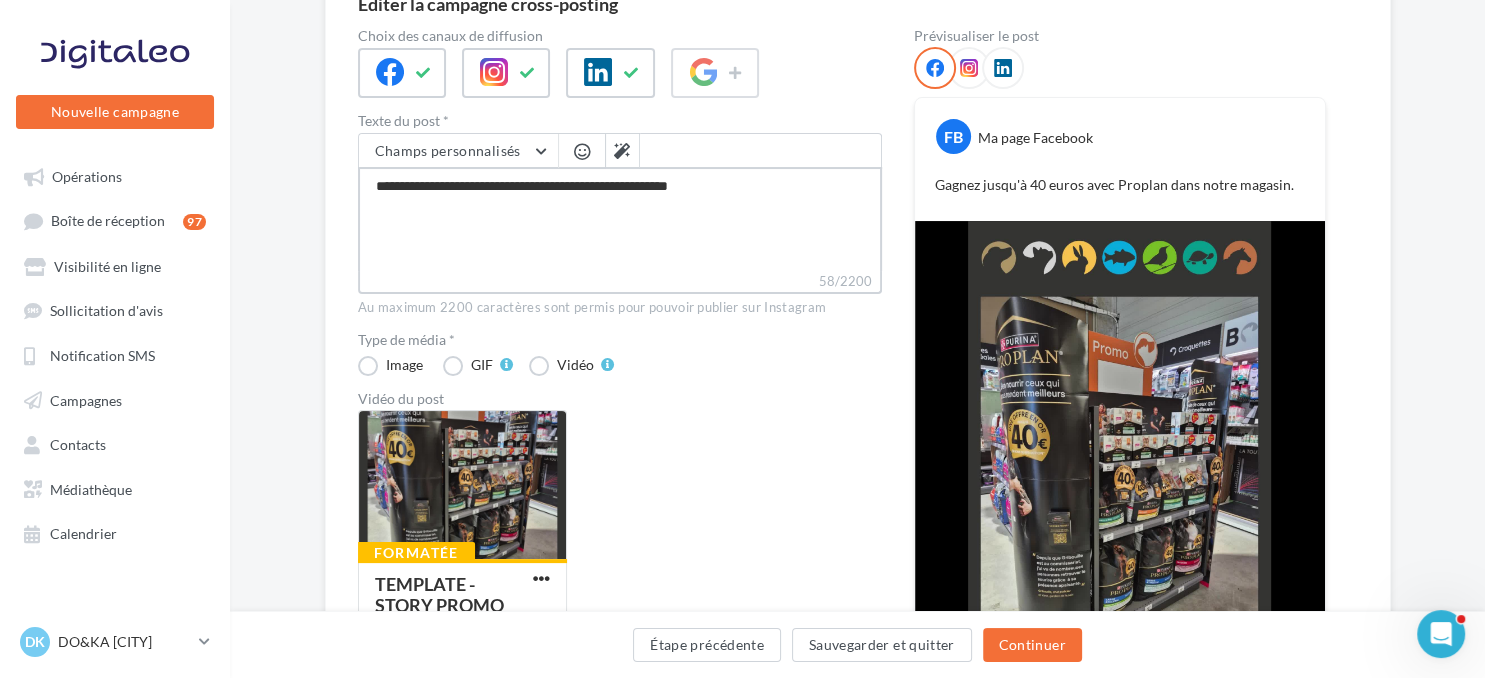 type on "**********" 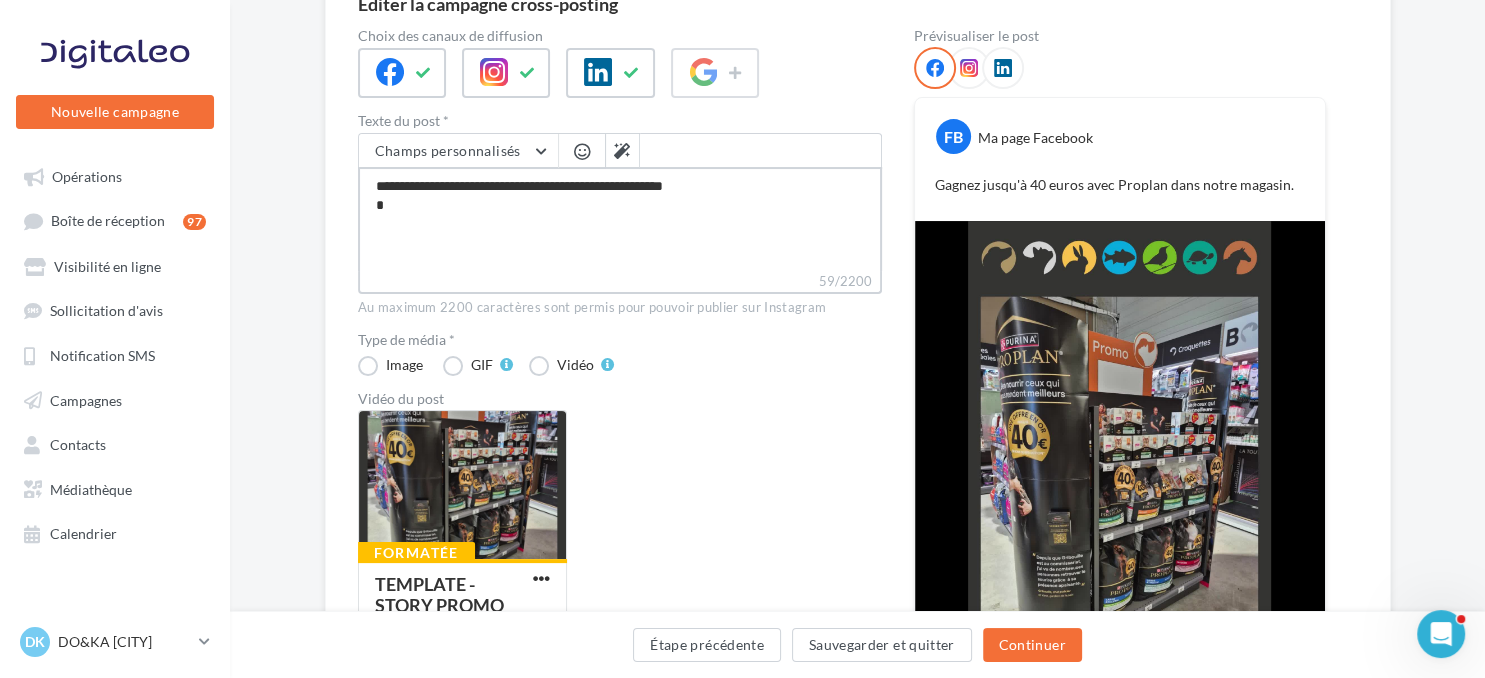 type on "**********" 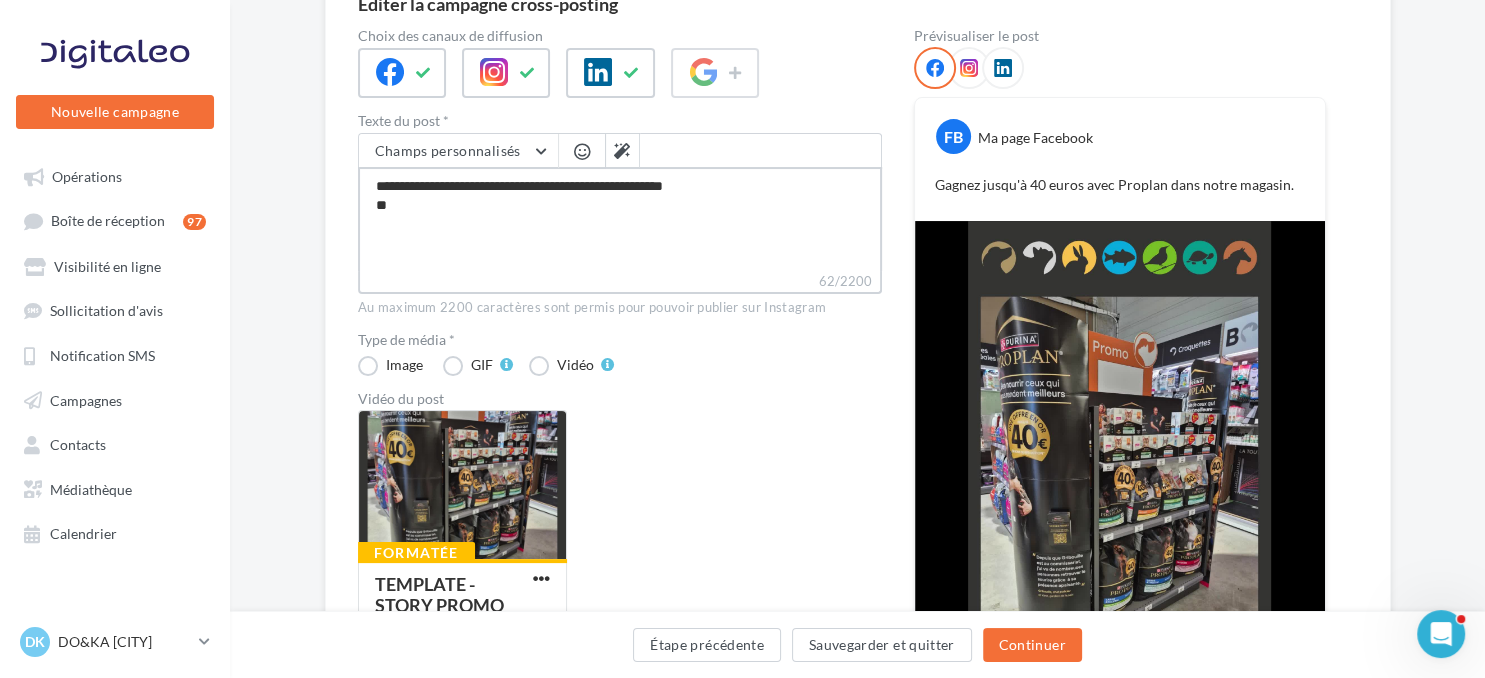 type on "**********" 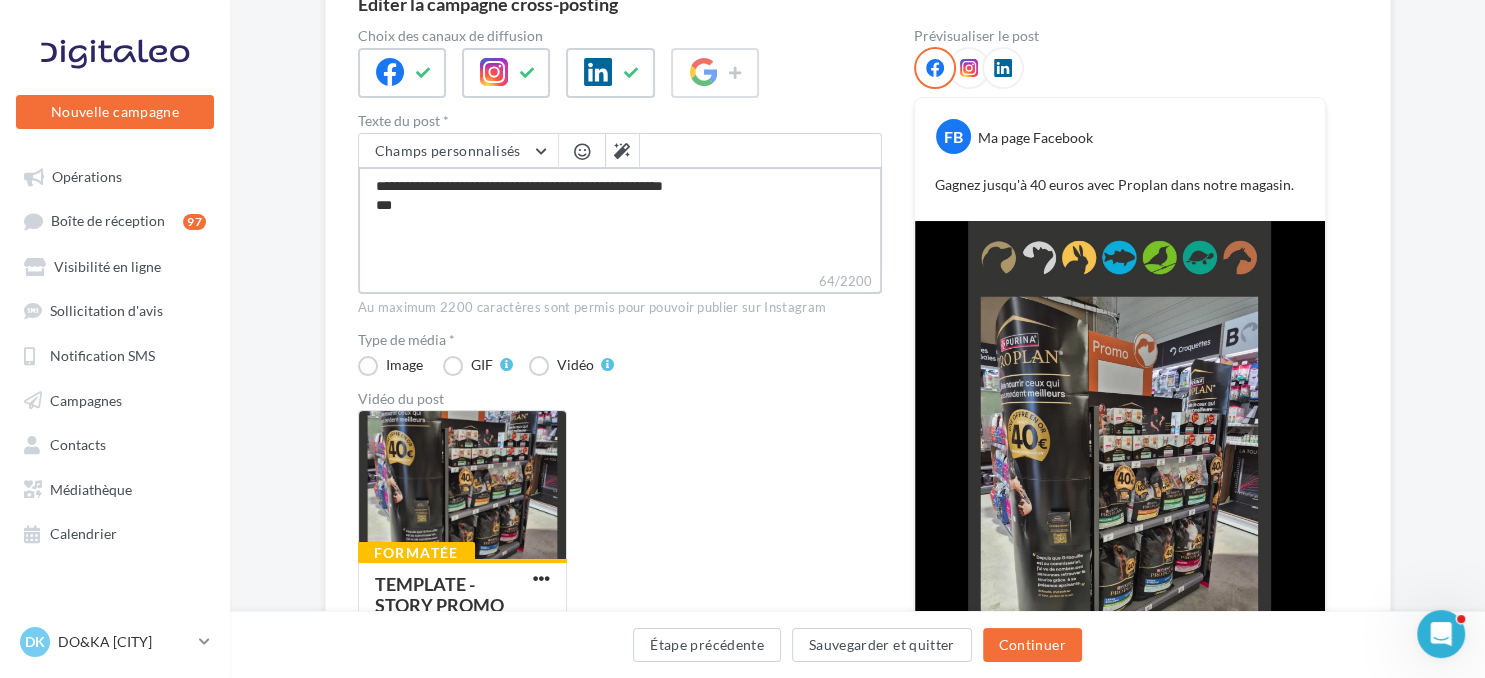 type on "**********" 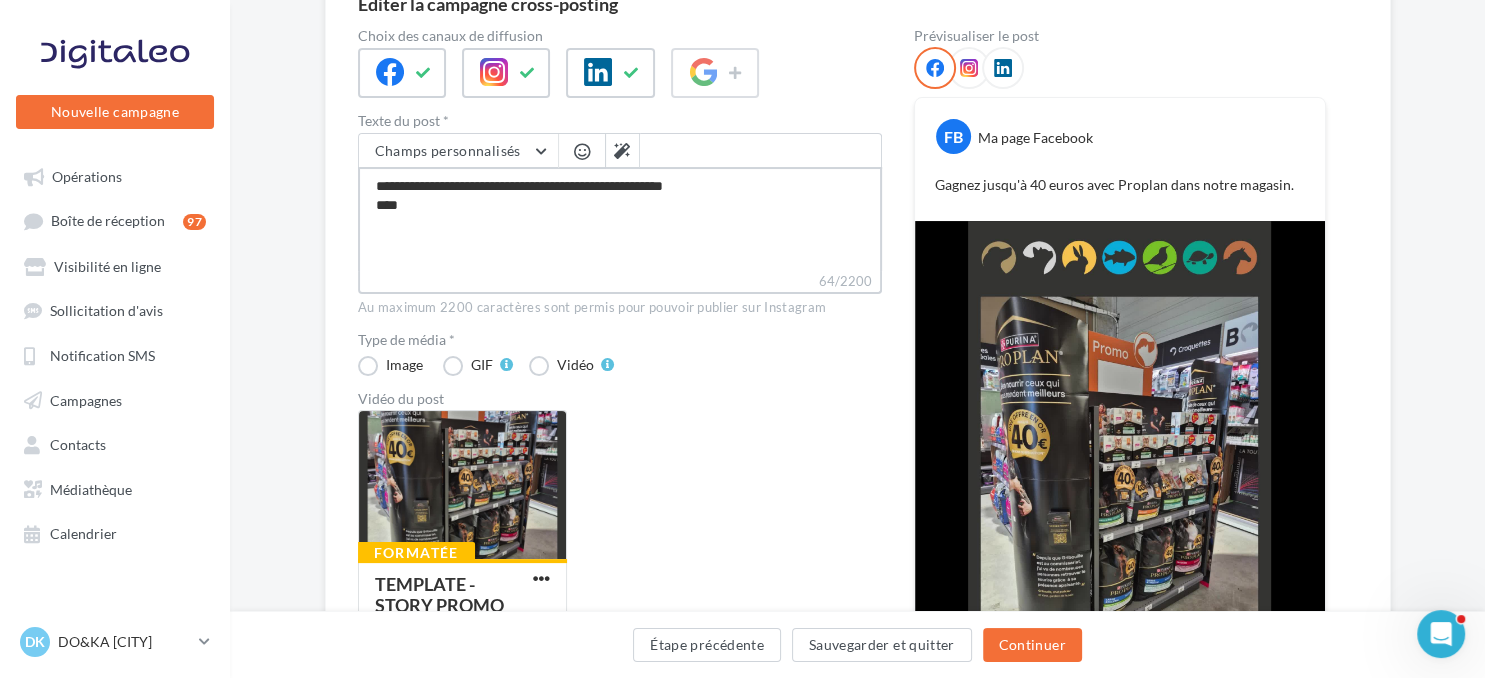 type on "**********" 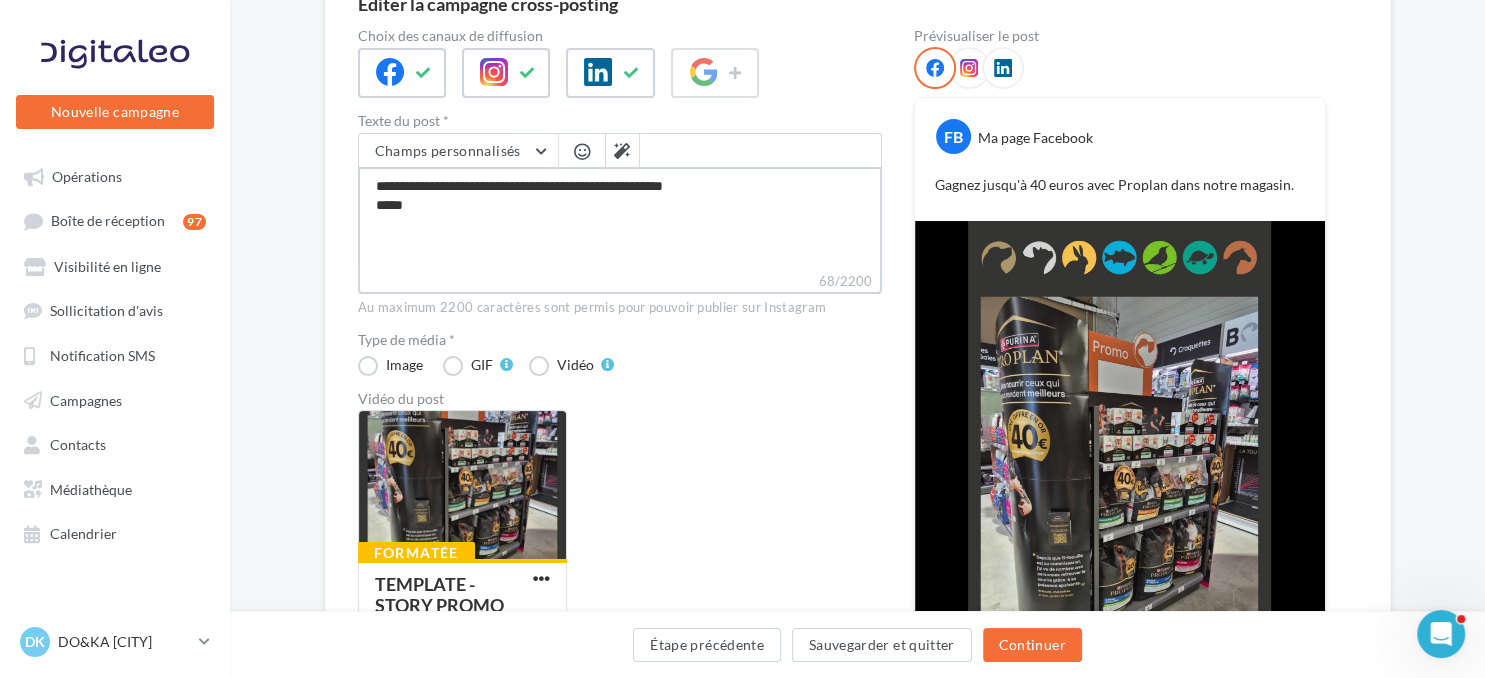 type on "**********" 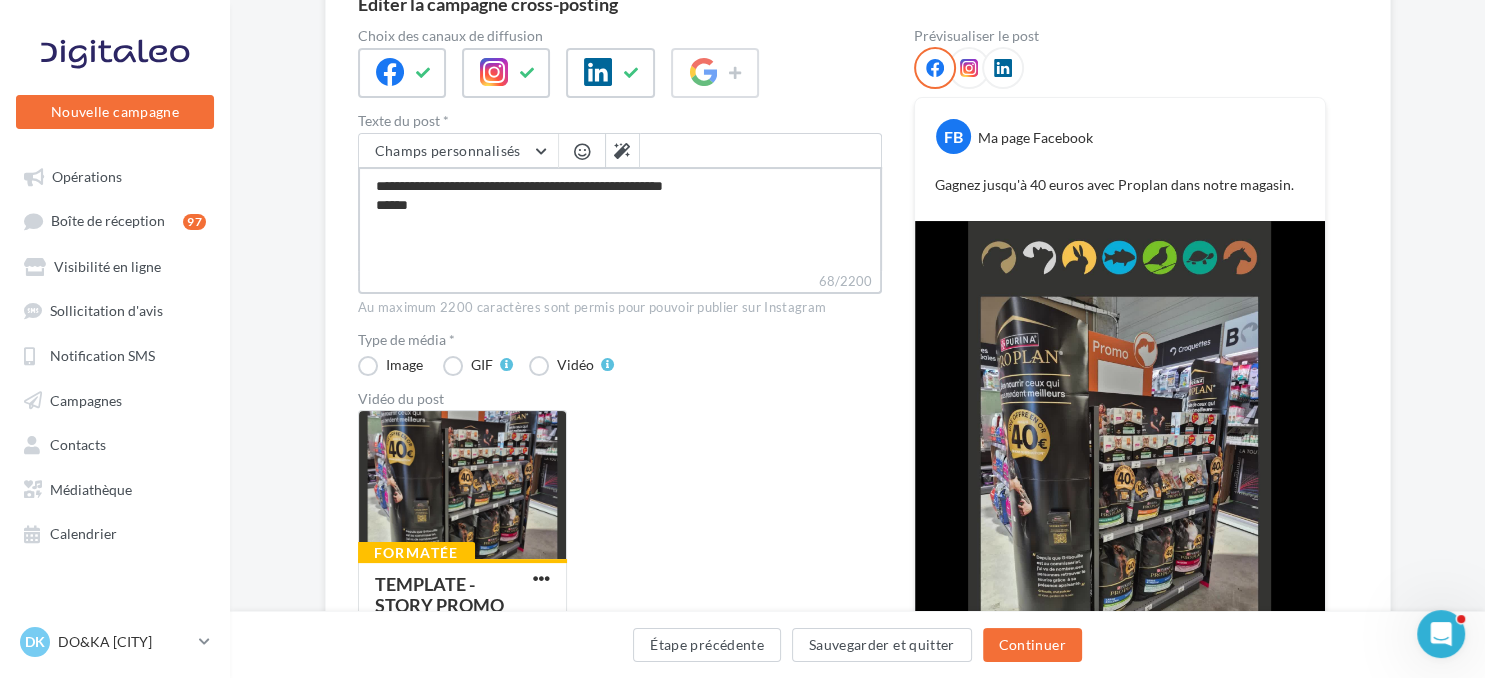 type on "**********" 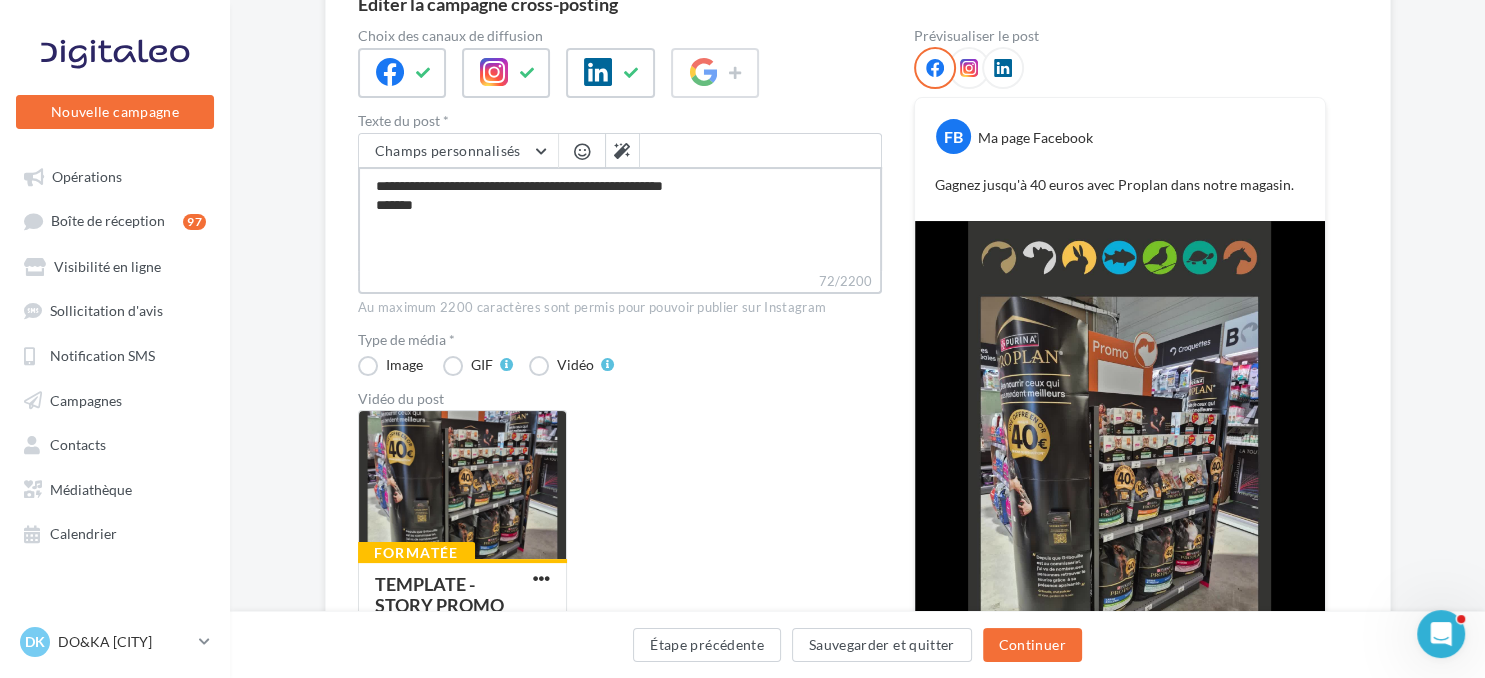 type on "**********" 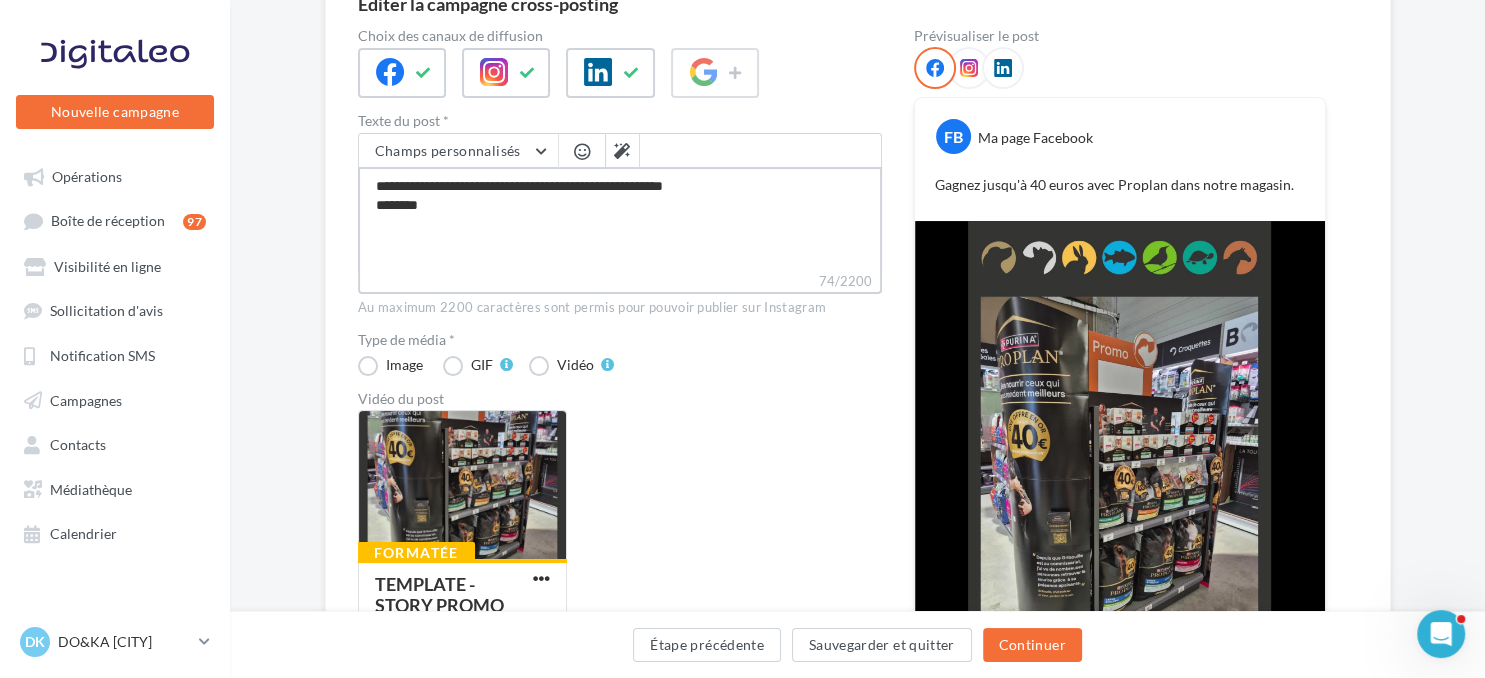 type on "**********" 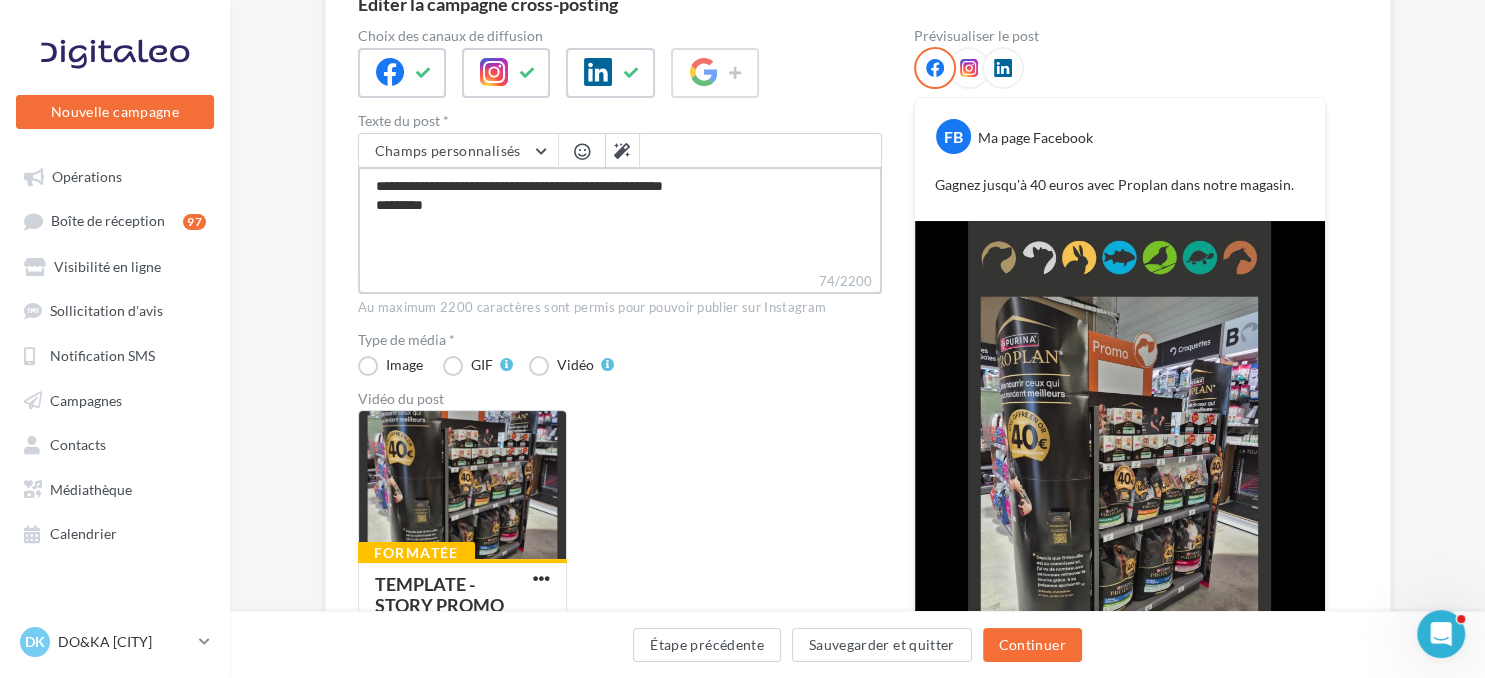 type on "**********" 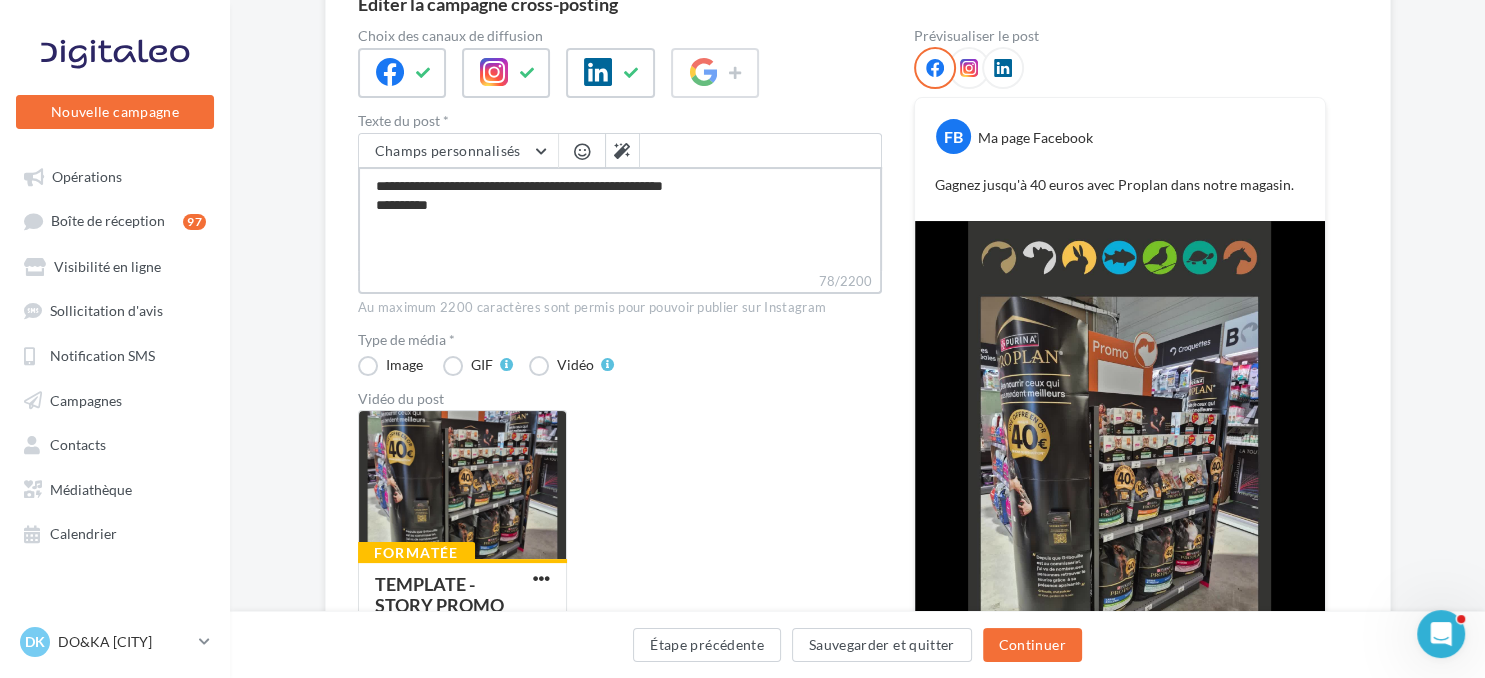 type on "**********" 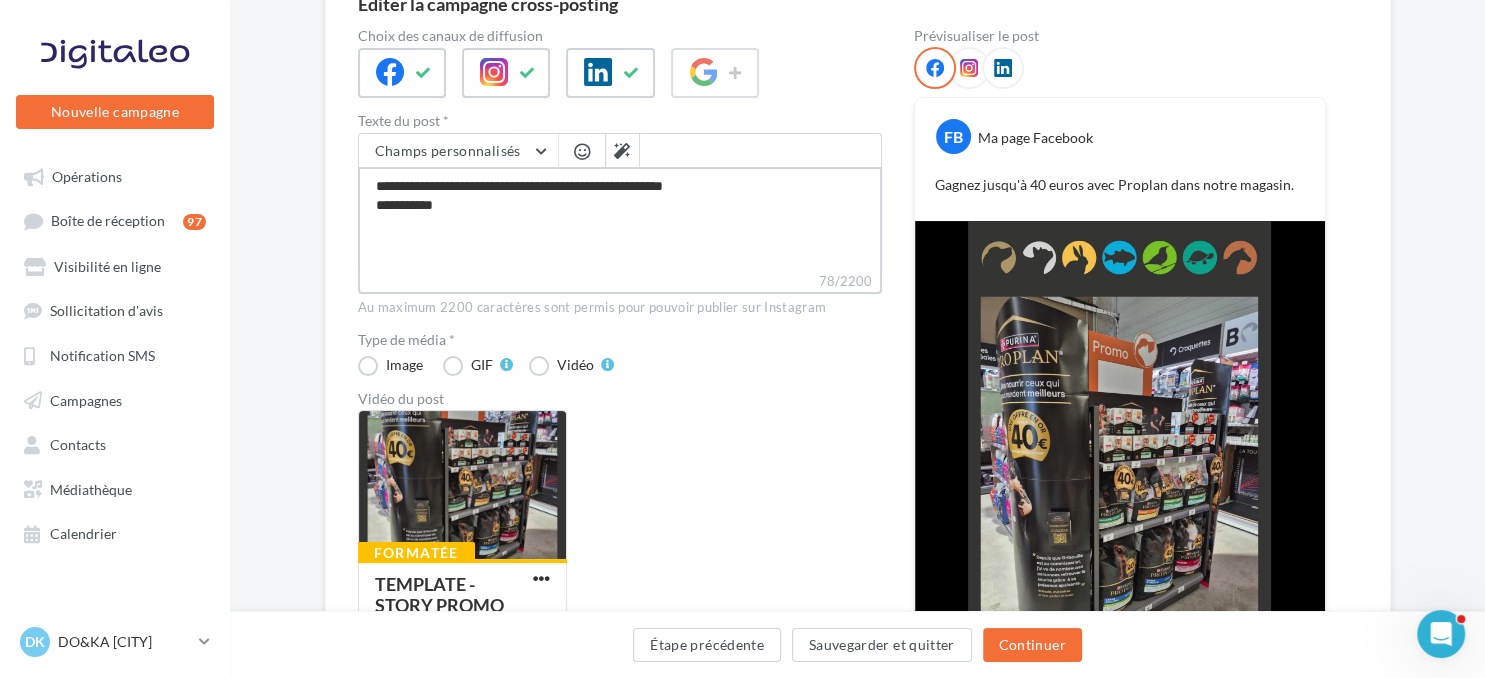 type on "**********" 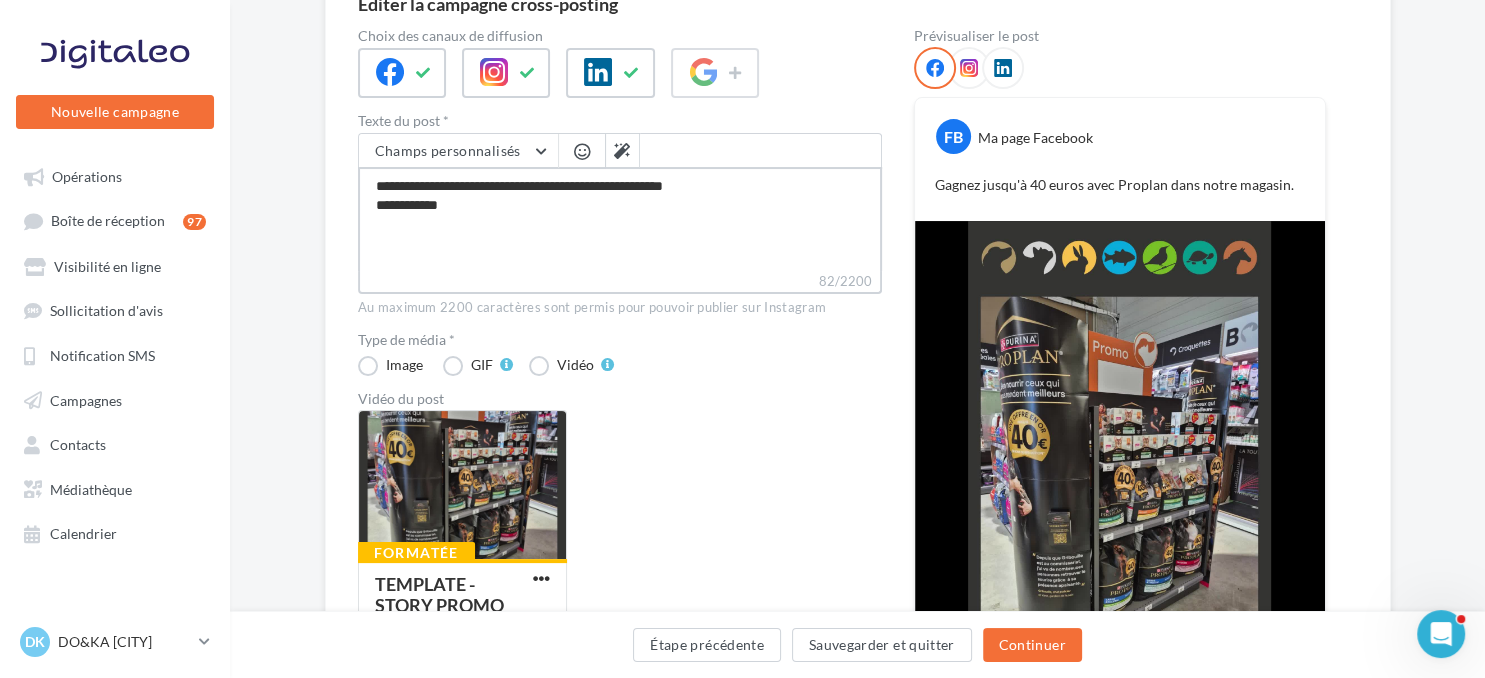 type on "**********" 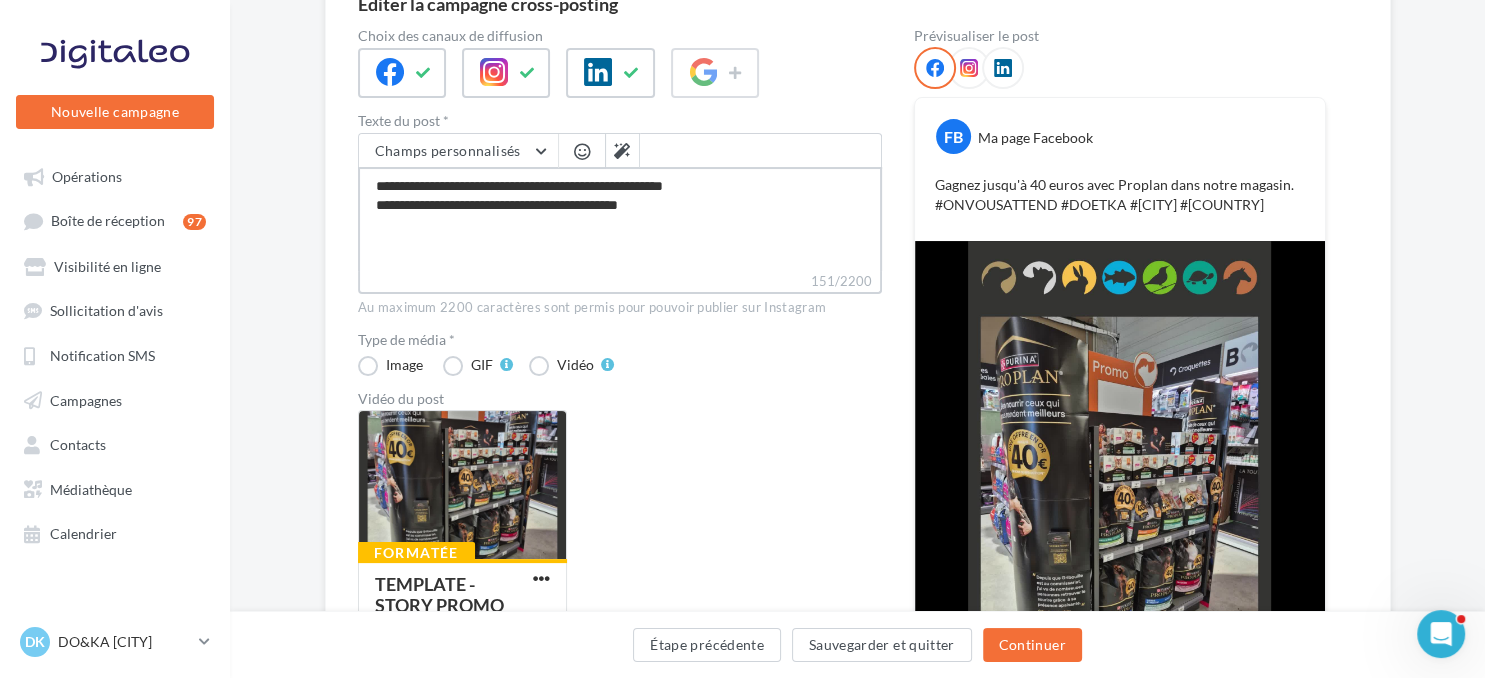 click on "**********" at bounding box center (620, 219) 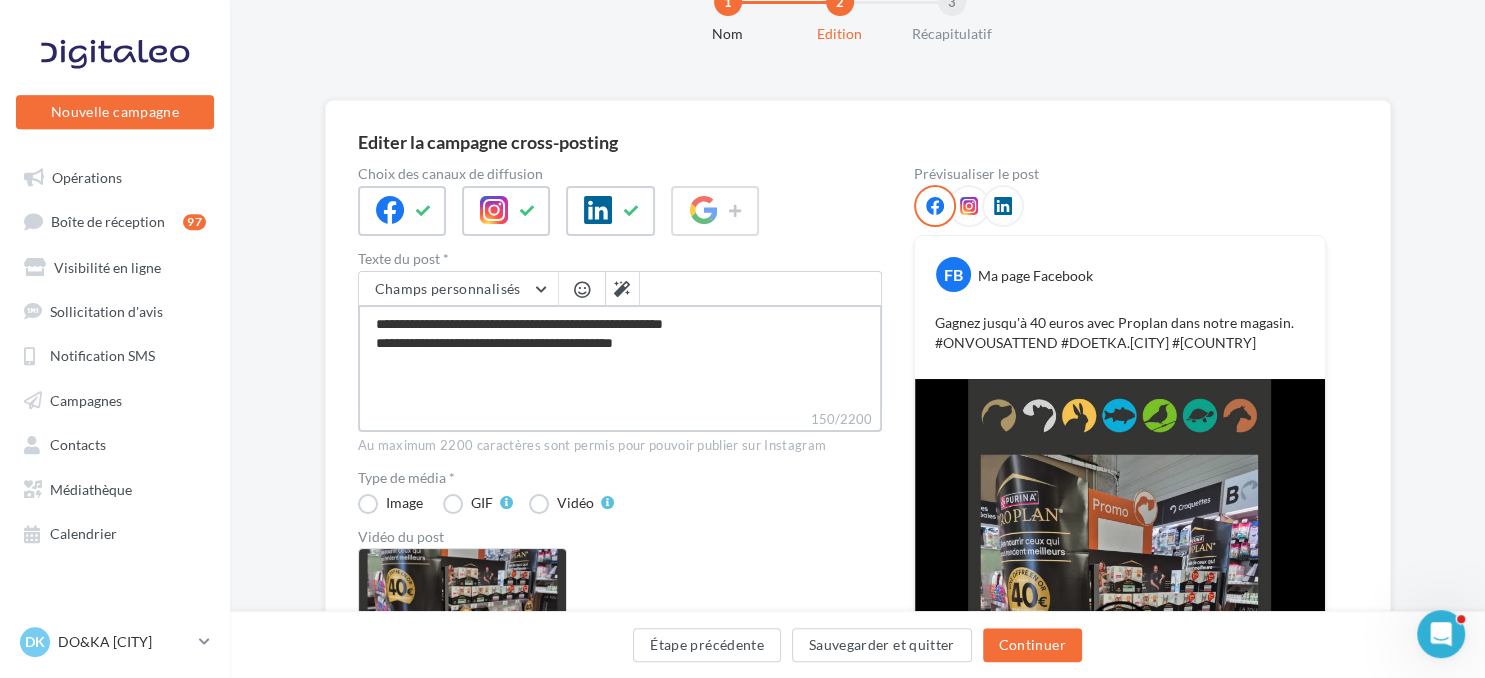 scroll, scrollTop: 36, scrollLeft: 0, axis: vertical 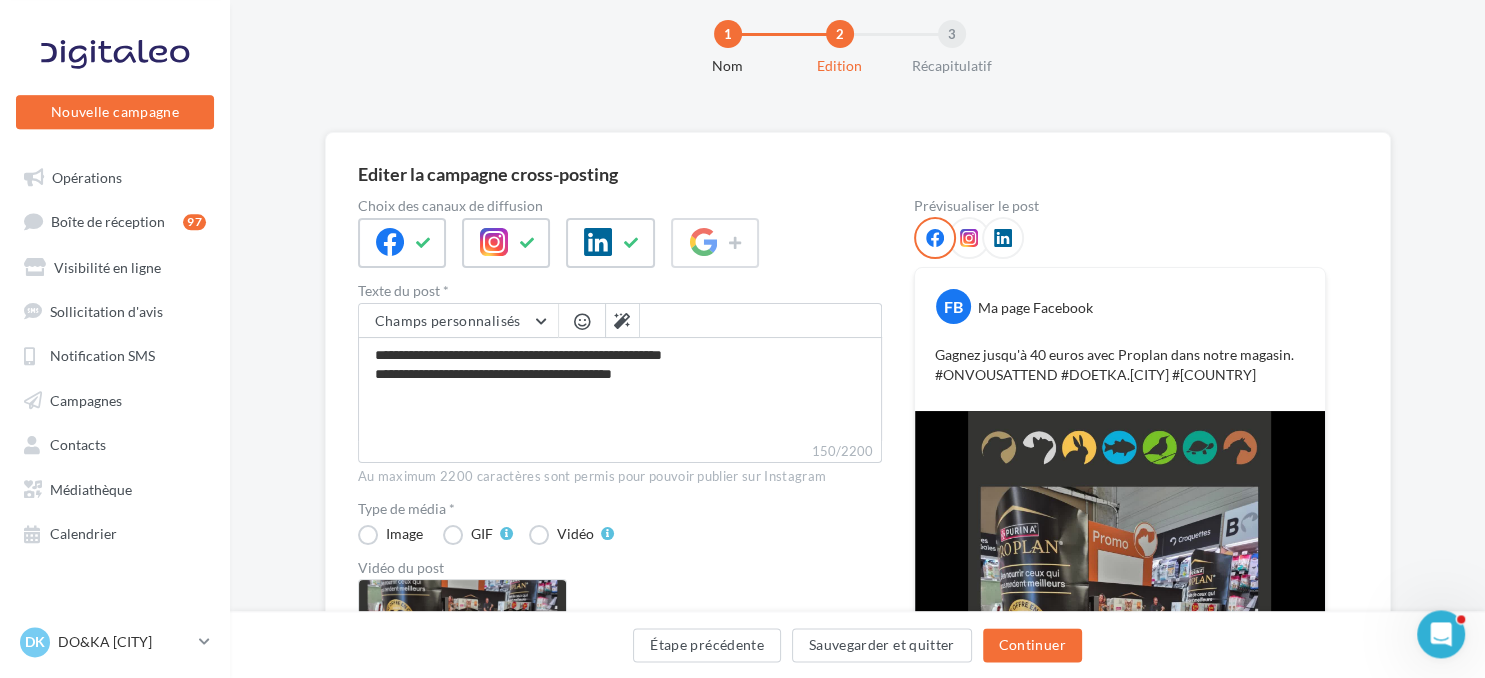 click at bounding box center [969, 238] 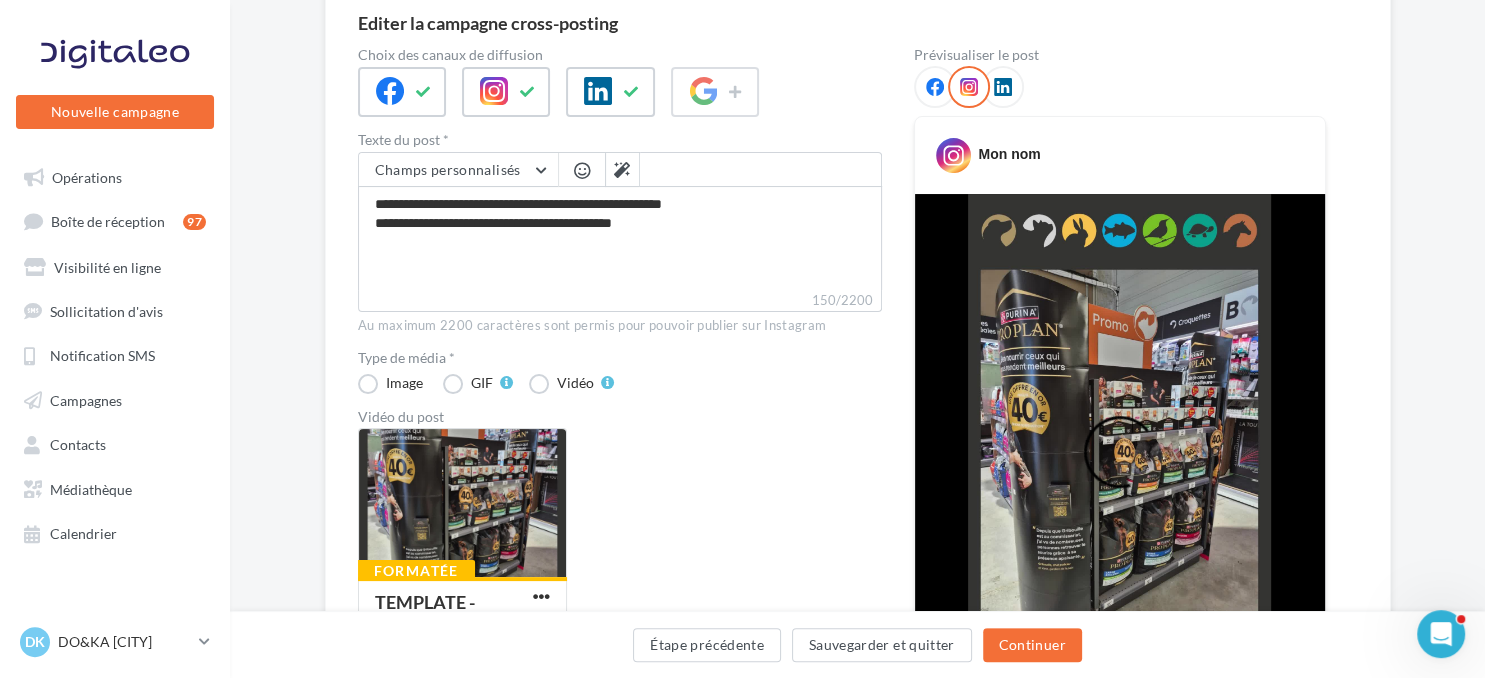scroll, scrollTop: 163, scrollLeft: 0, axis: vertical 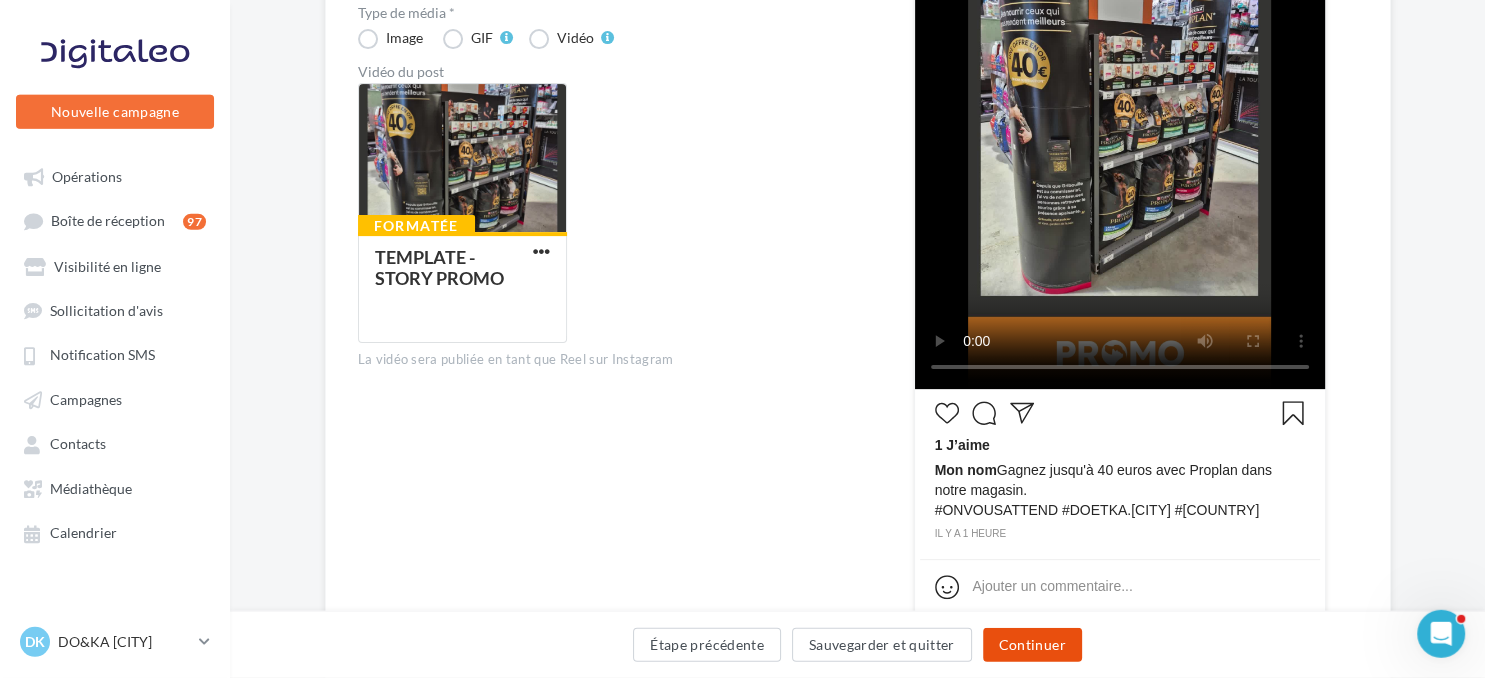 click on "Continuer" at bounding box center (1032, 645) 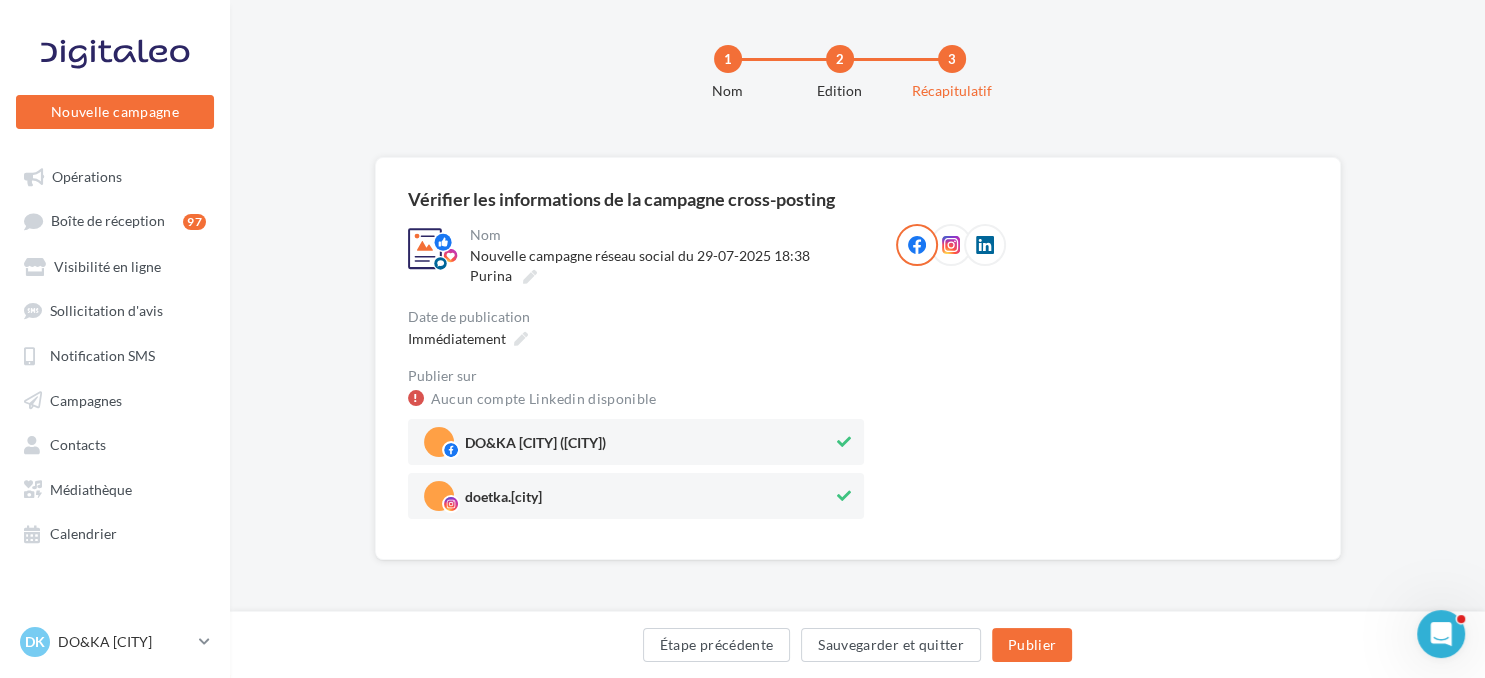 scroll, scrollTop: 12, scrollLeft: 0, axis: vertical 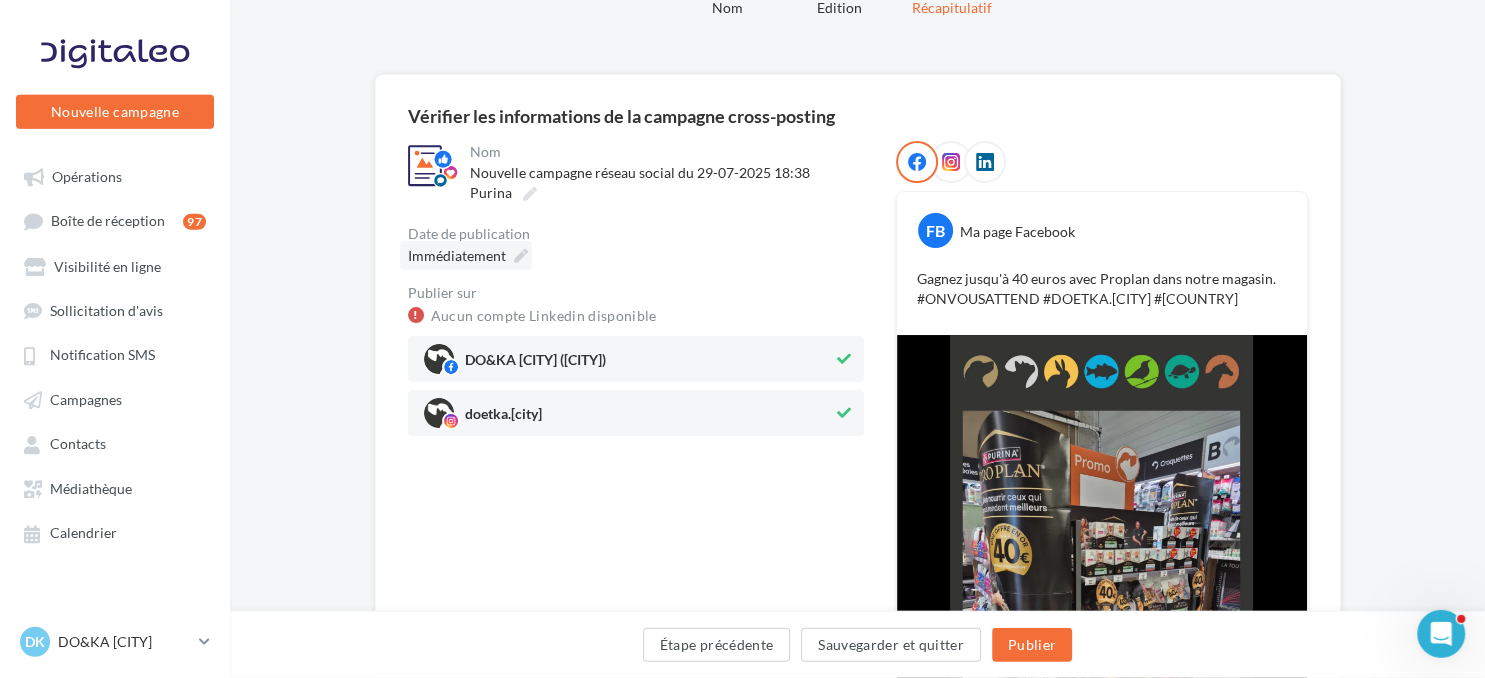 click on "Immédiatement" at bounding box center [457, 255] 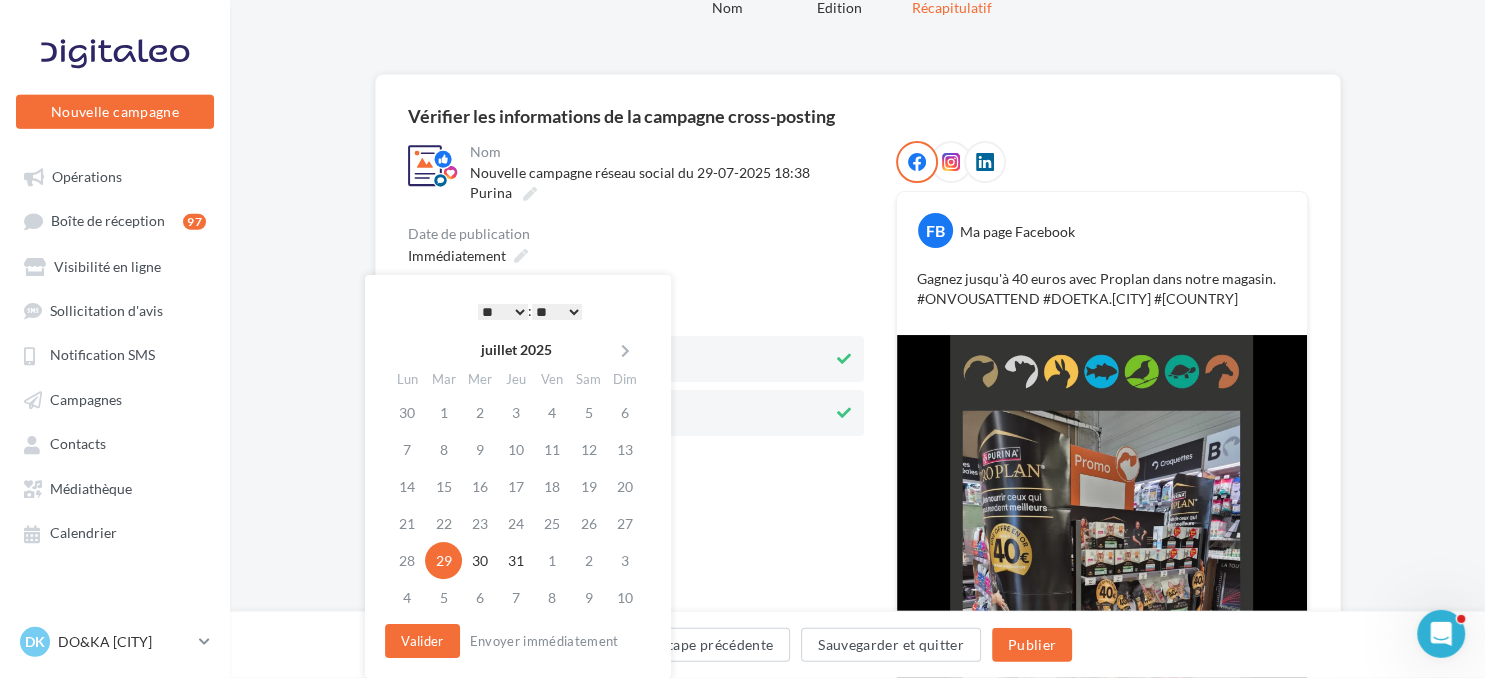 click on "**********" at bounding box center [636, 288] 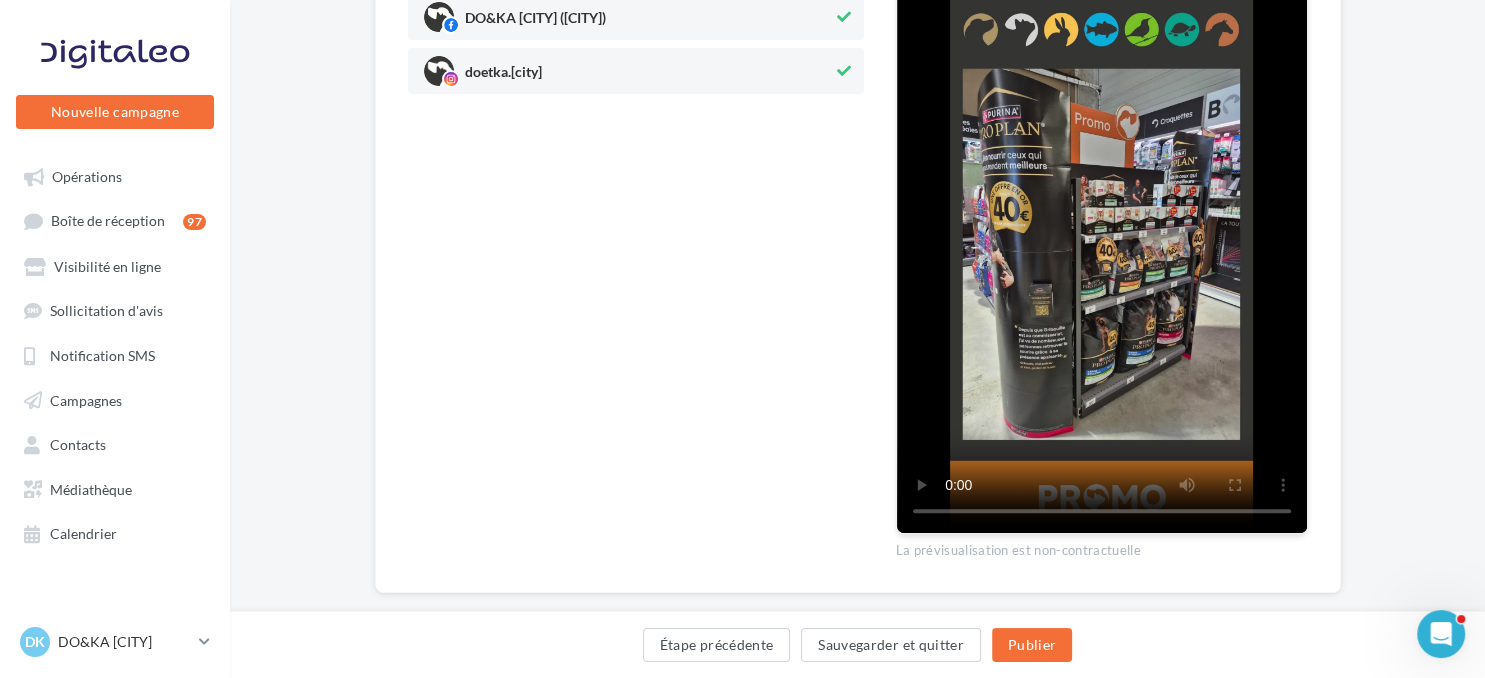 scroll, scrollTop: 488, scrollLeft: 0, axis: vertical 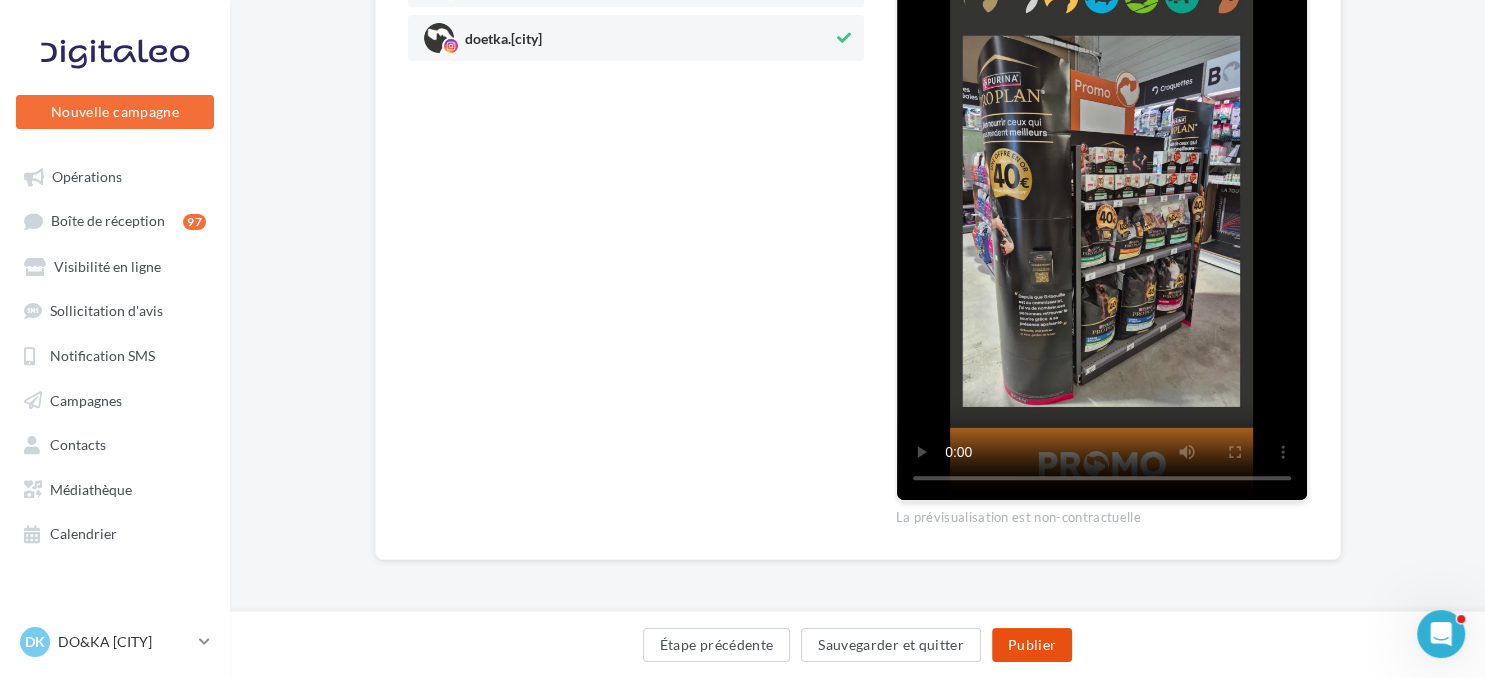 click on "Publier" at bounding box center (1032, 645) 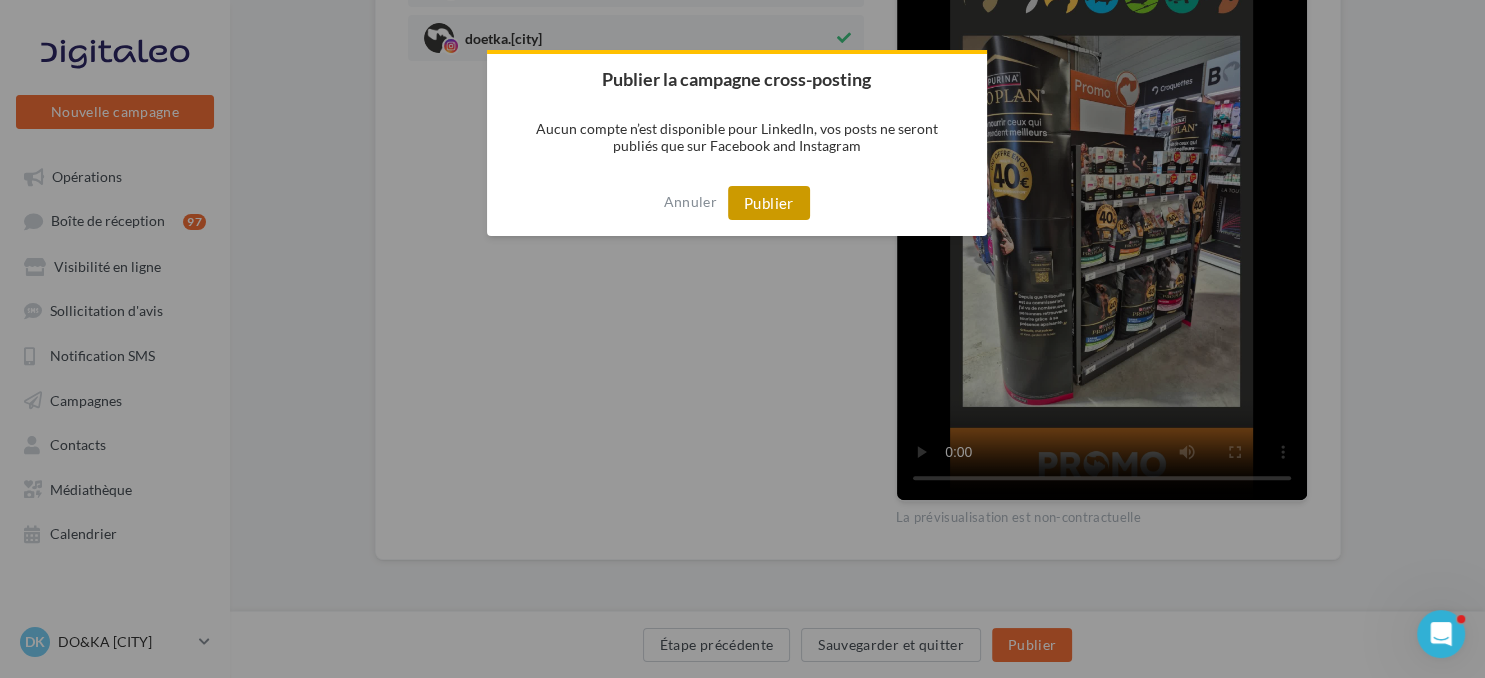 click on "Publier" at bounding box center [769, 203] 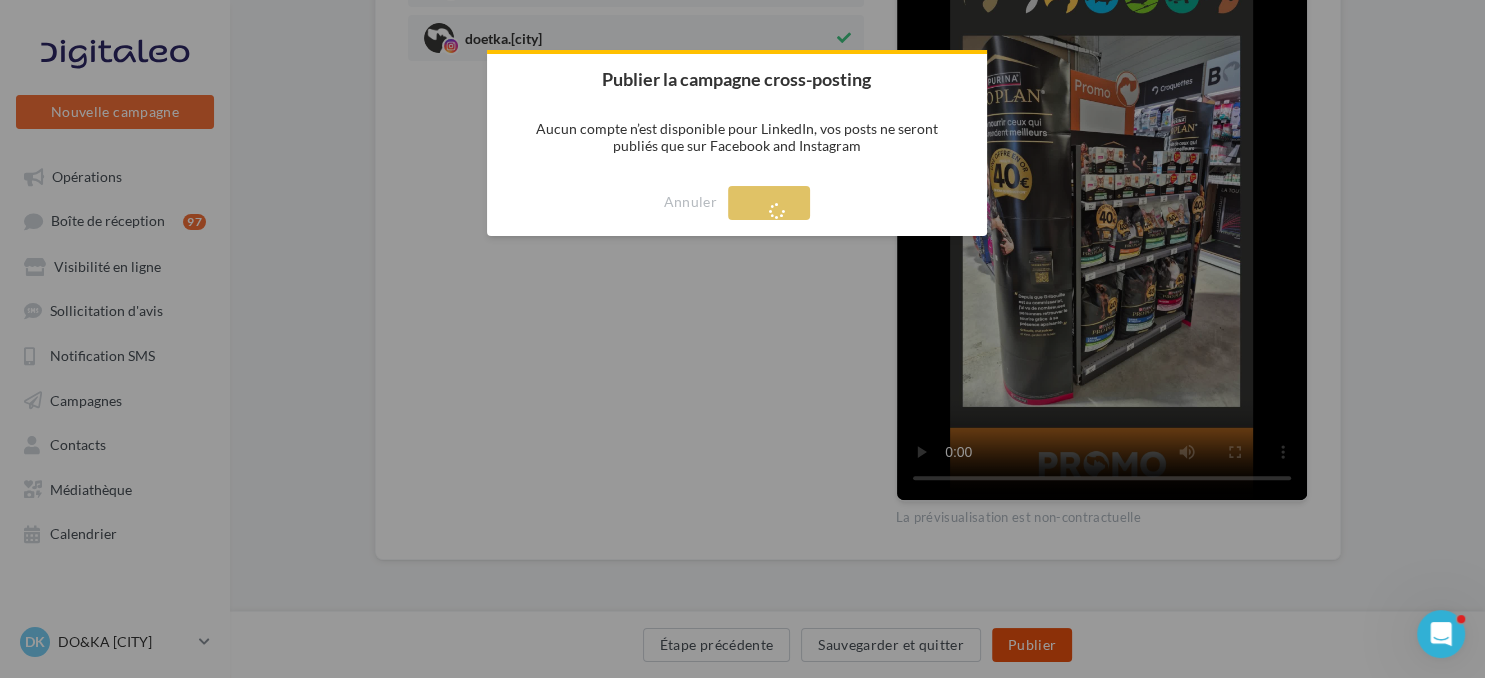 scroll, scrollTop: 32, scrollLeft: 0, axis: vertical 